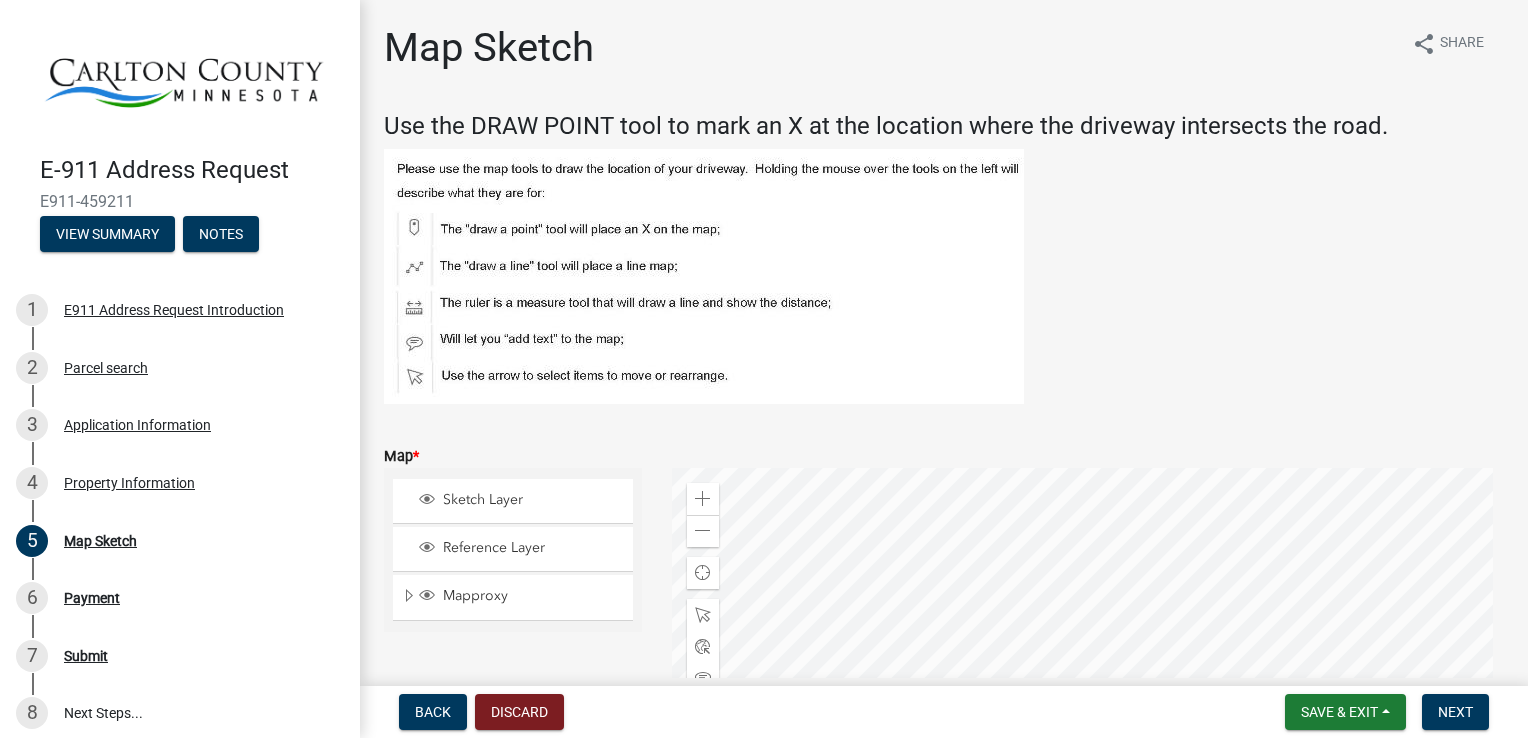 scroll, scrollTop: 0, scrollLeft: 0, axis: both 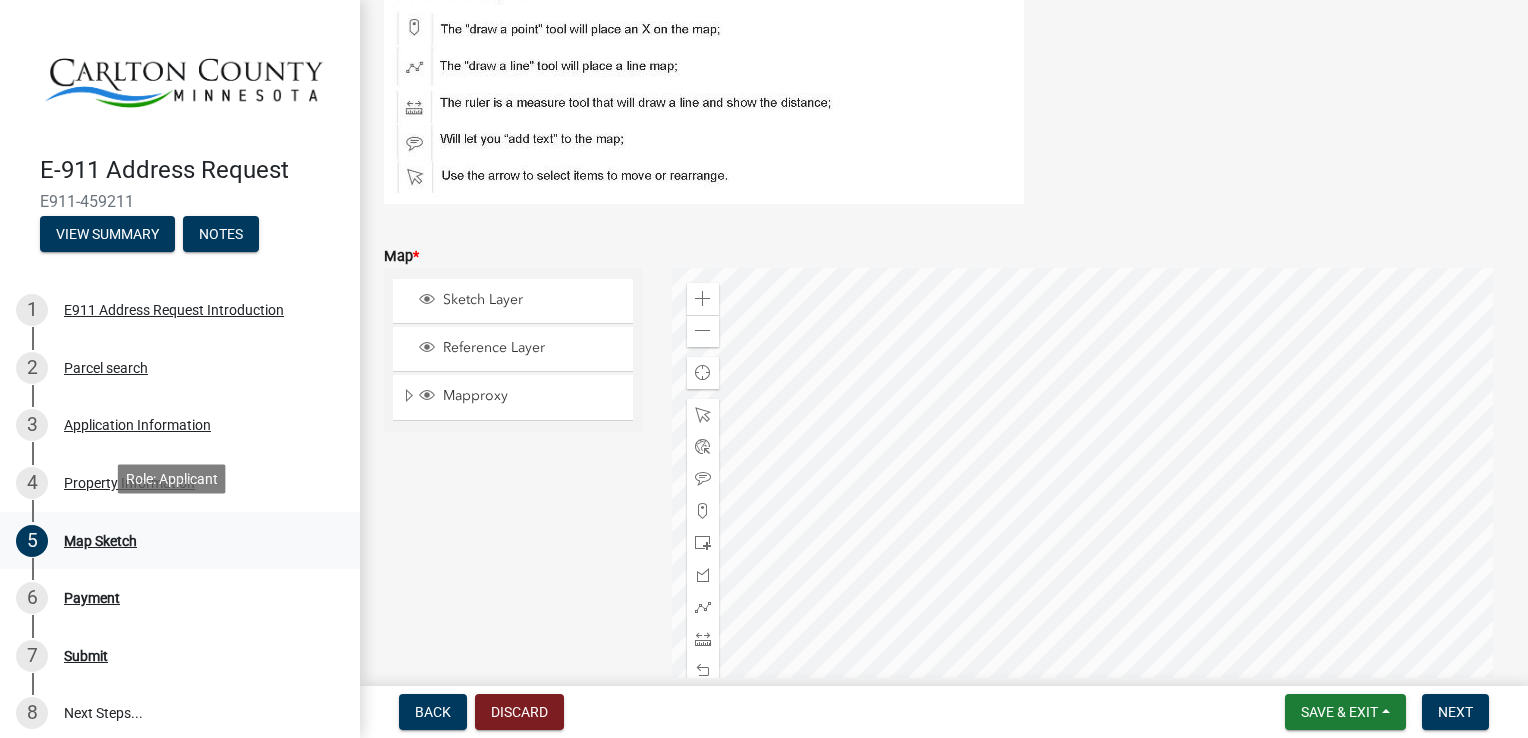 click on "Map Sketch" at bounding box center [100, 541] 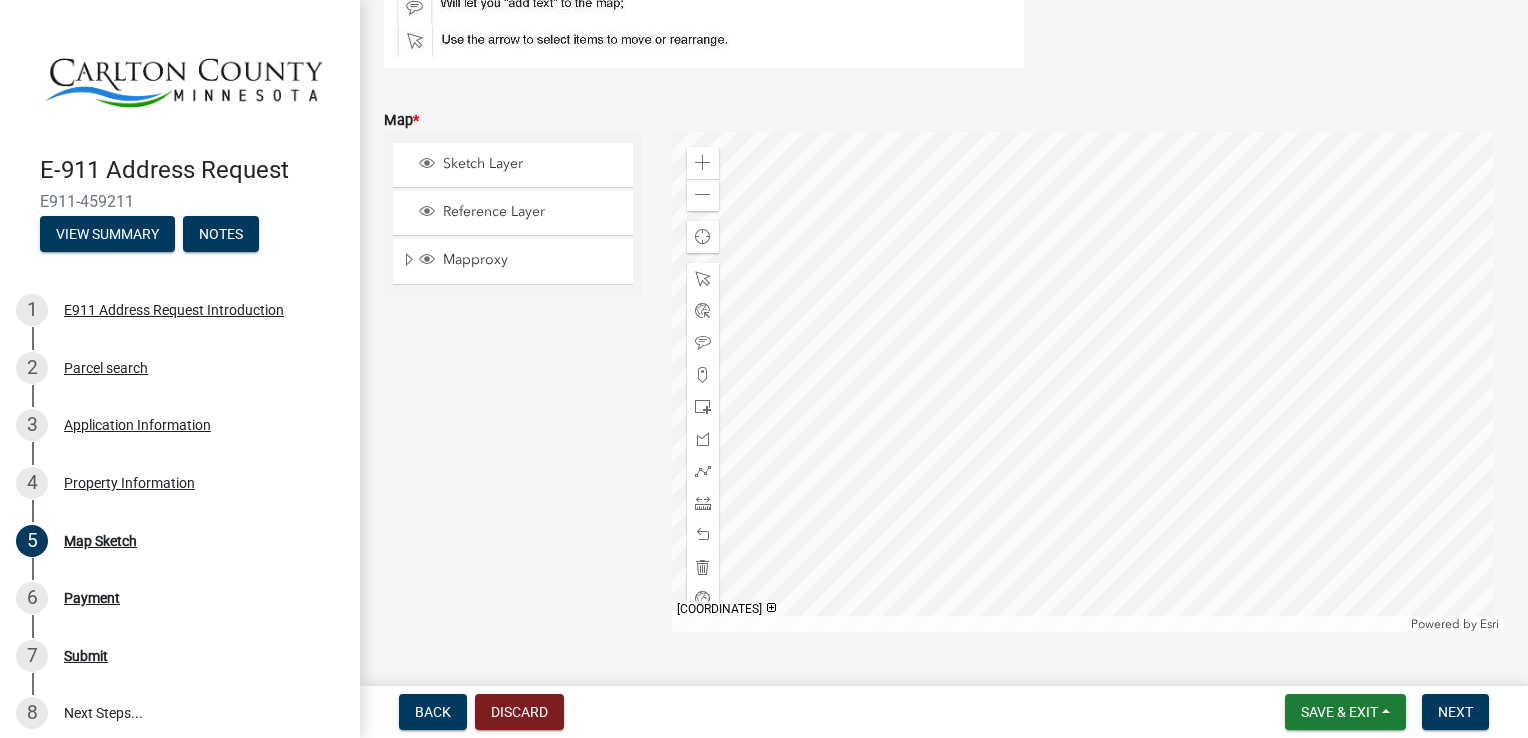 scroll, scrollTop: 400, scrollLeft: 0, axis: vertical 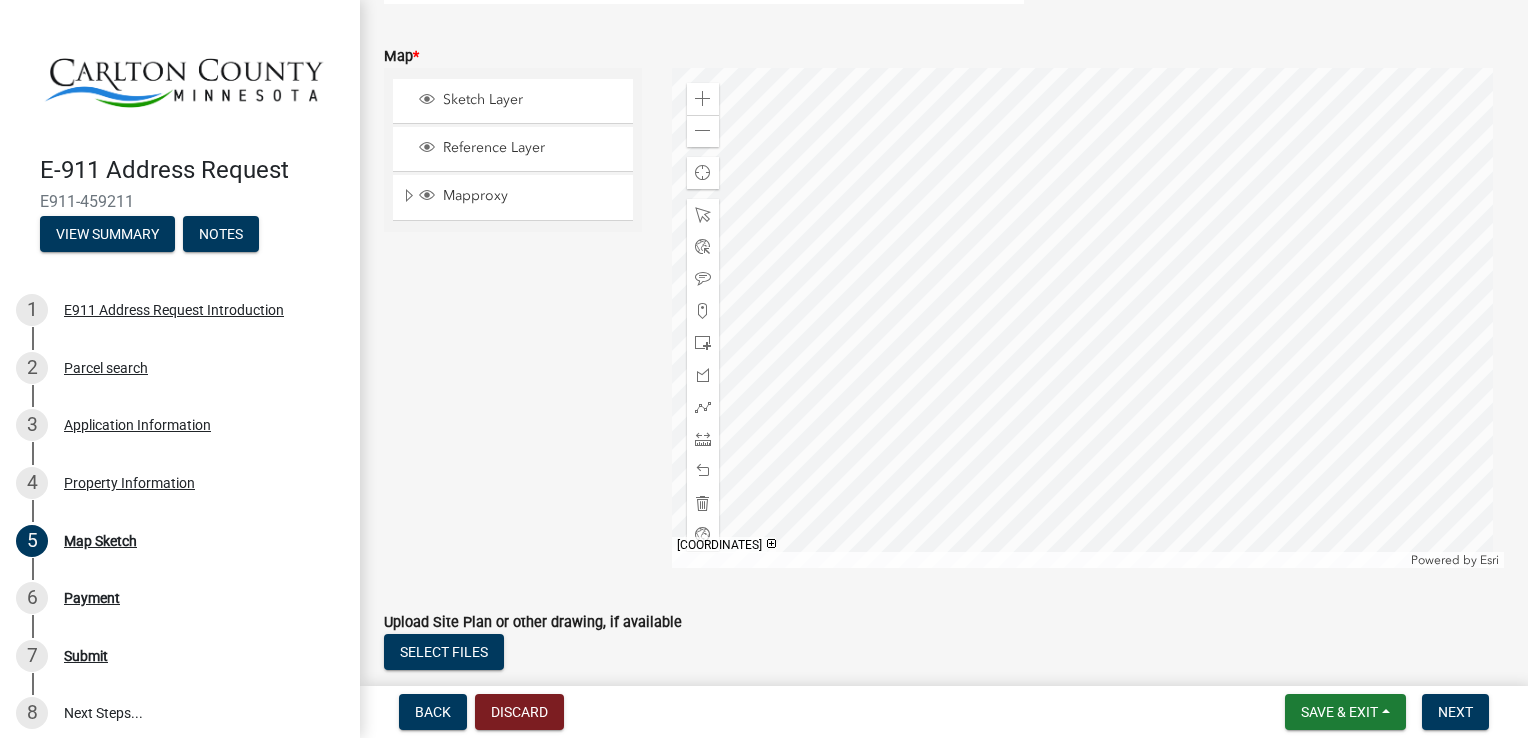 click 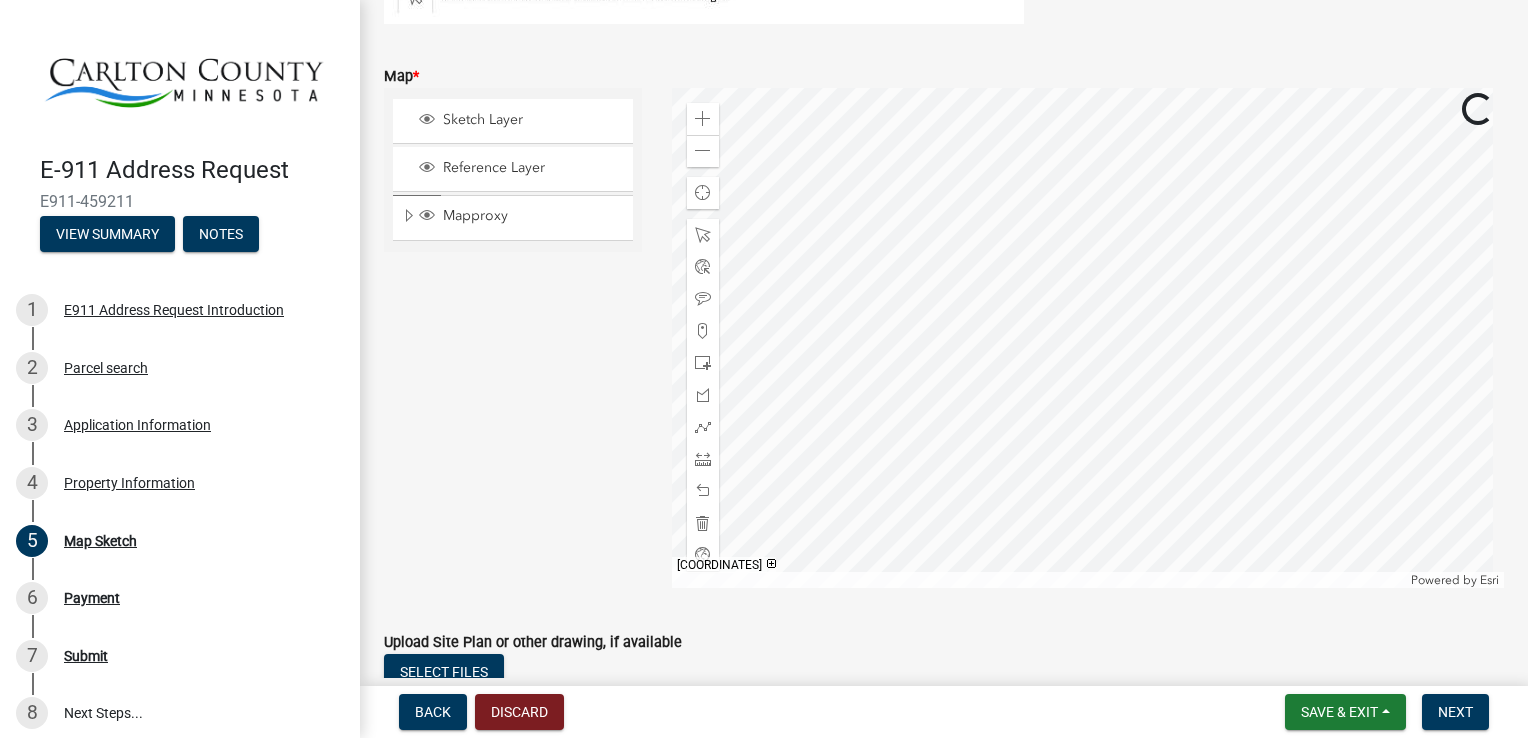 scroll, scrollTop: 400, scrollLeft: 0, axis: vertical 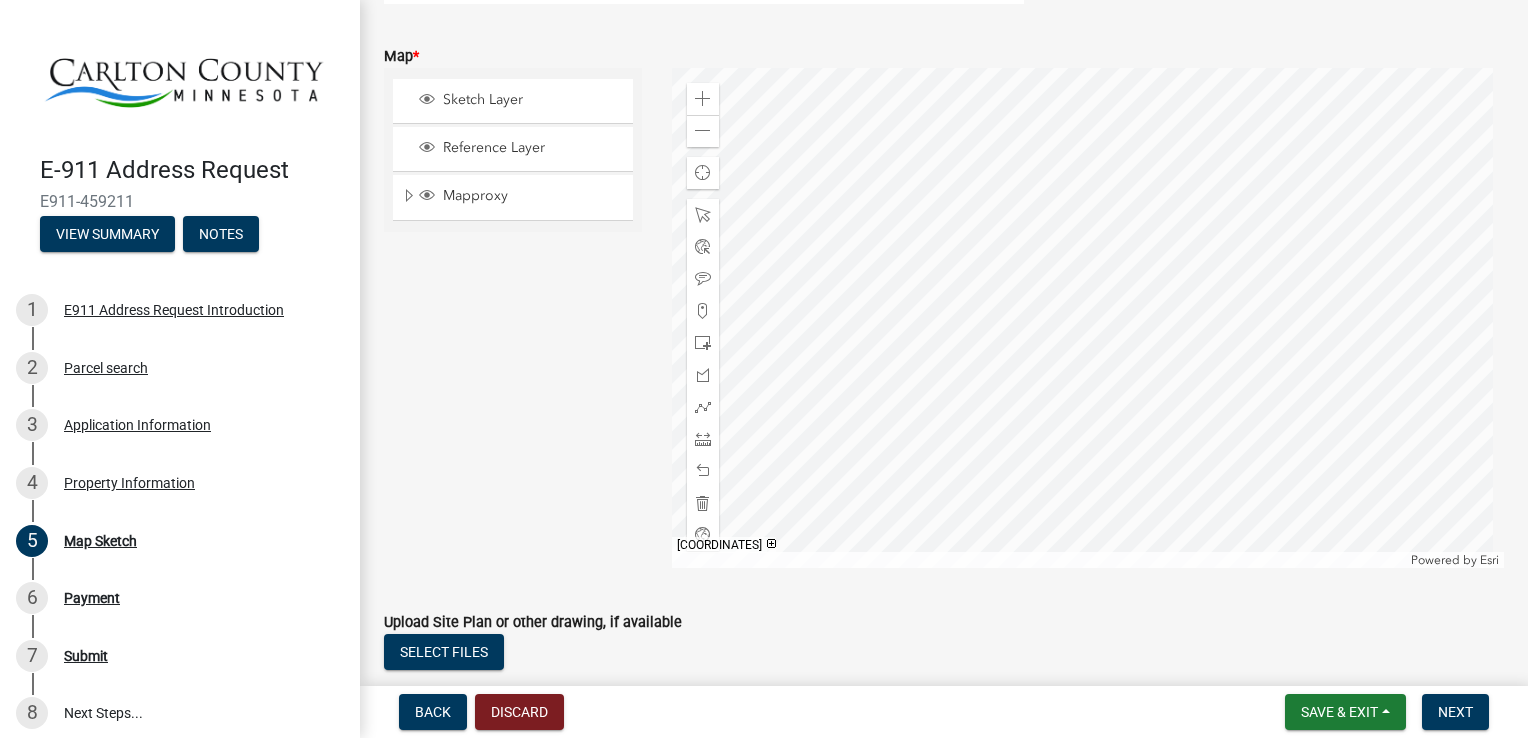 click 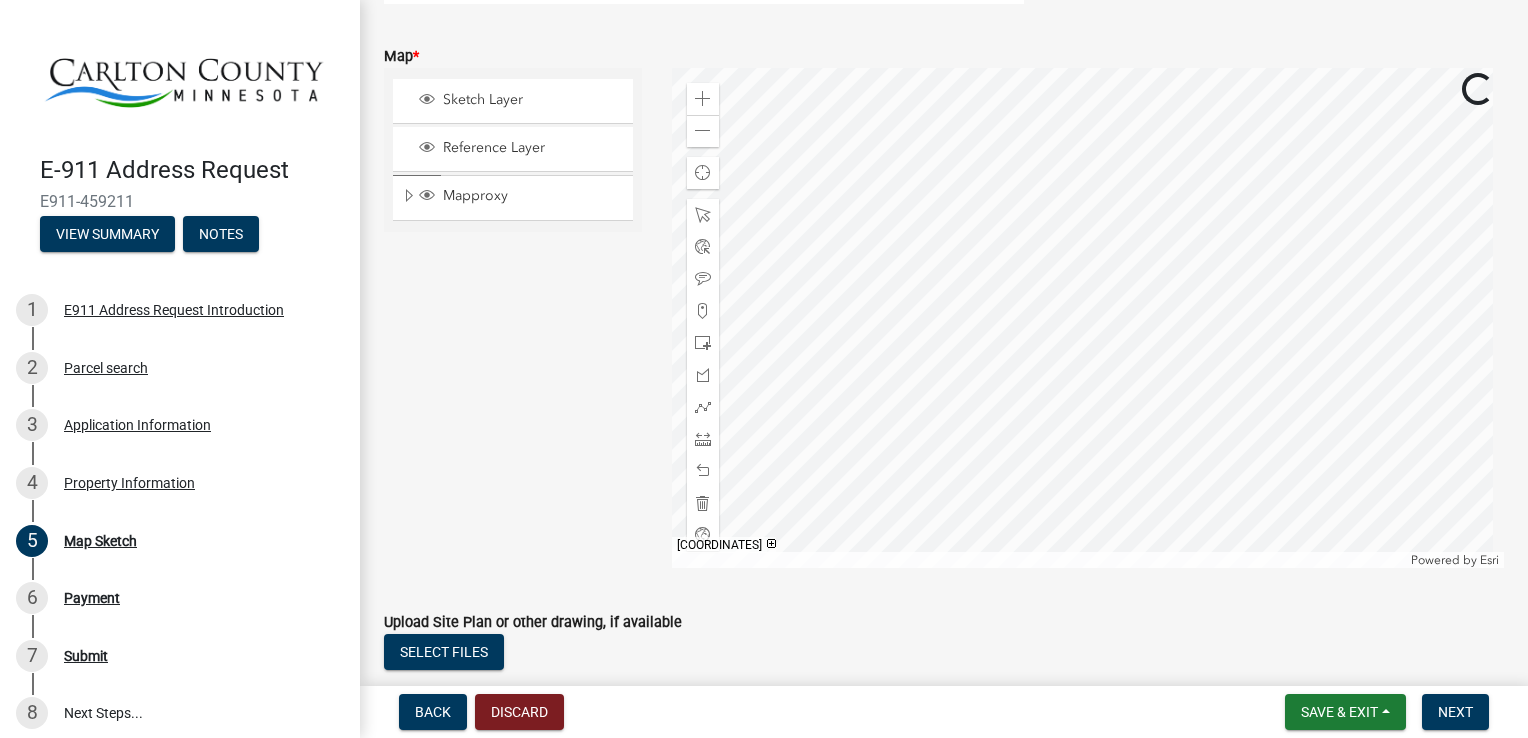click 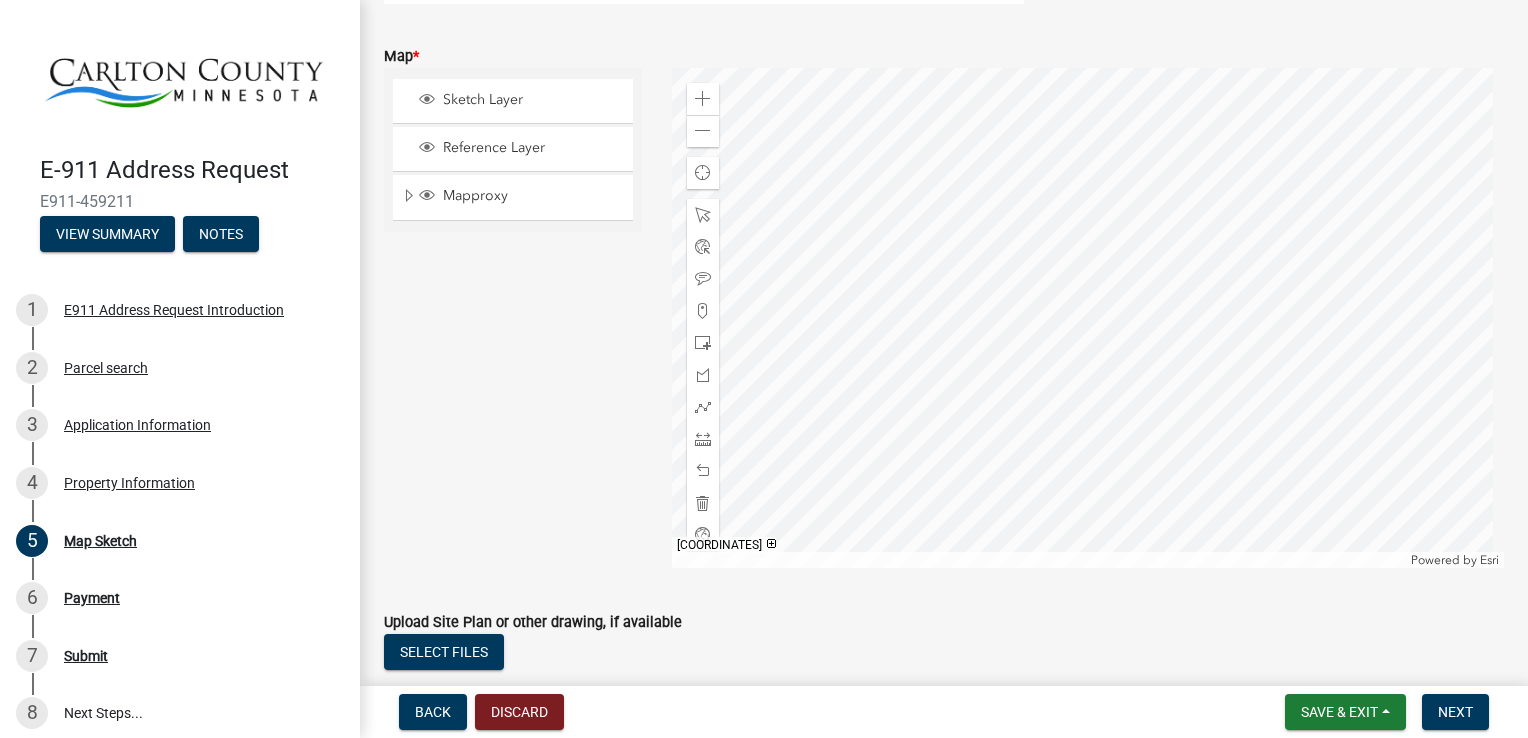 click 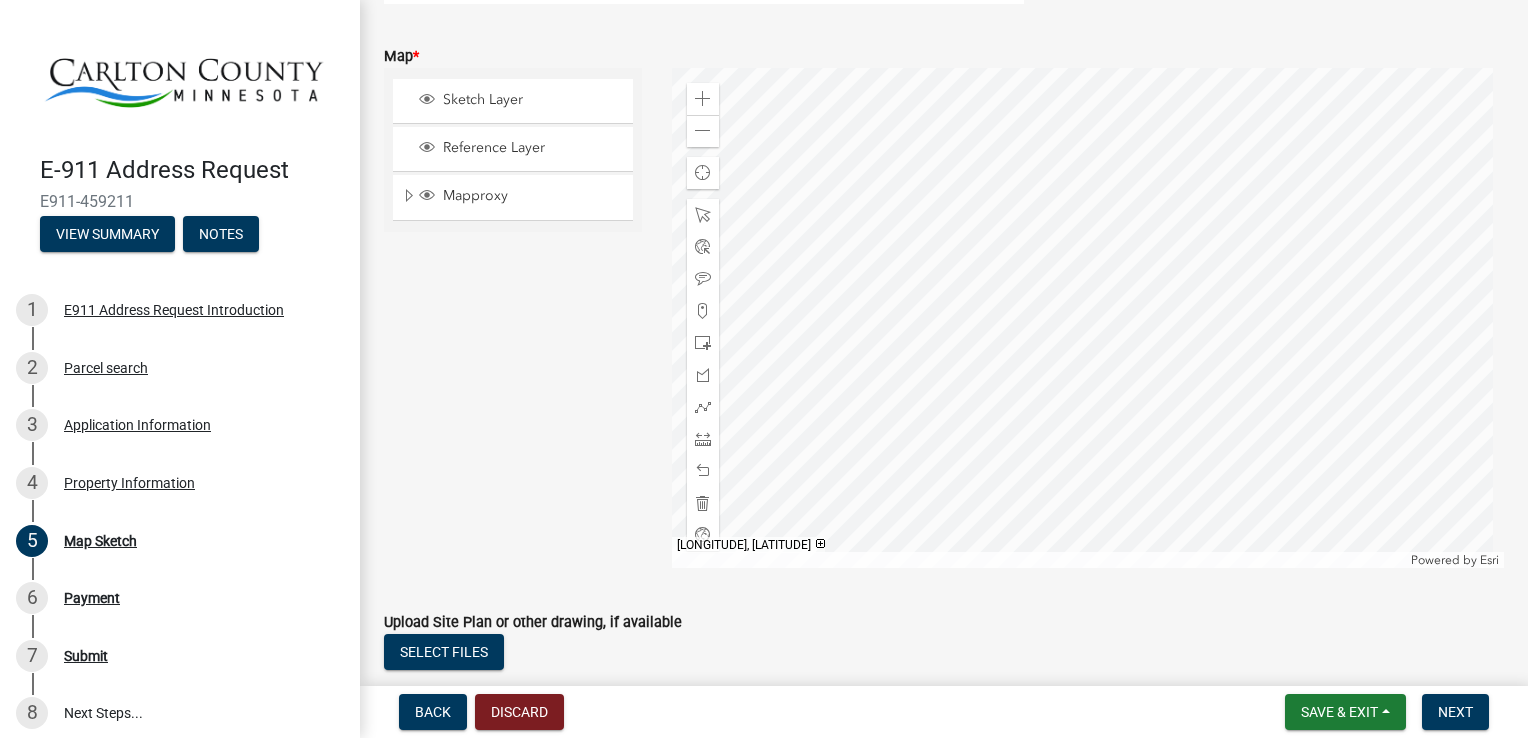 click 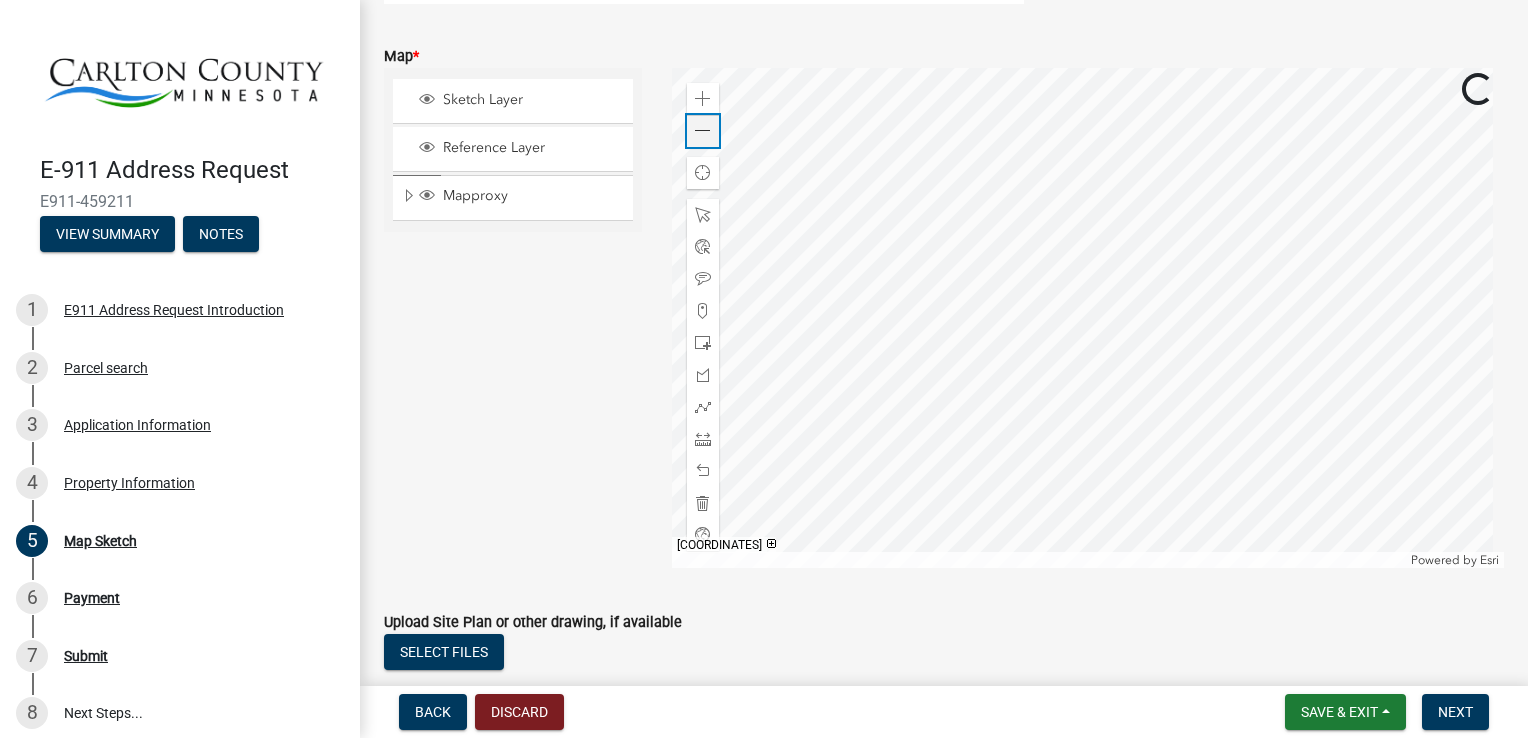 click on "Zoom out" 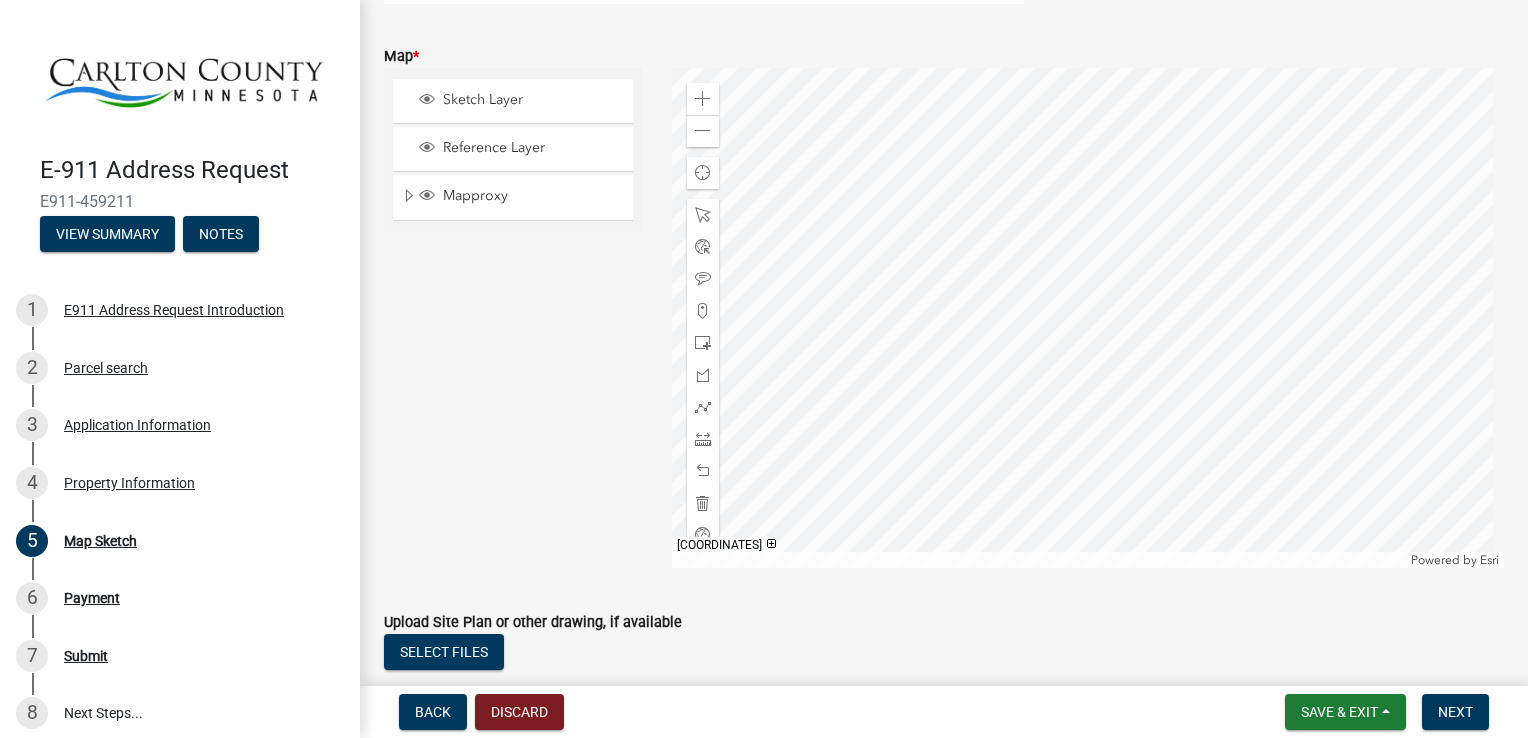 click 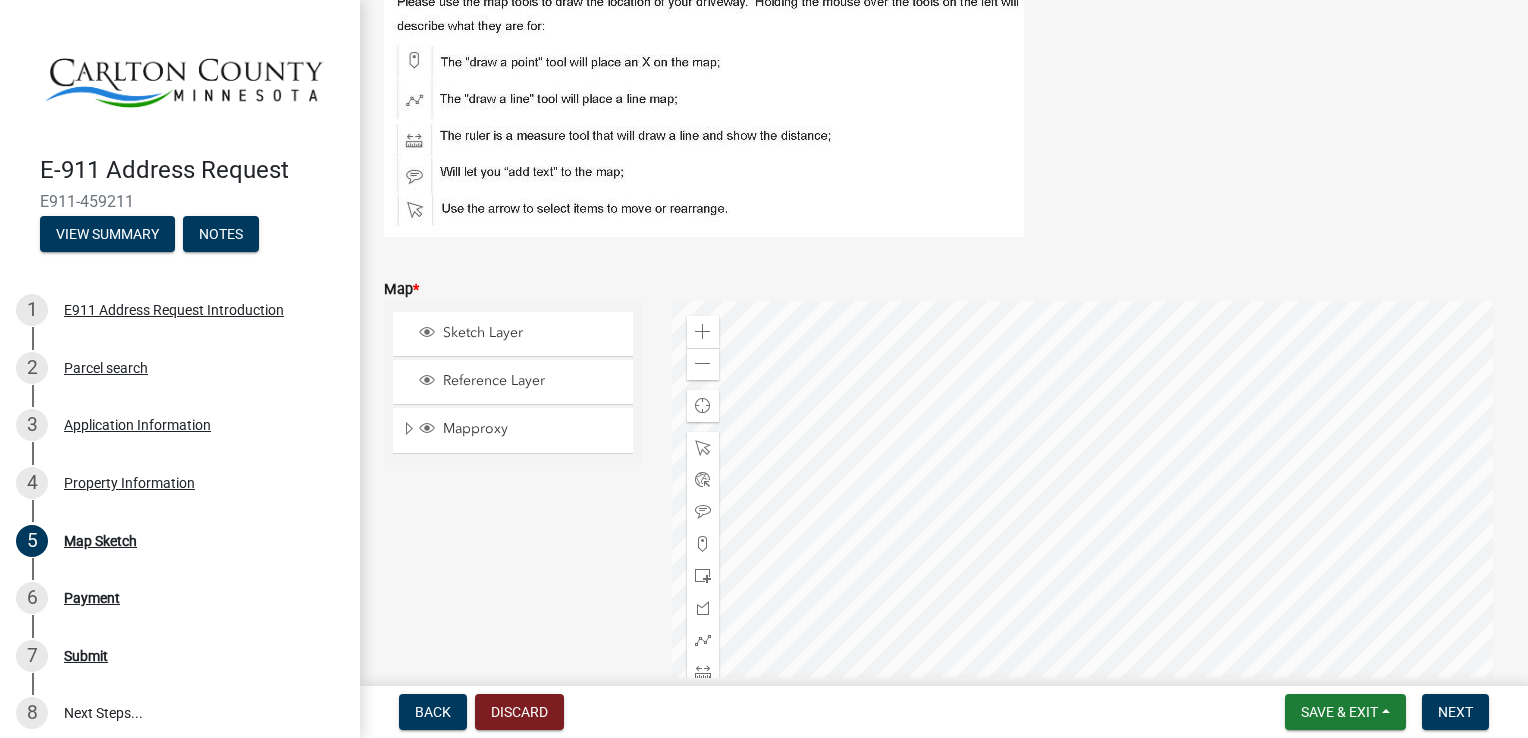 scroll, scrollTop: 400, scrollLeft: 0, axis: vertical 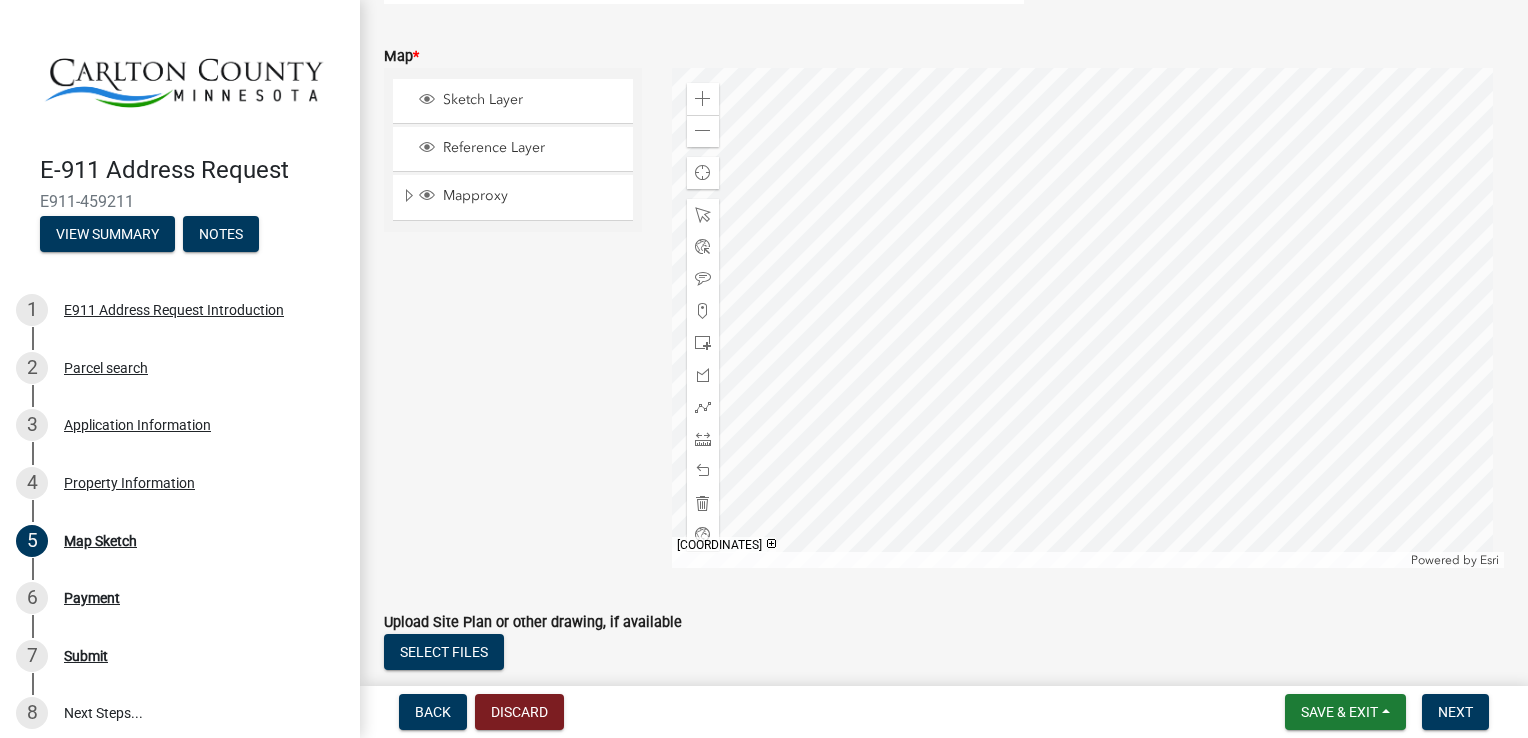 click 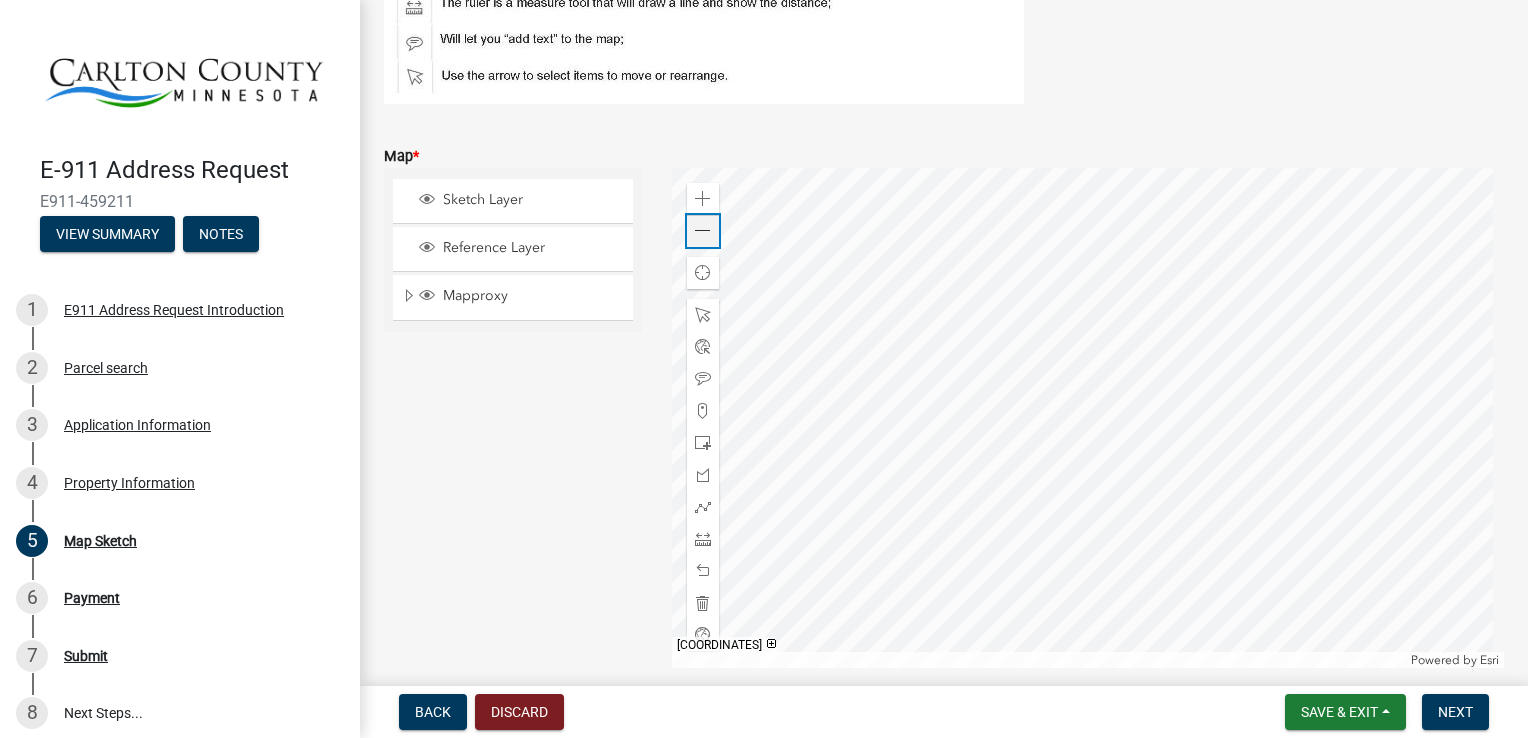 click on "Zoom out" 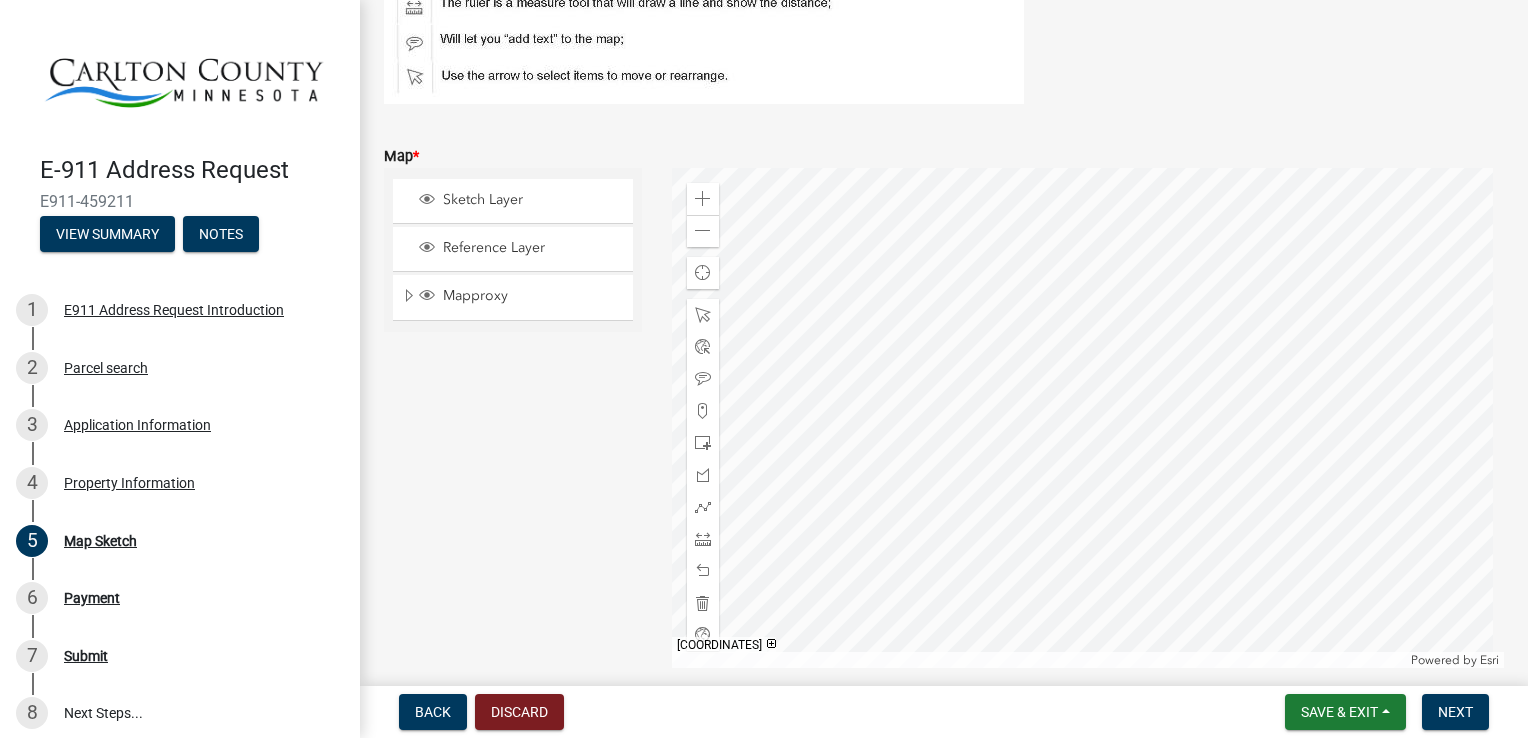 click 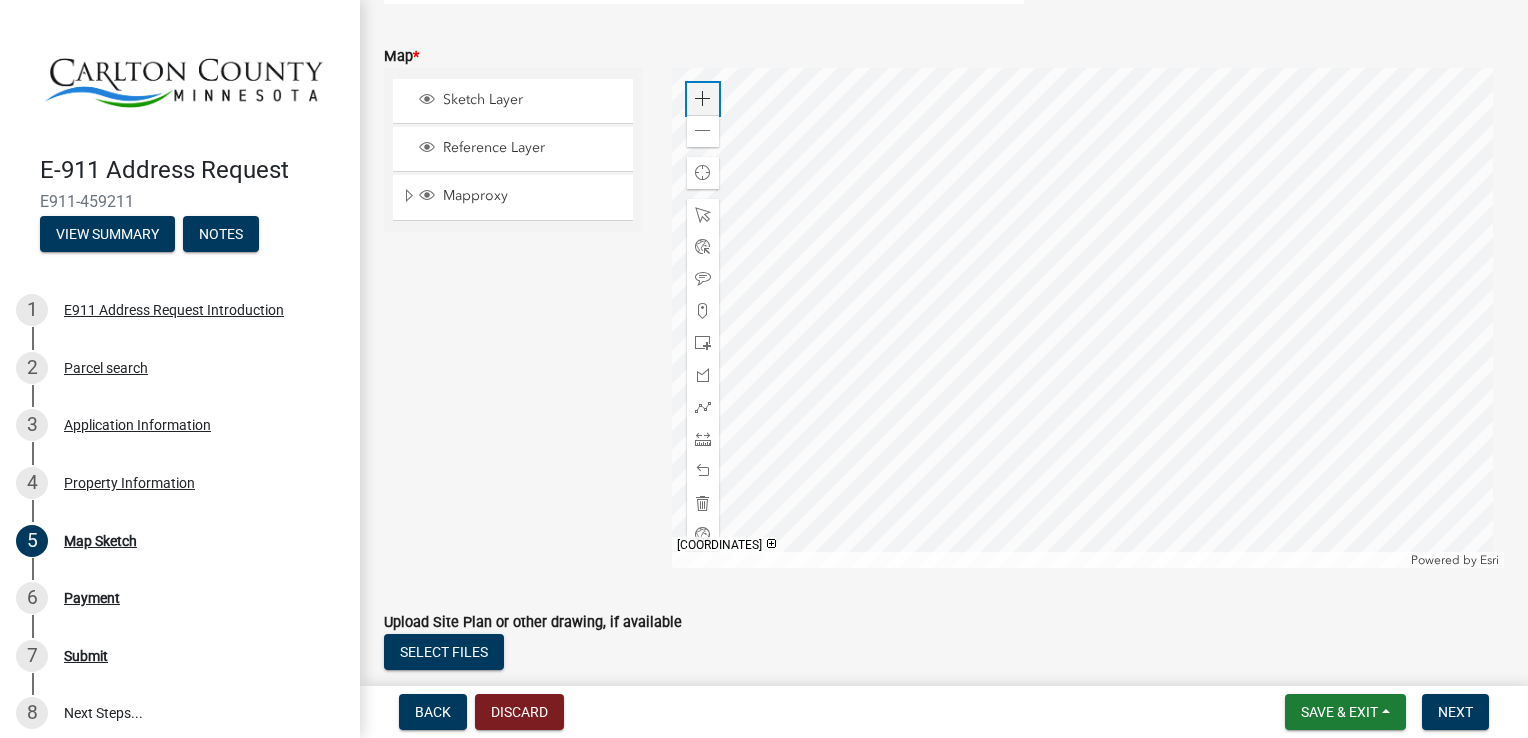 click 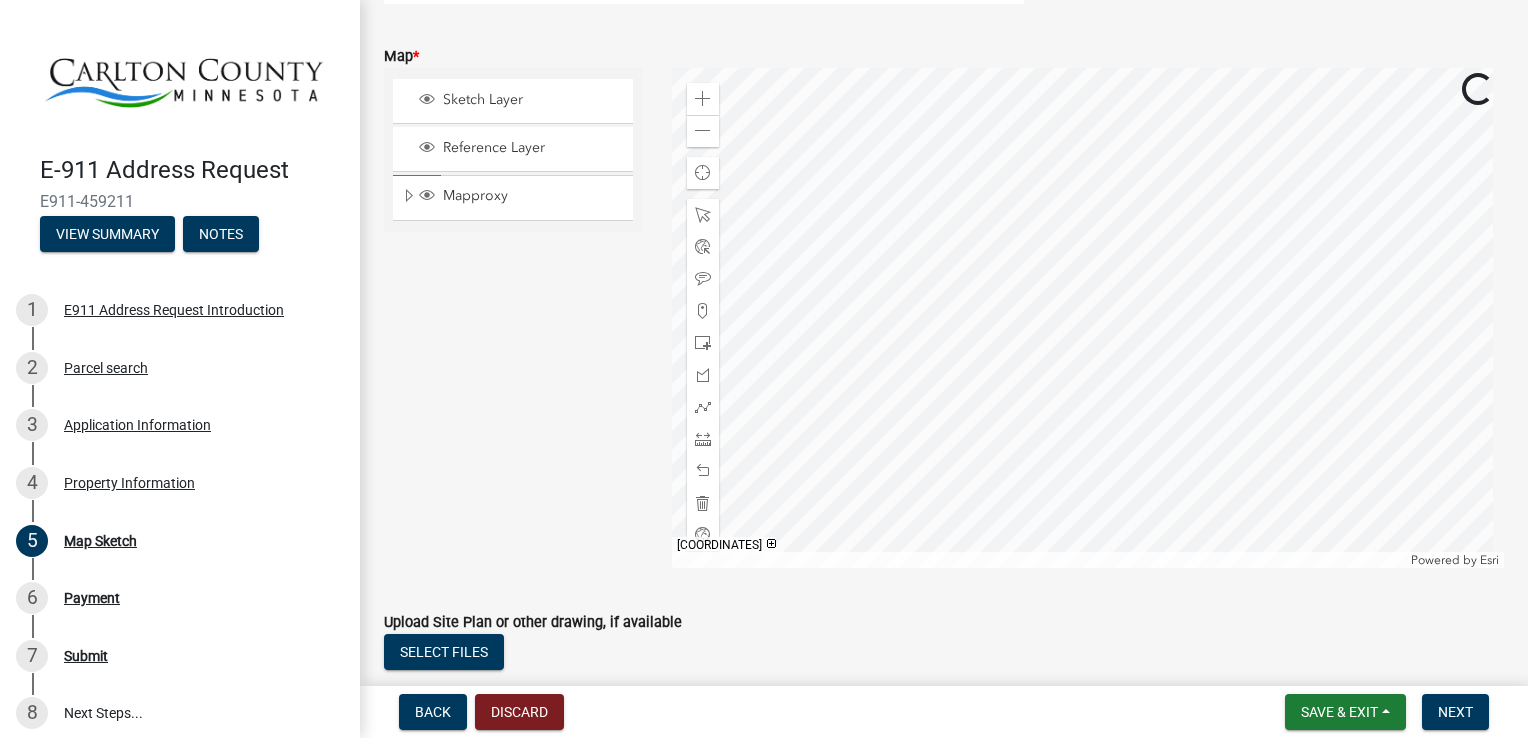 click 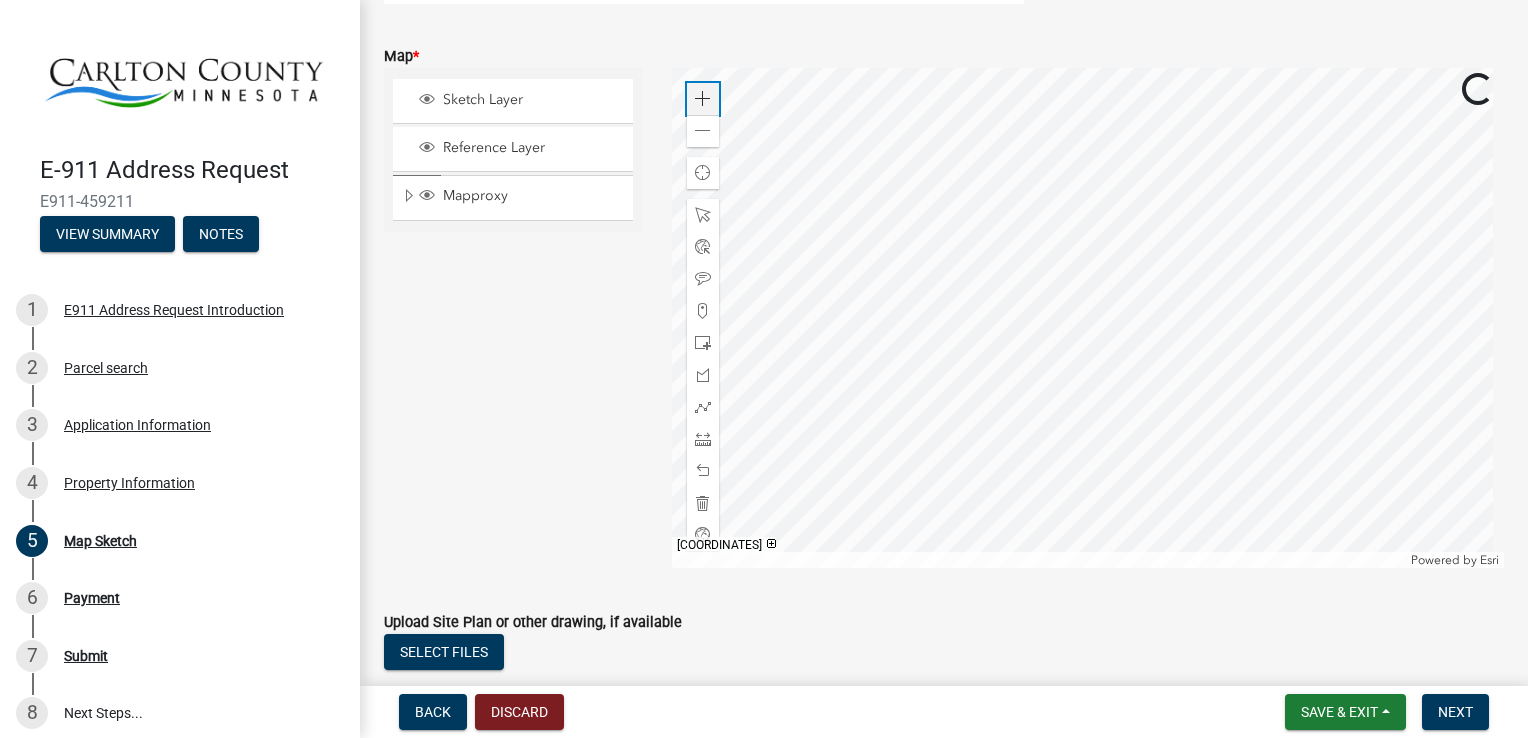 click on "Zoom in" 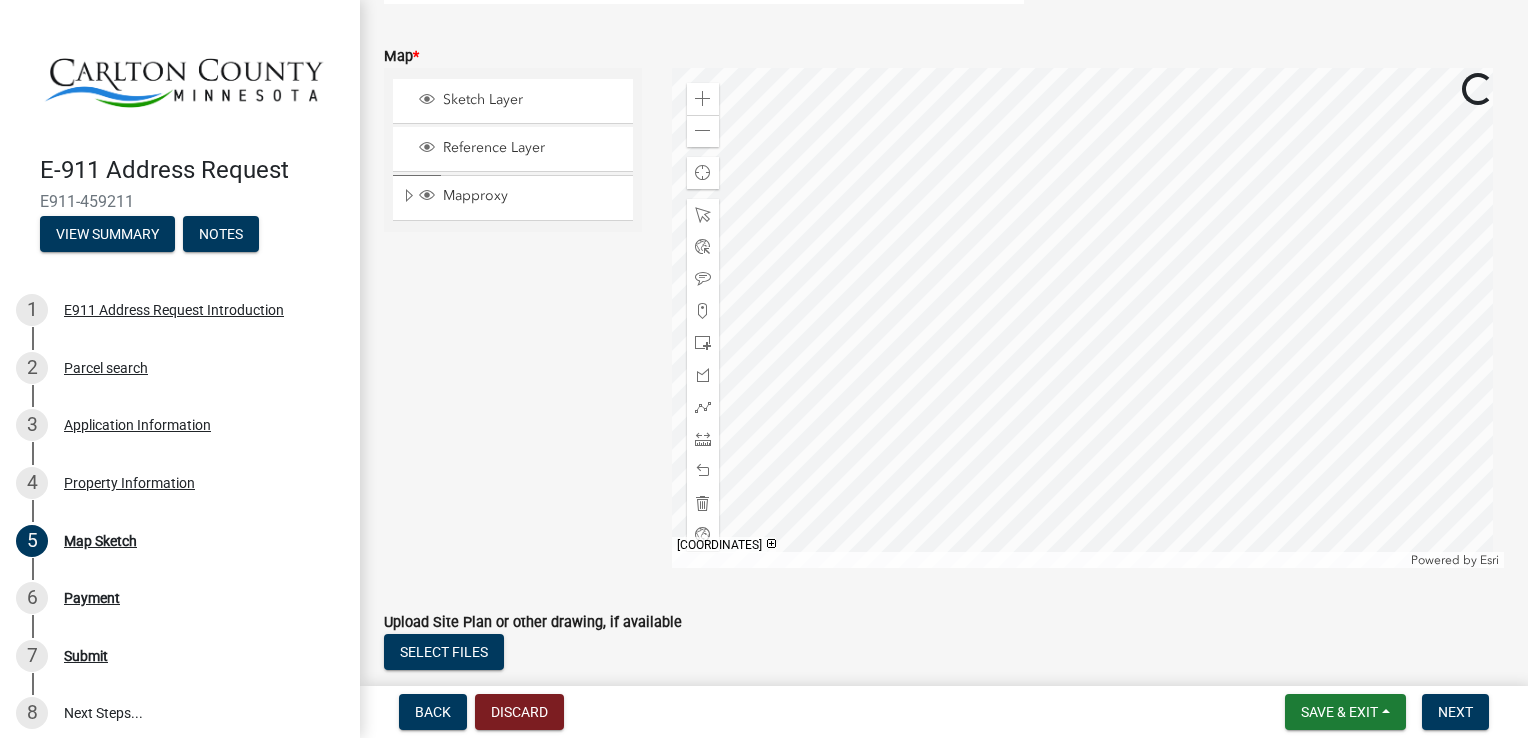 click 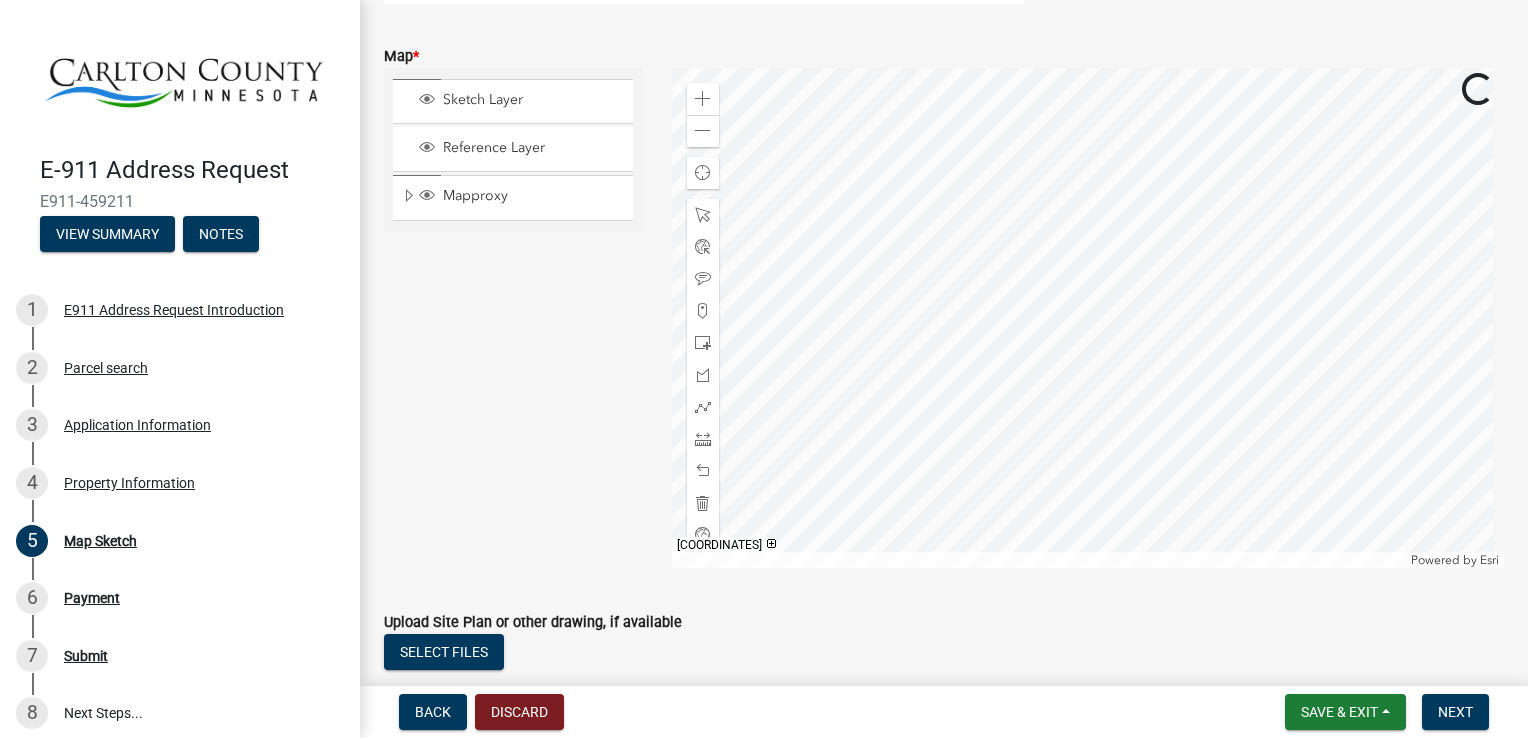 click 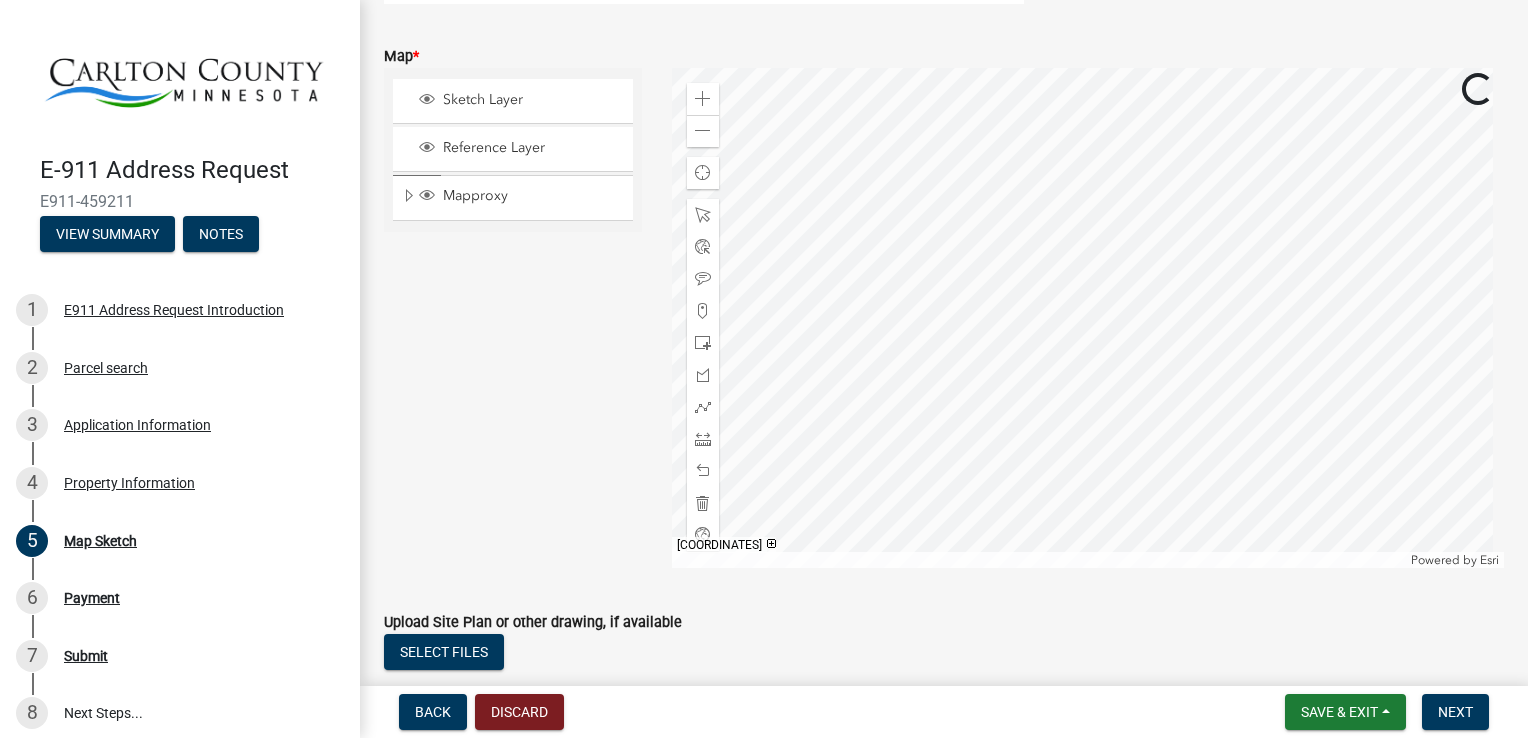 click 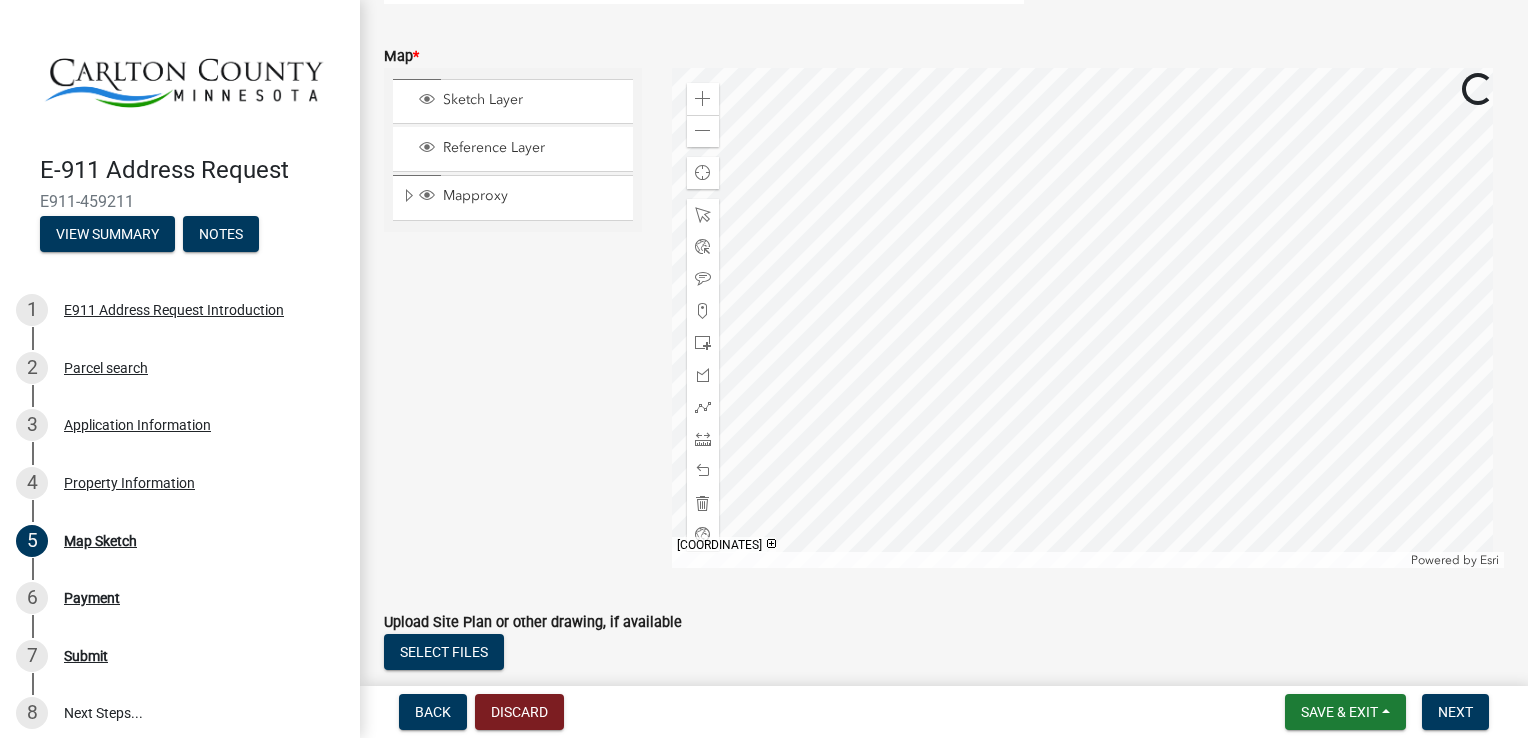 click 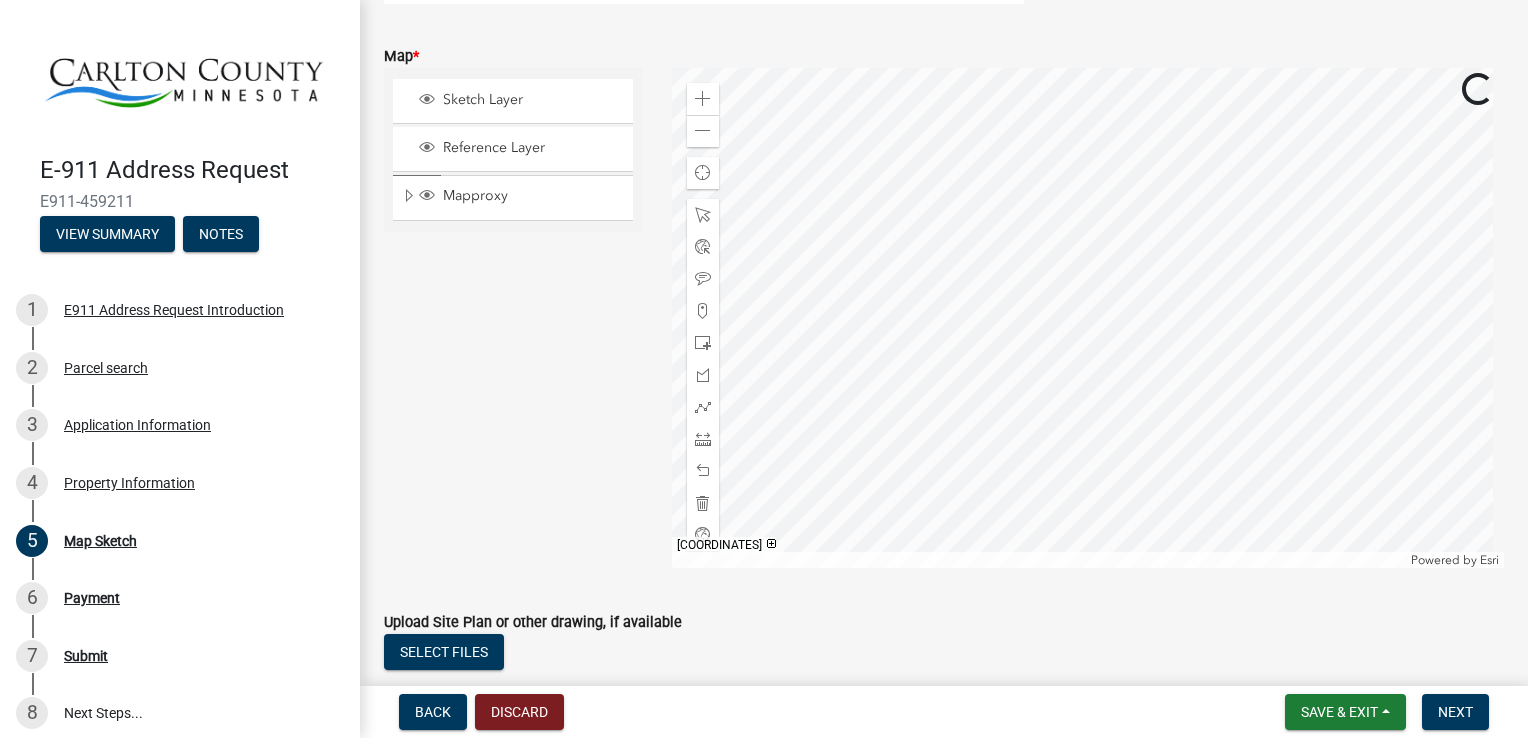 click 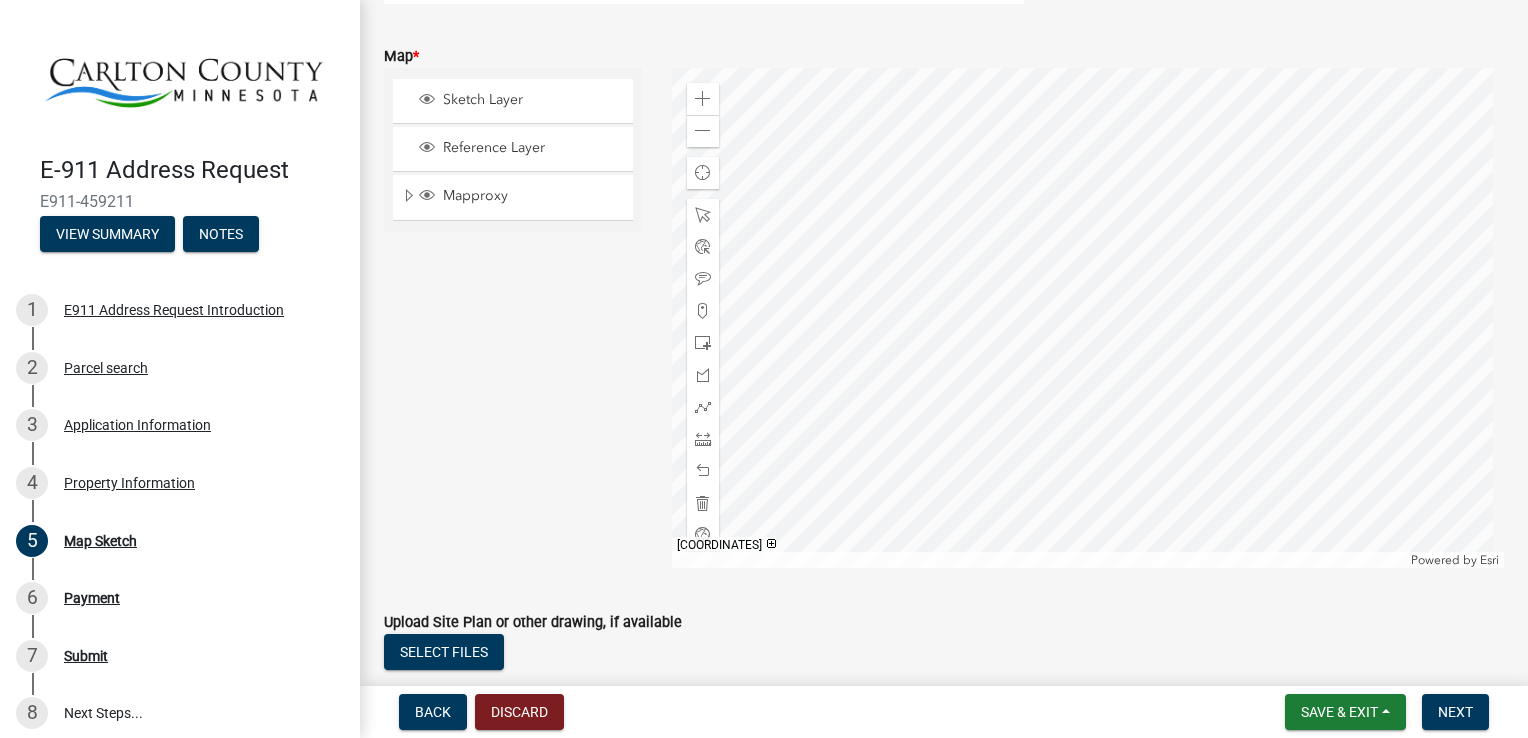 click 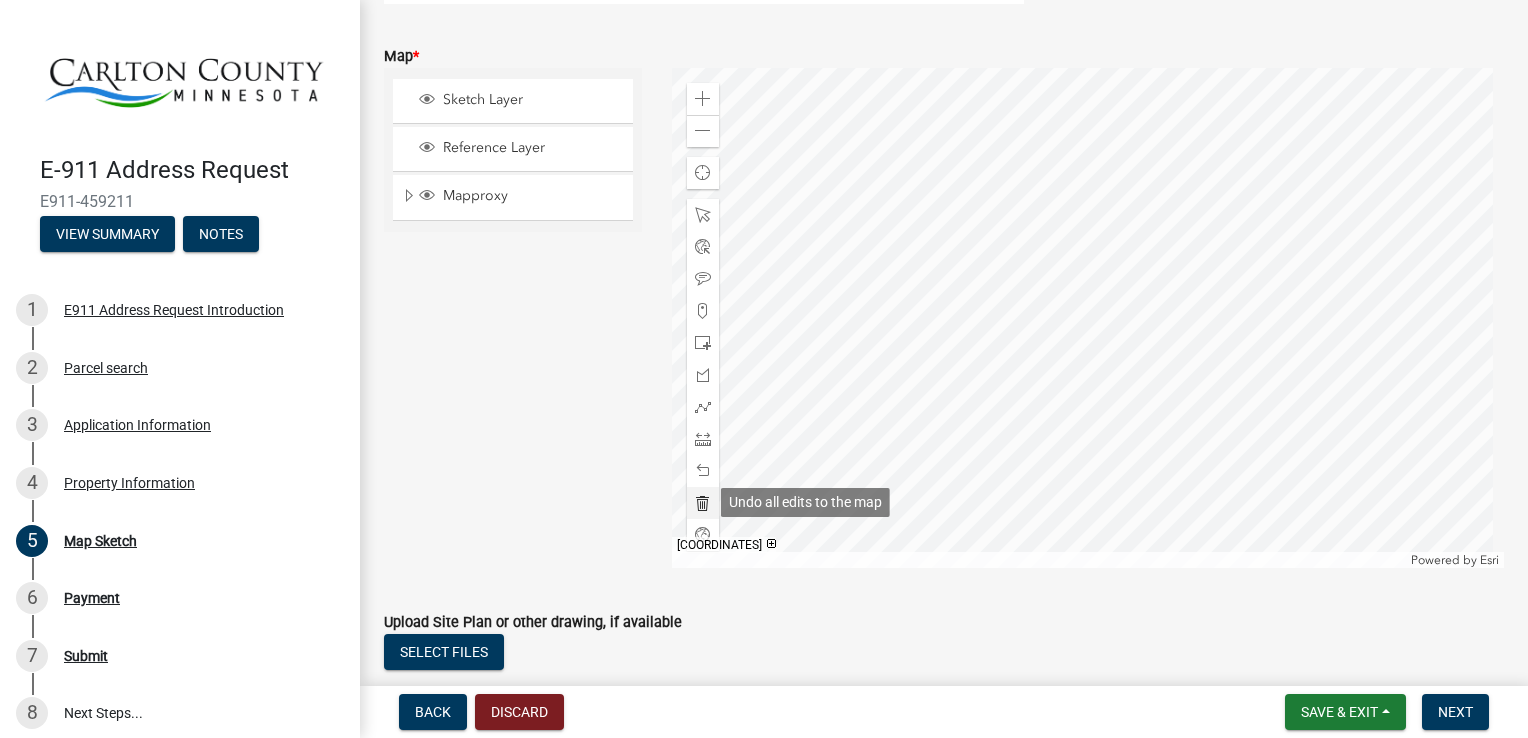 click 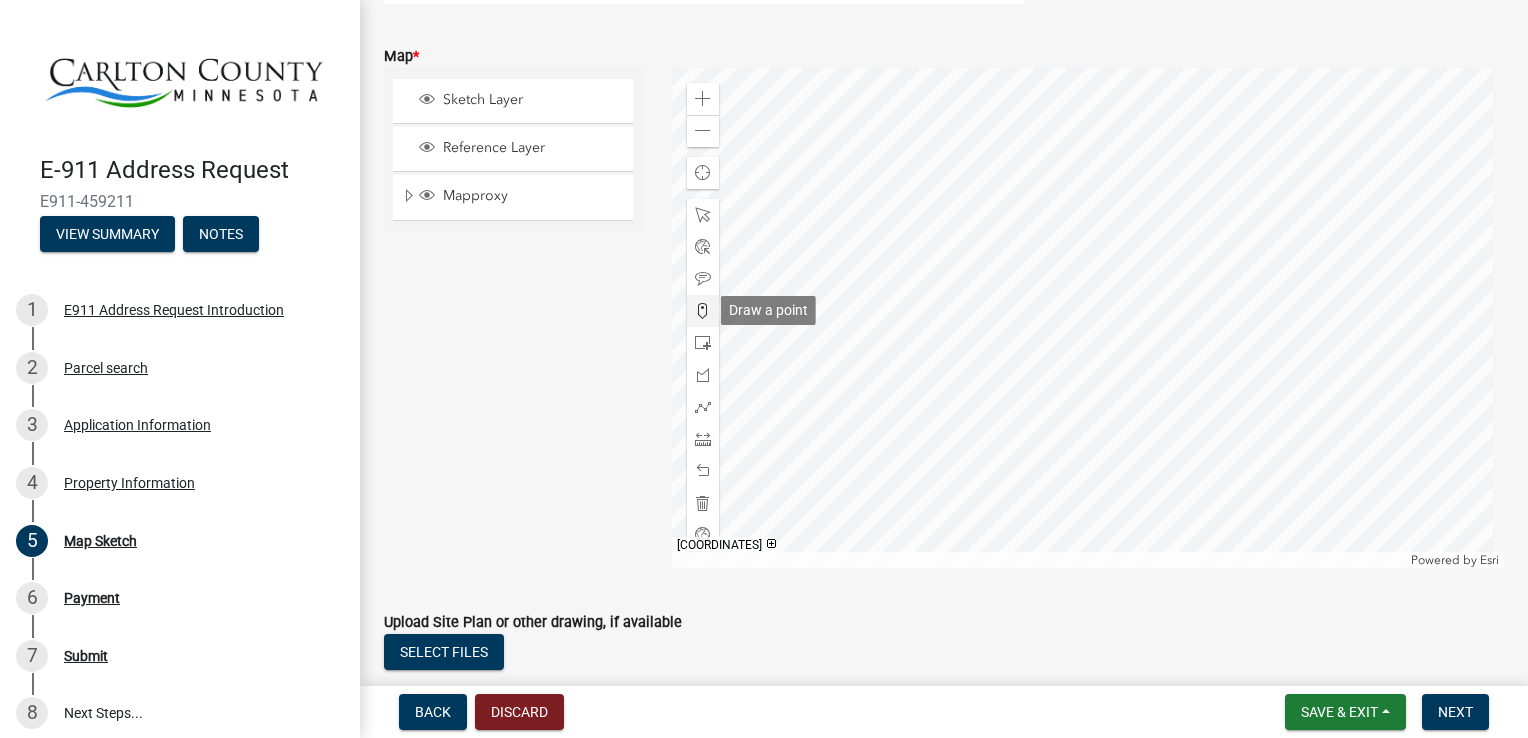 click 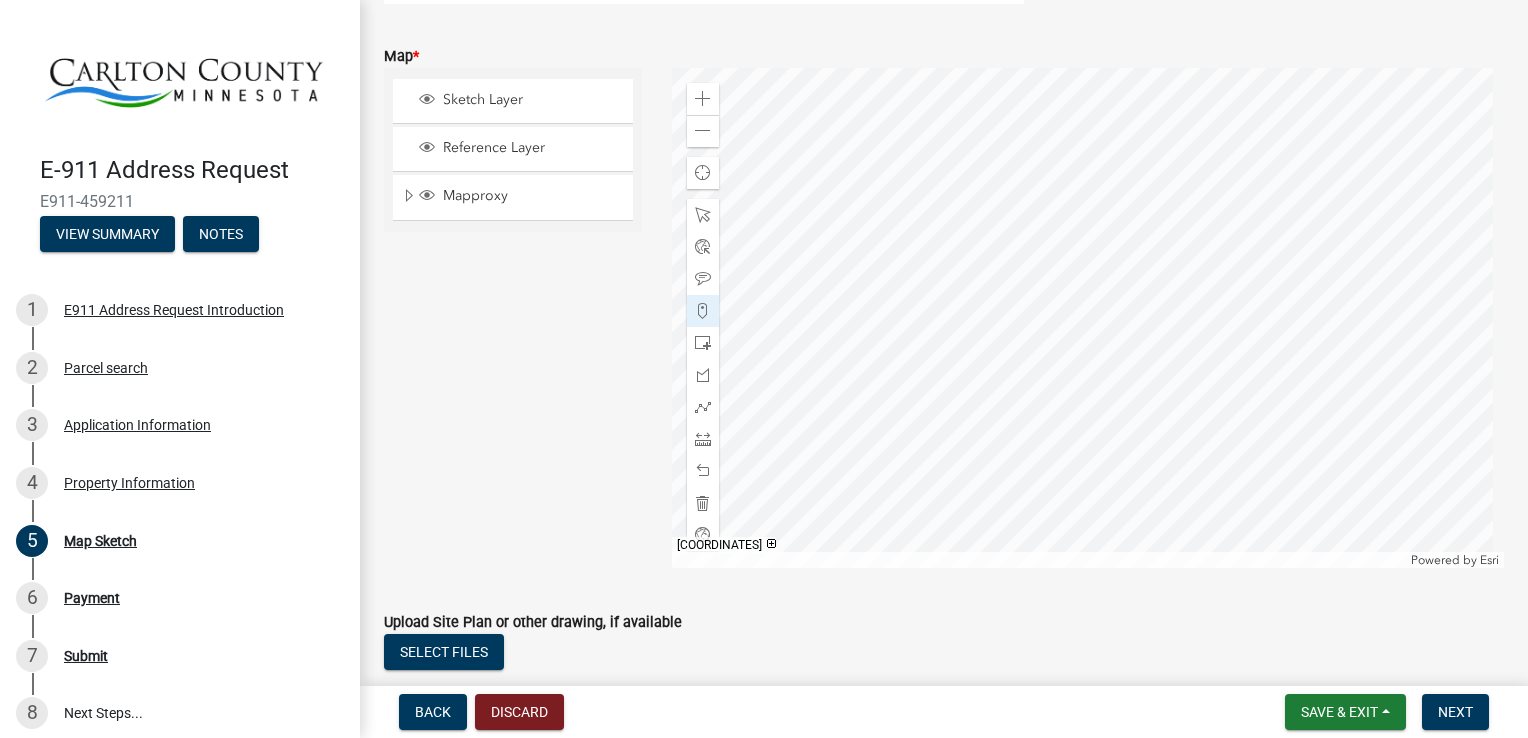 click 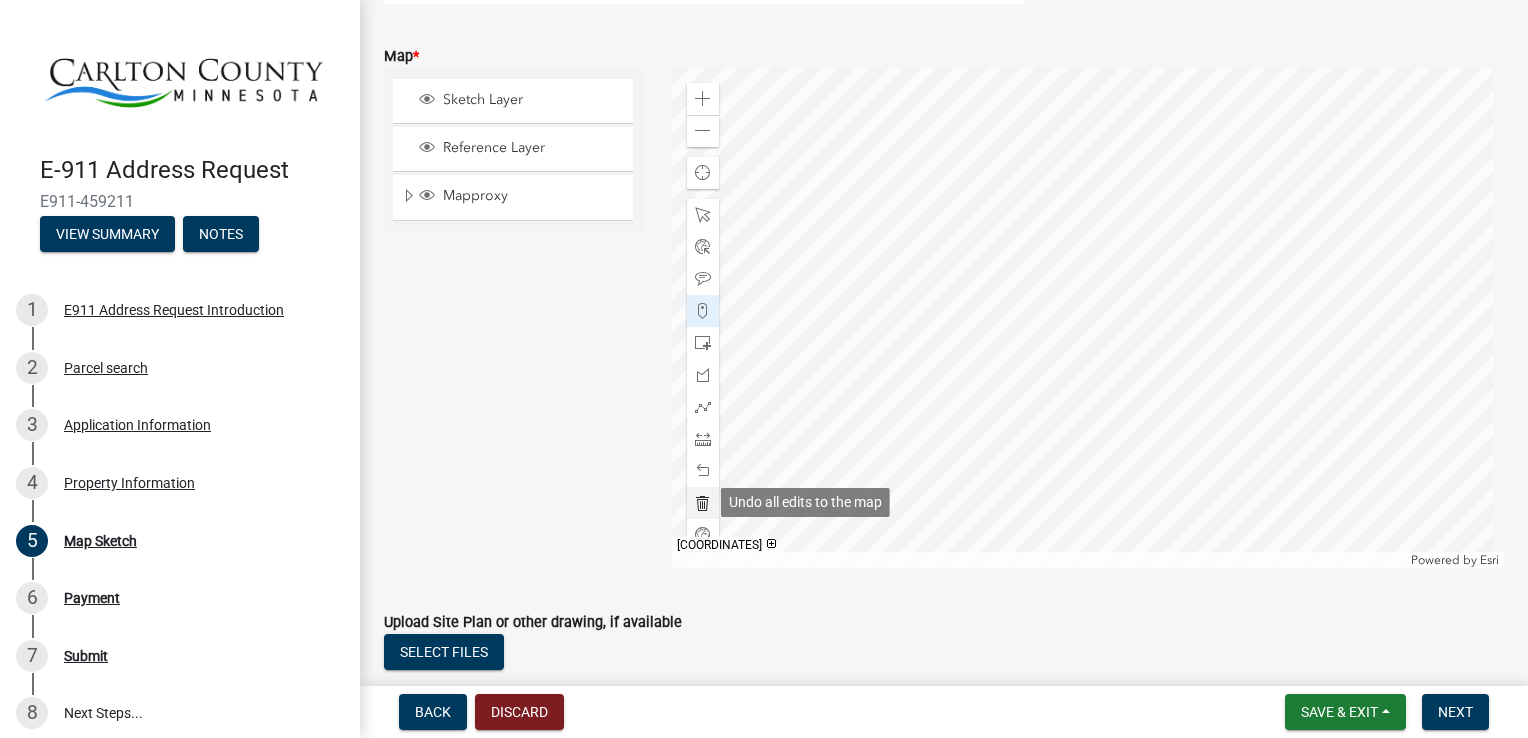 click 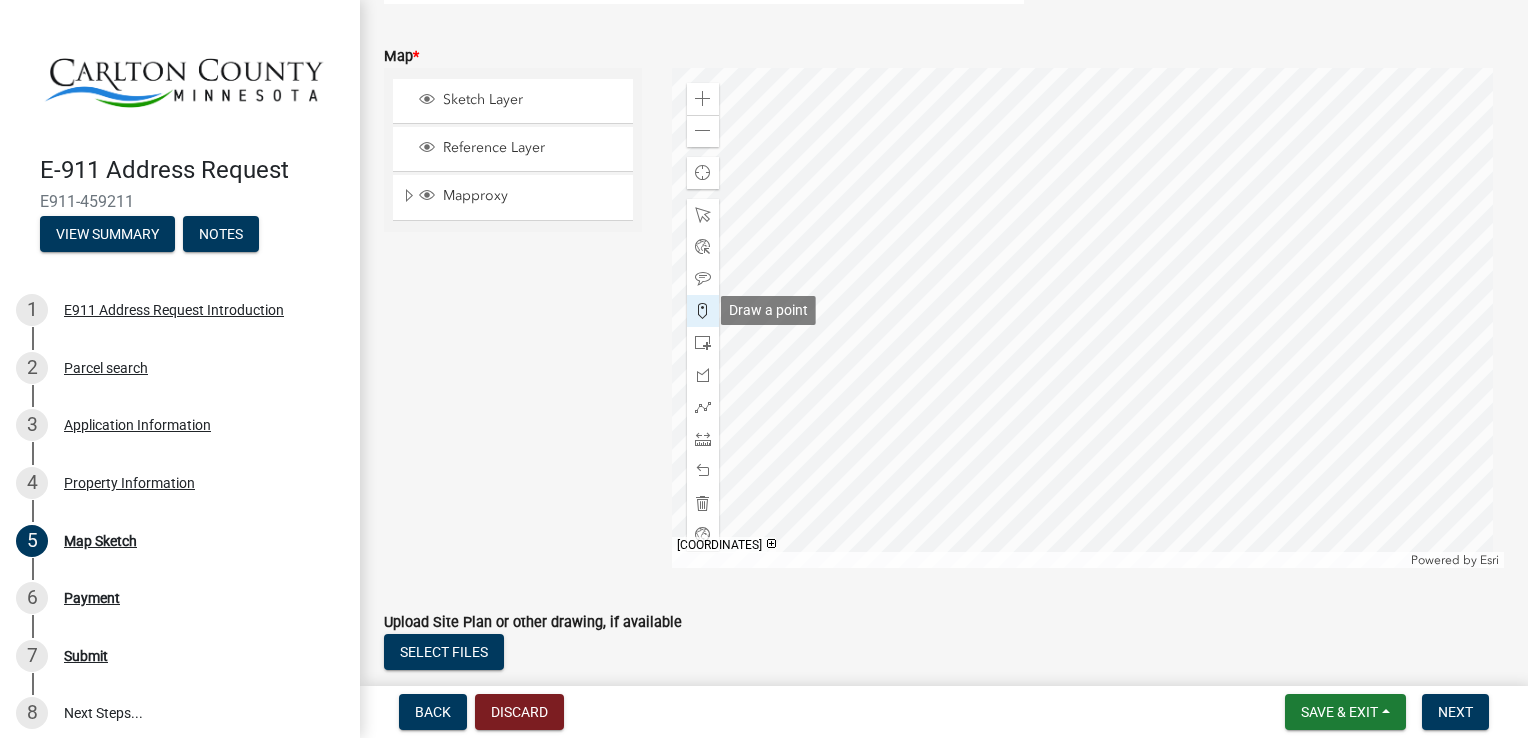 click 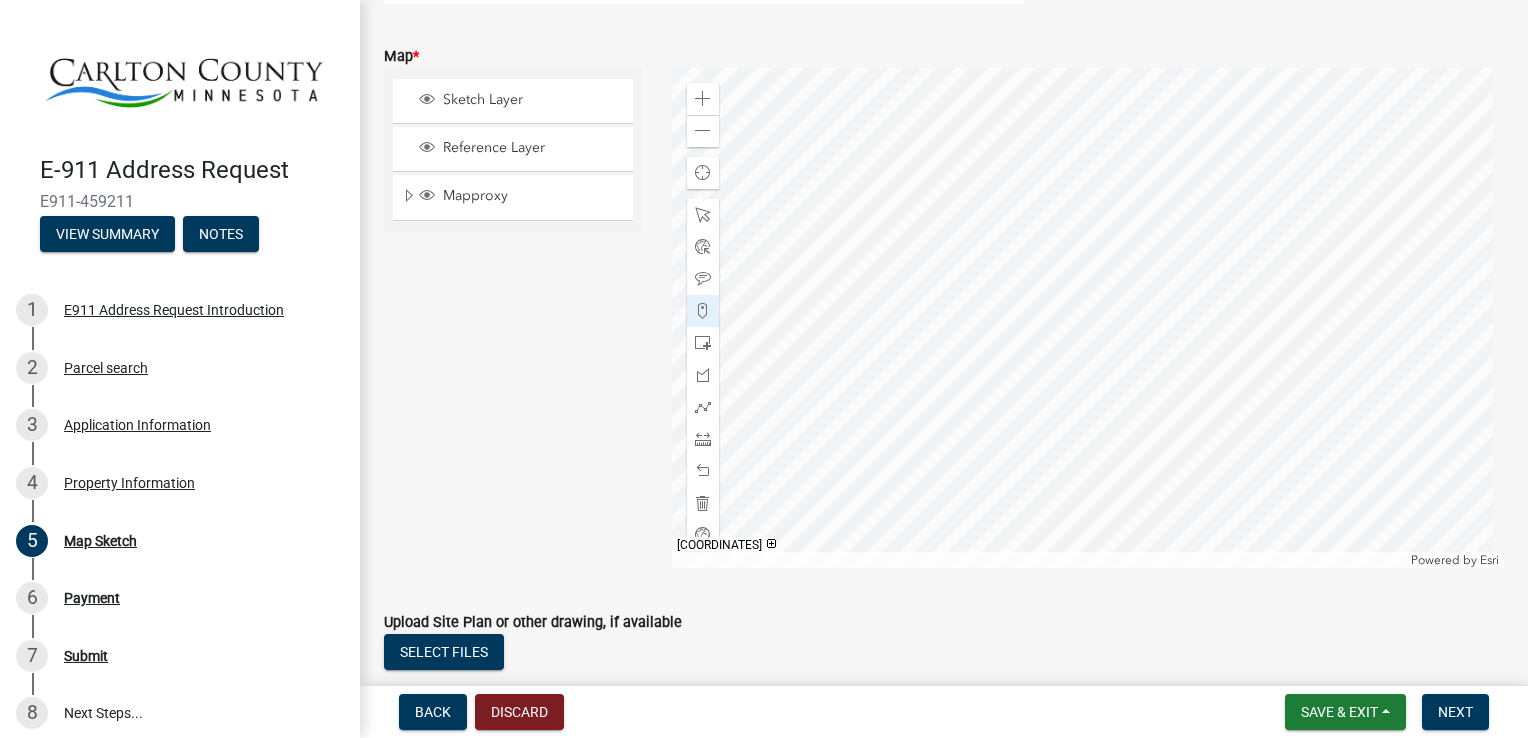 click 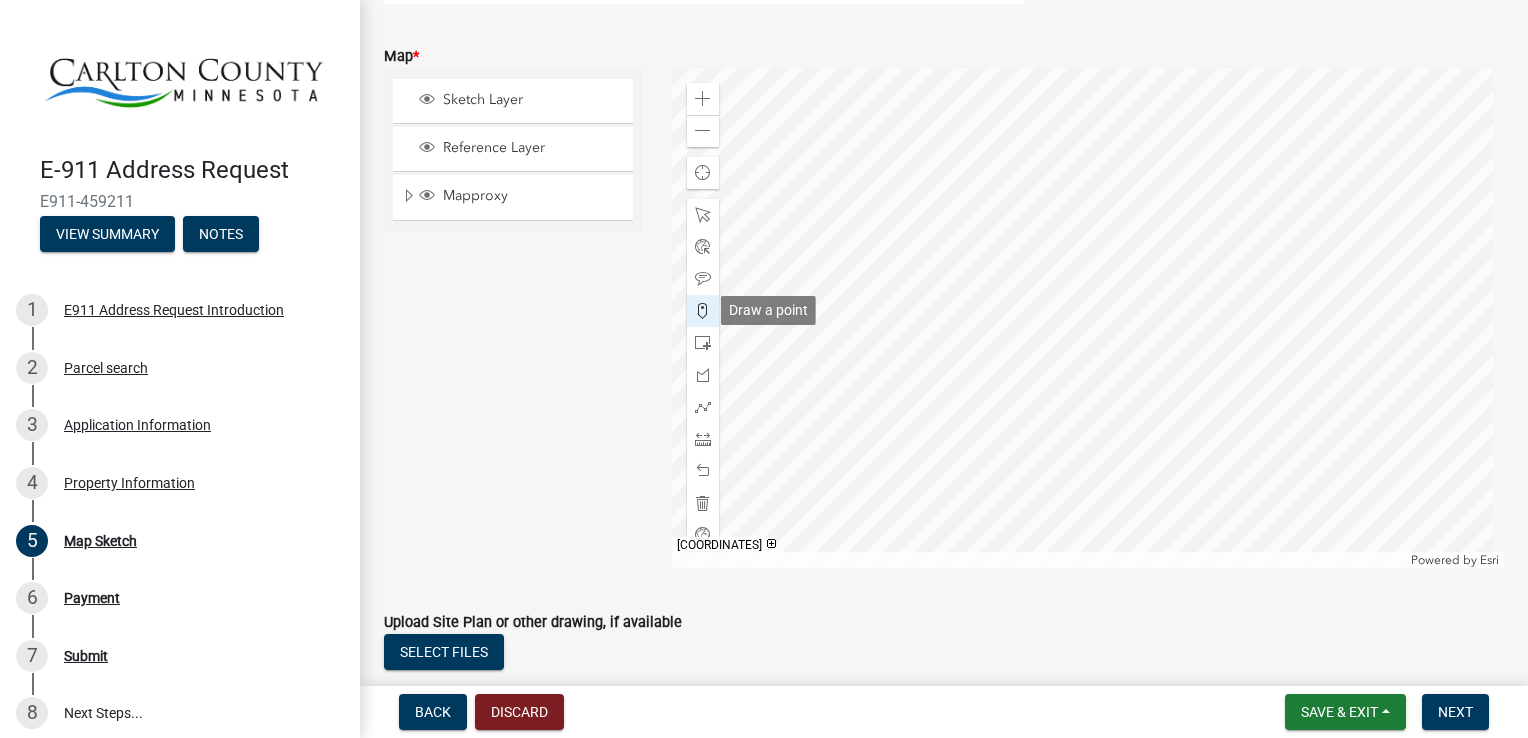 click 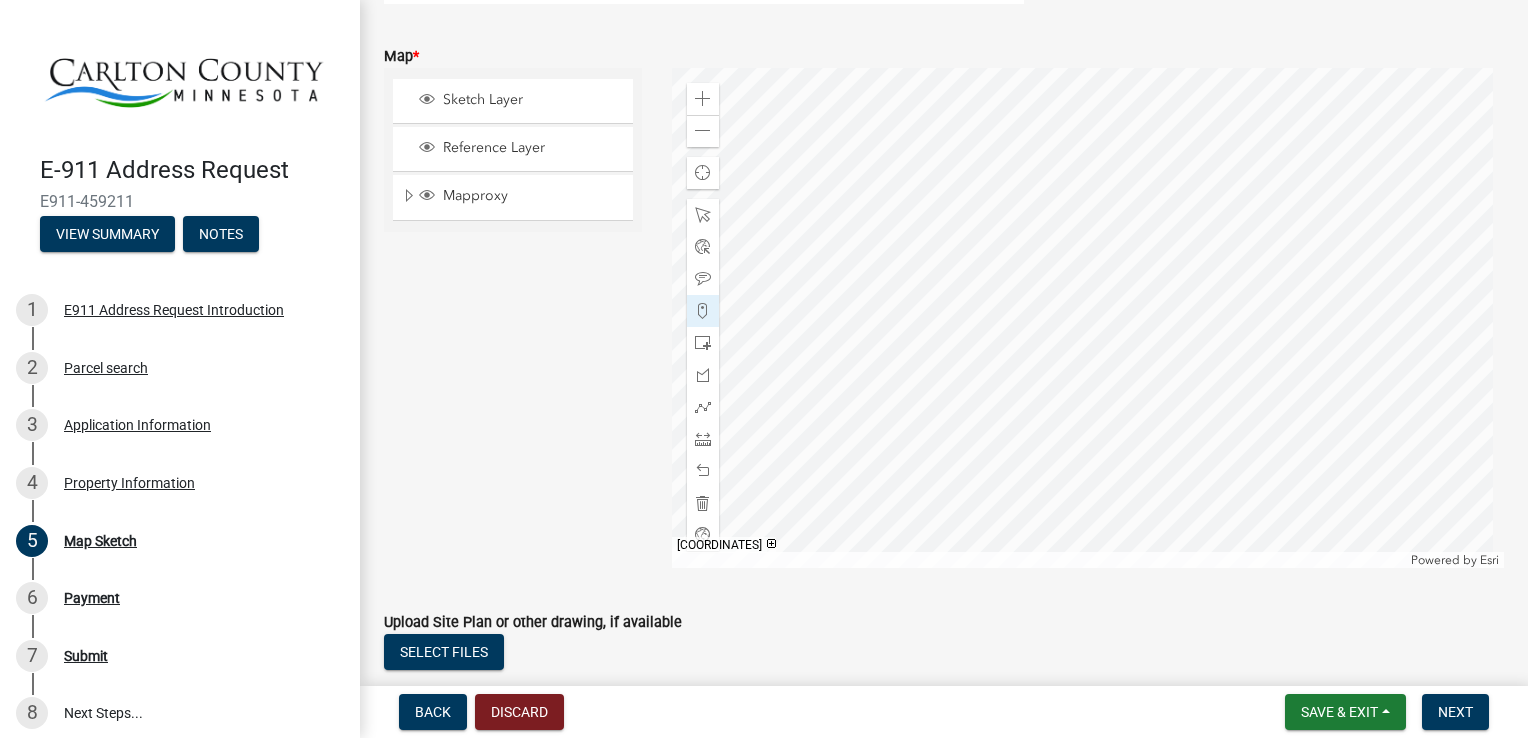 click 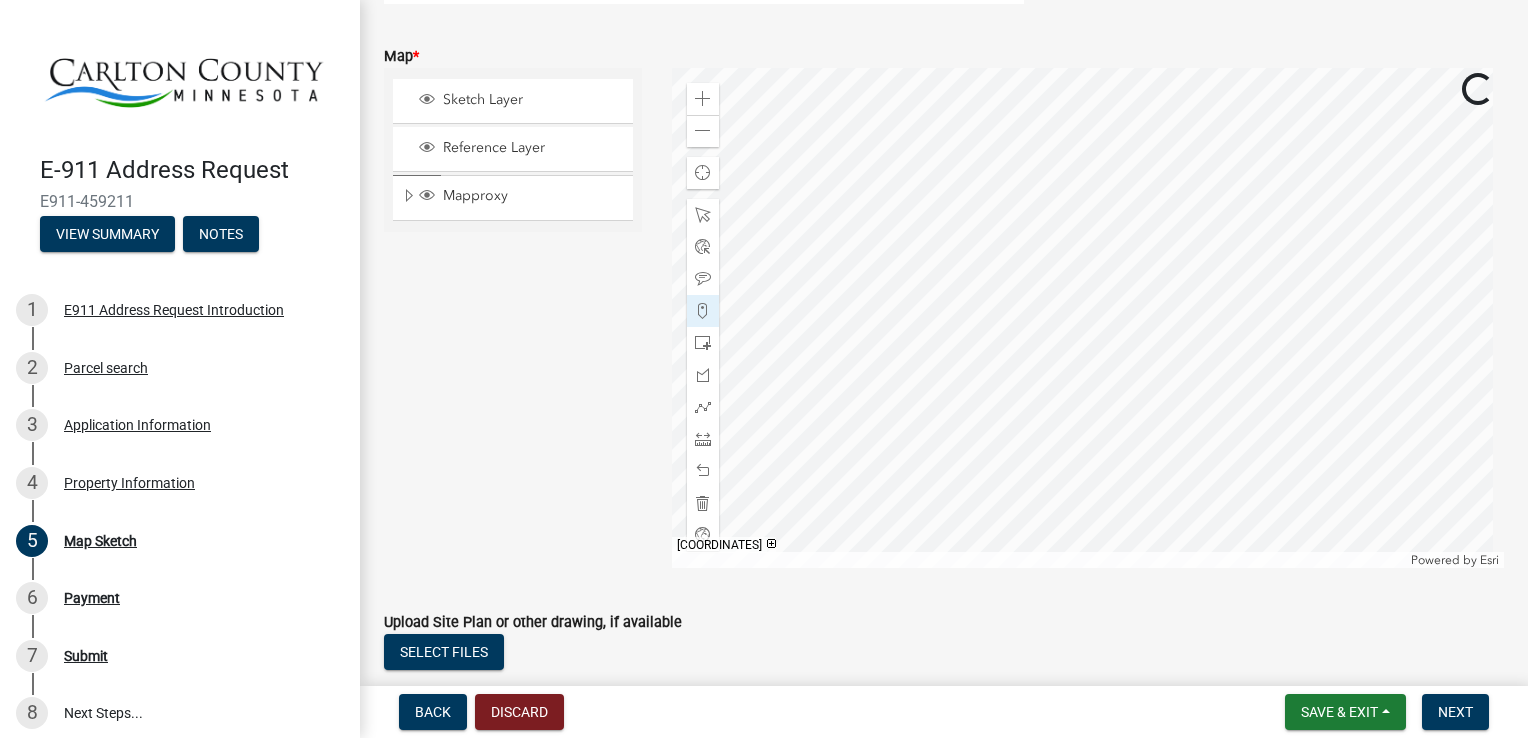 click 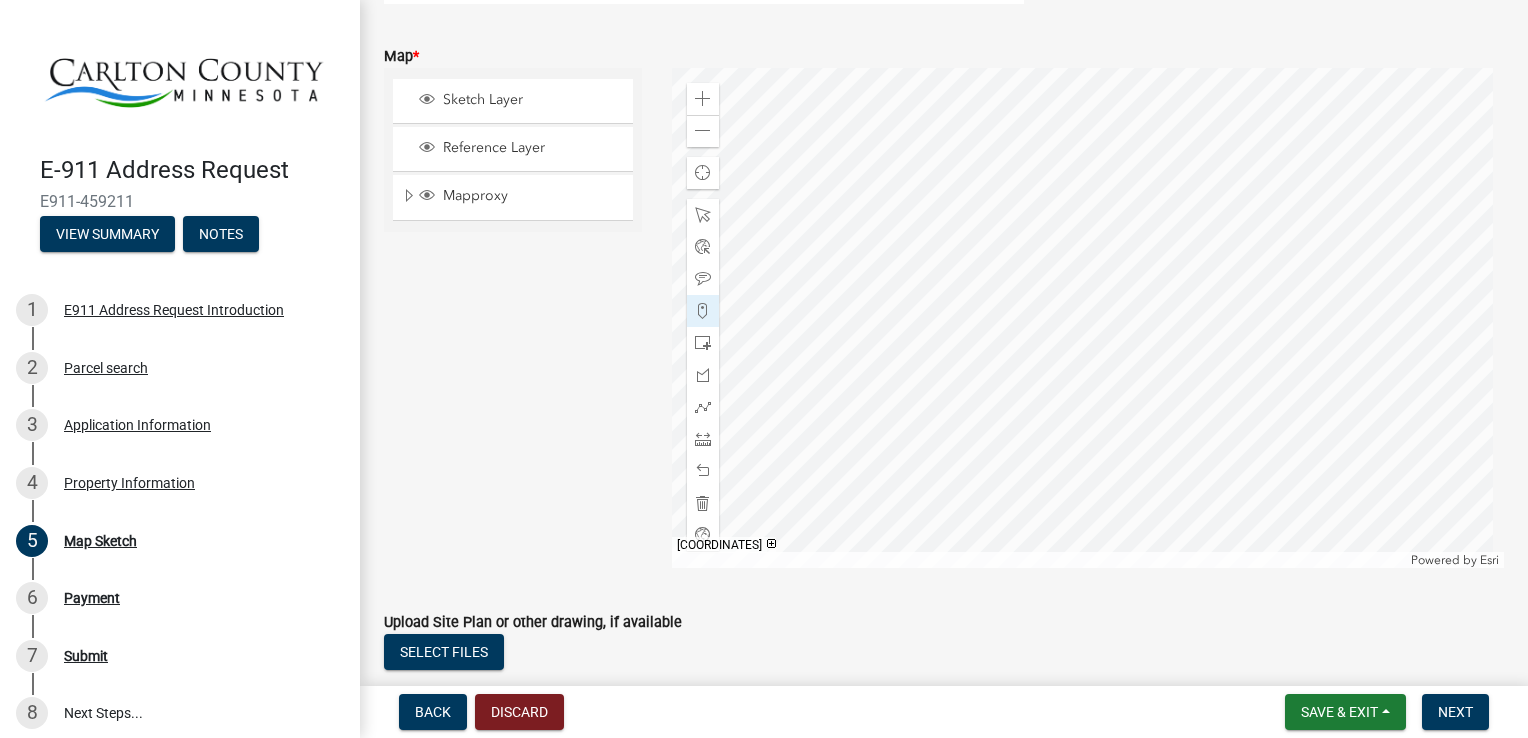 click 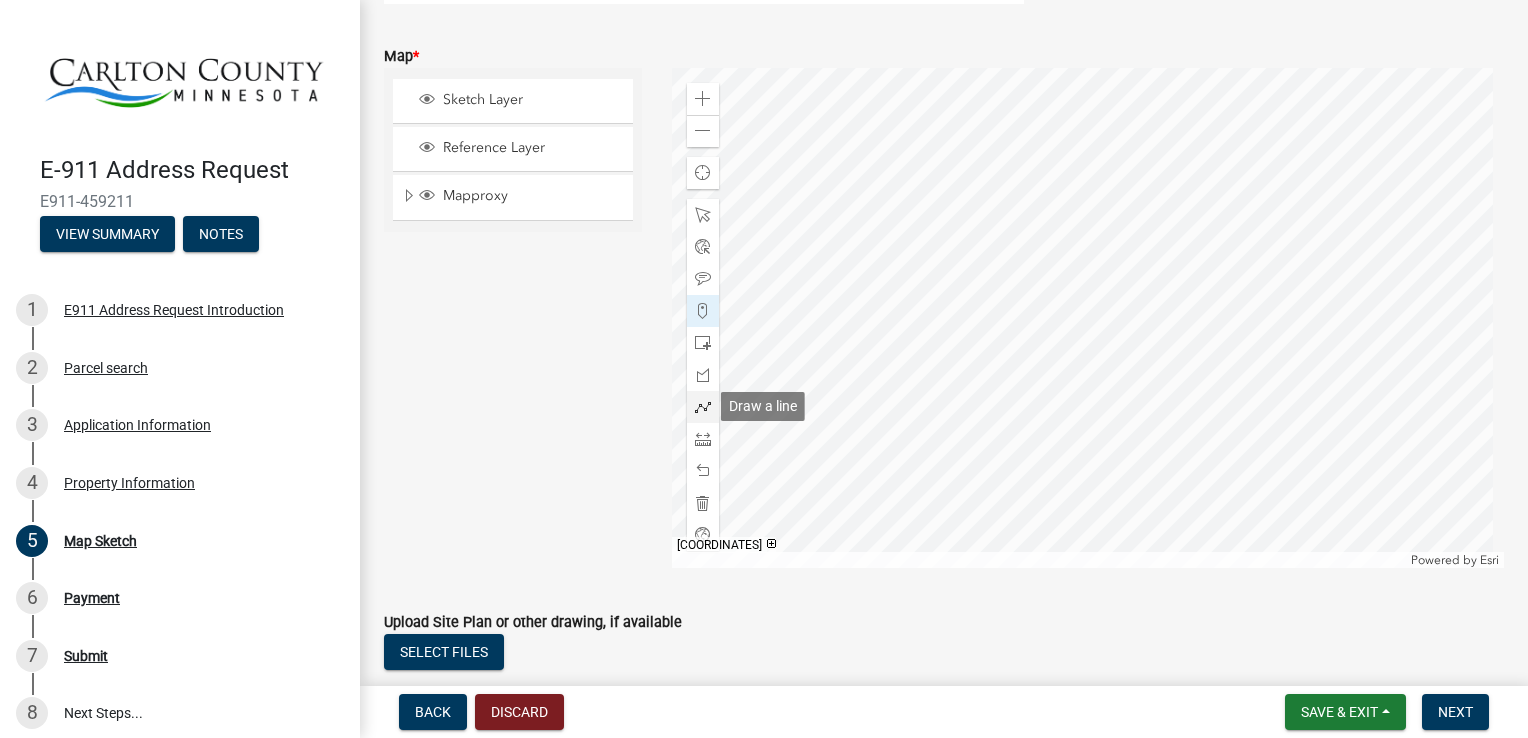 click 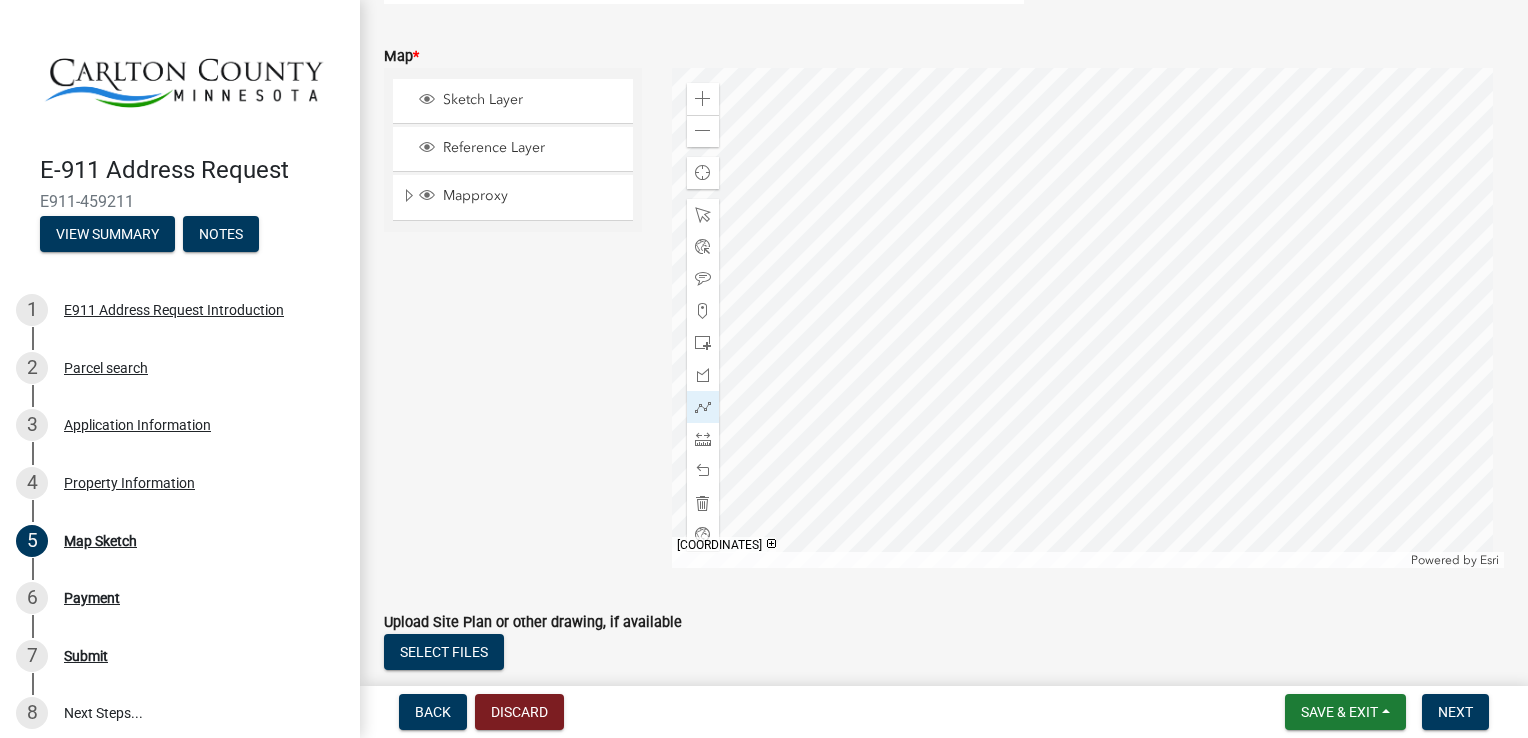 click 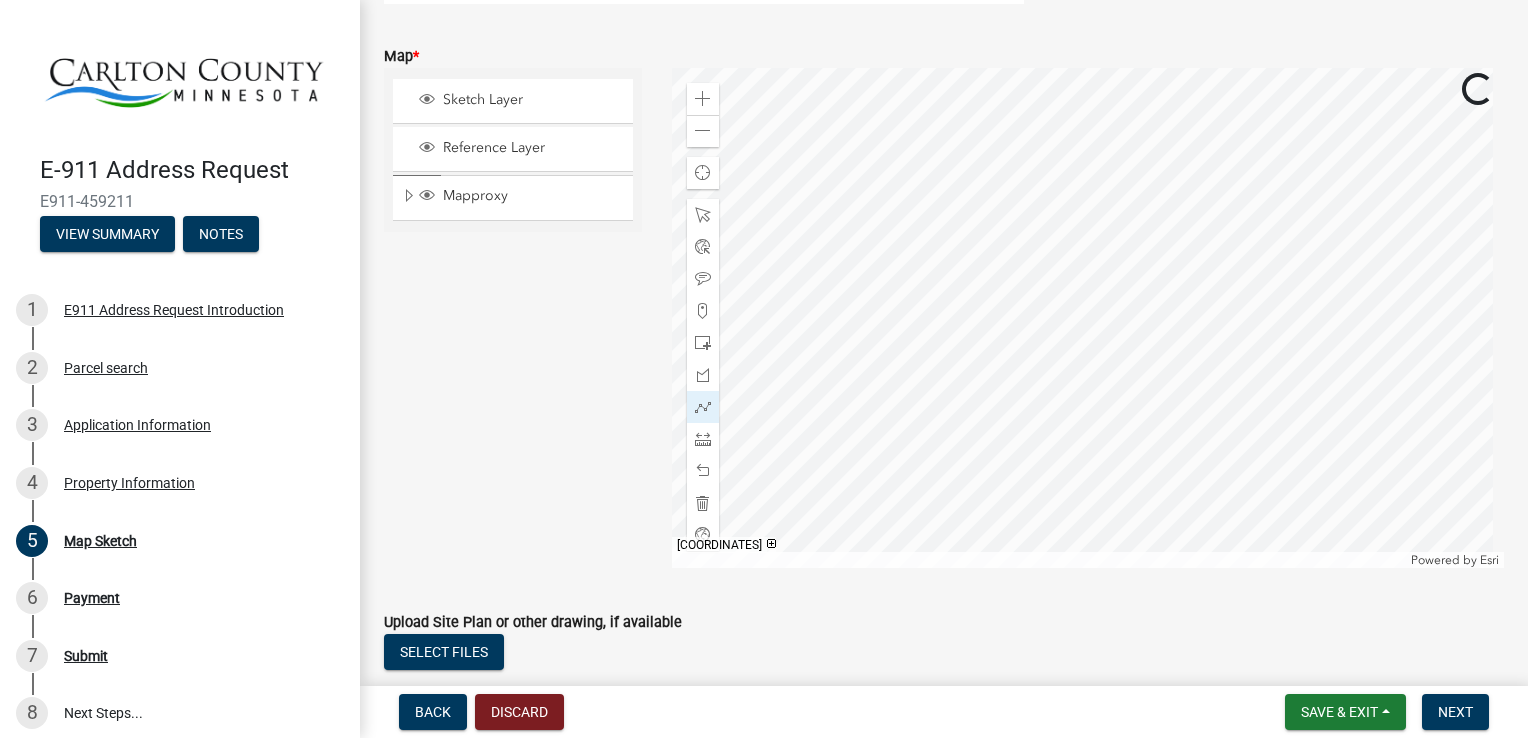 click 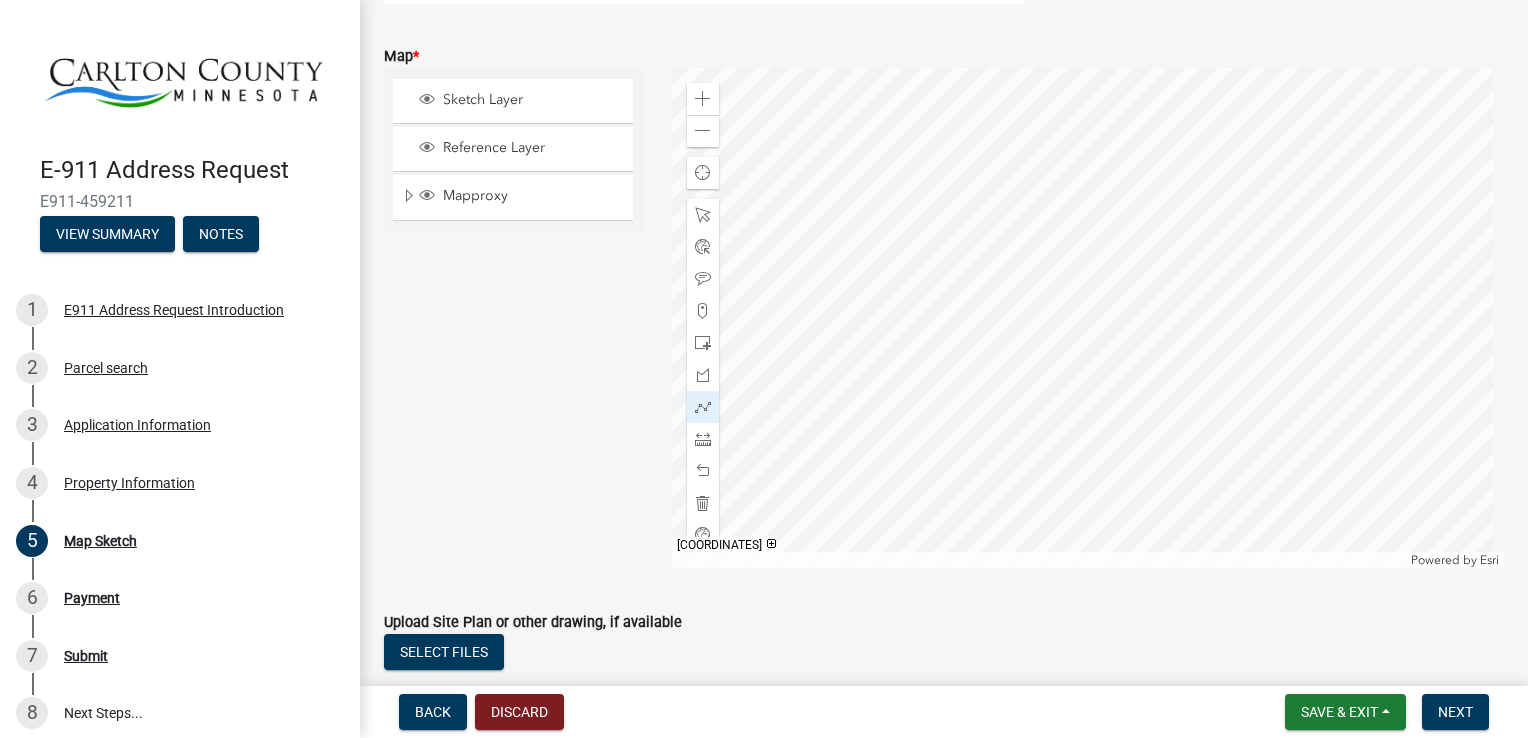 click 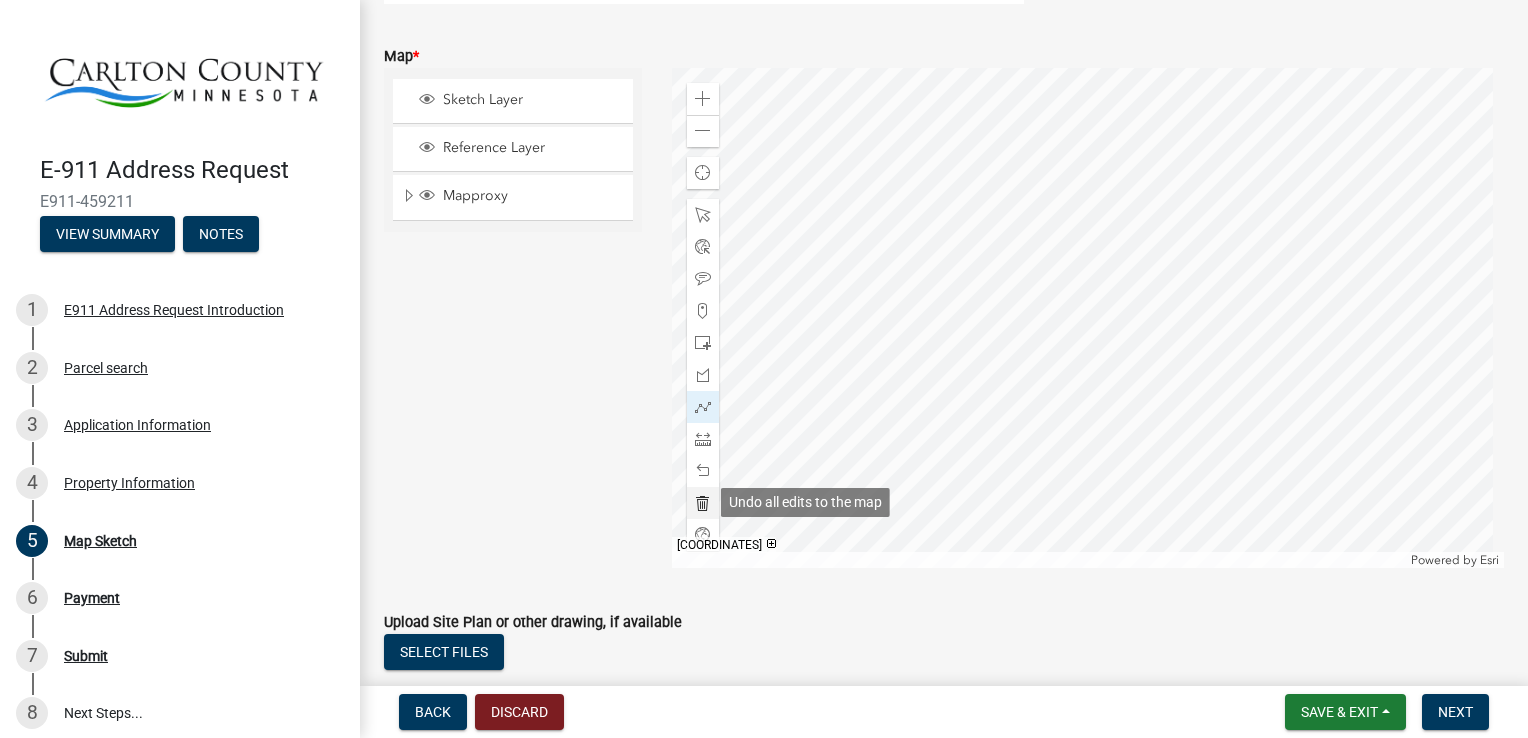 click 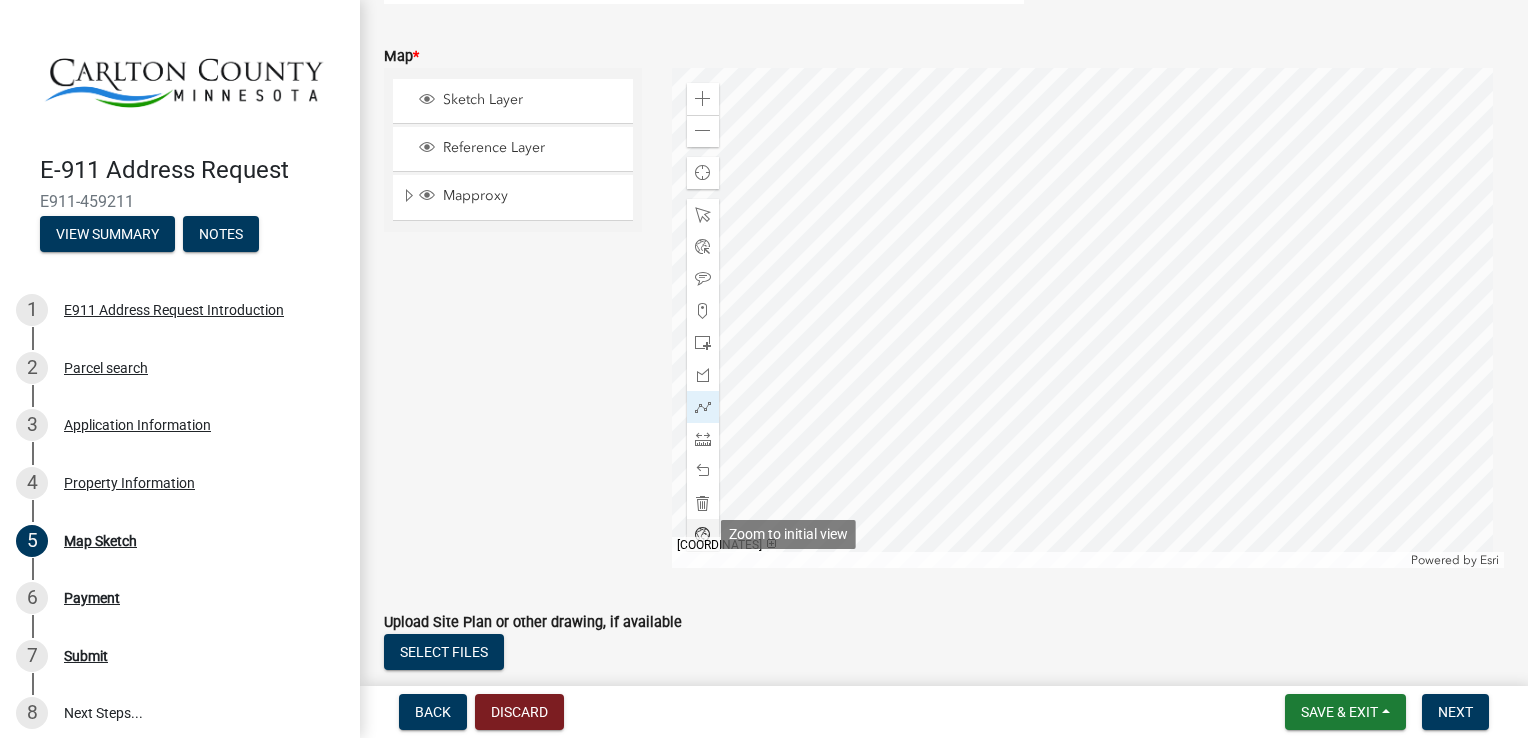 click 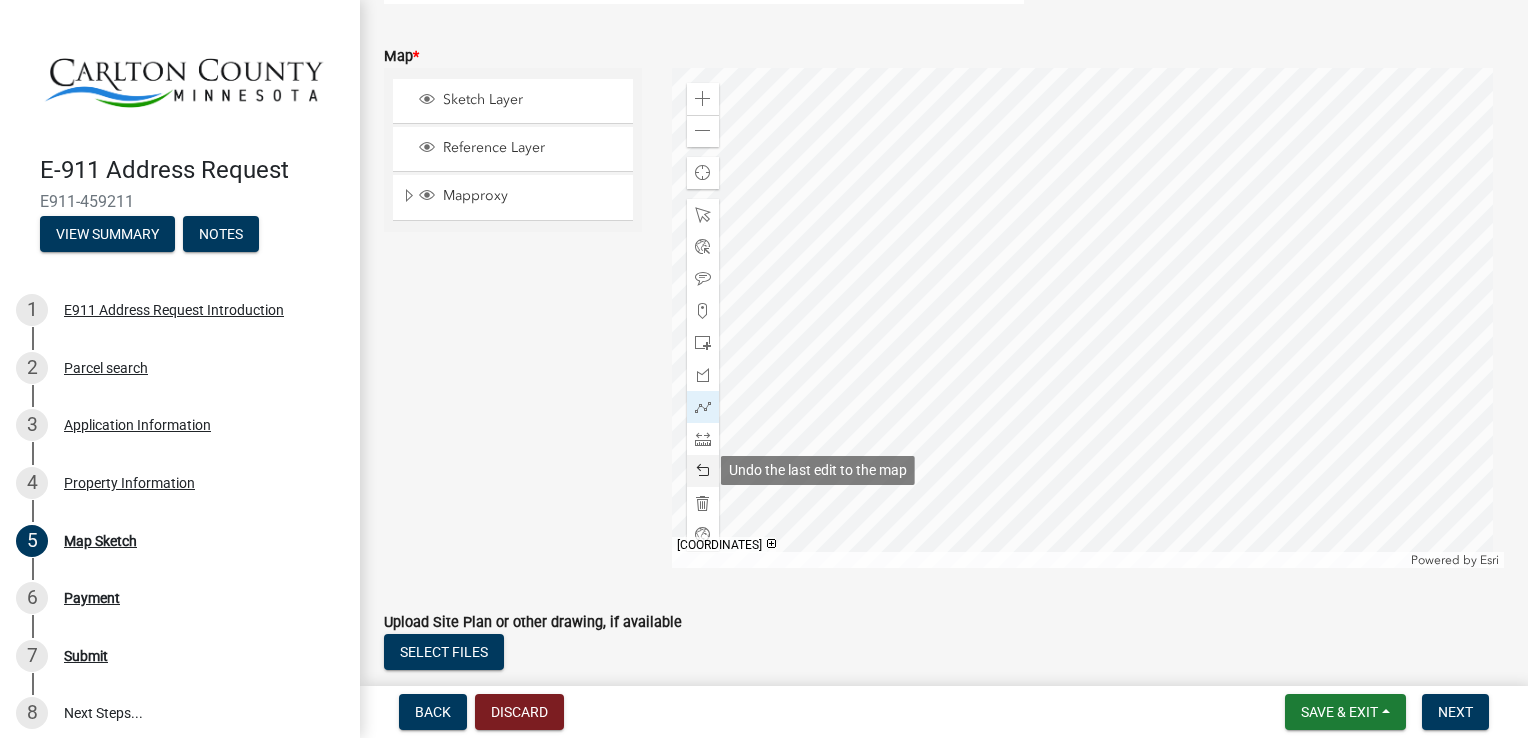 click 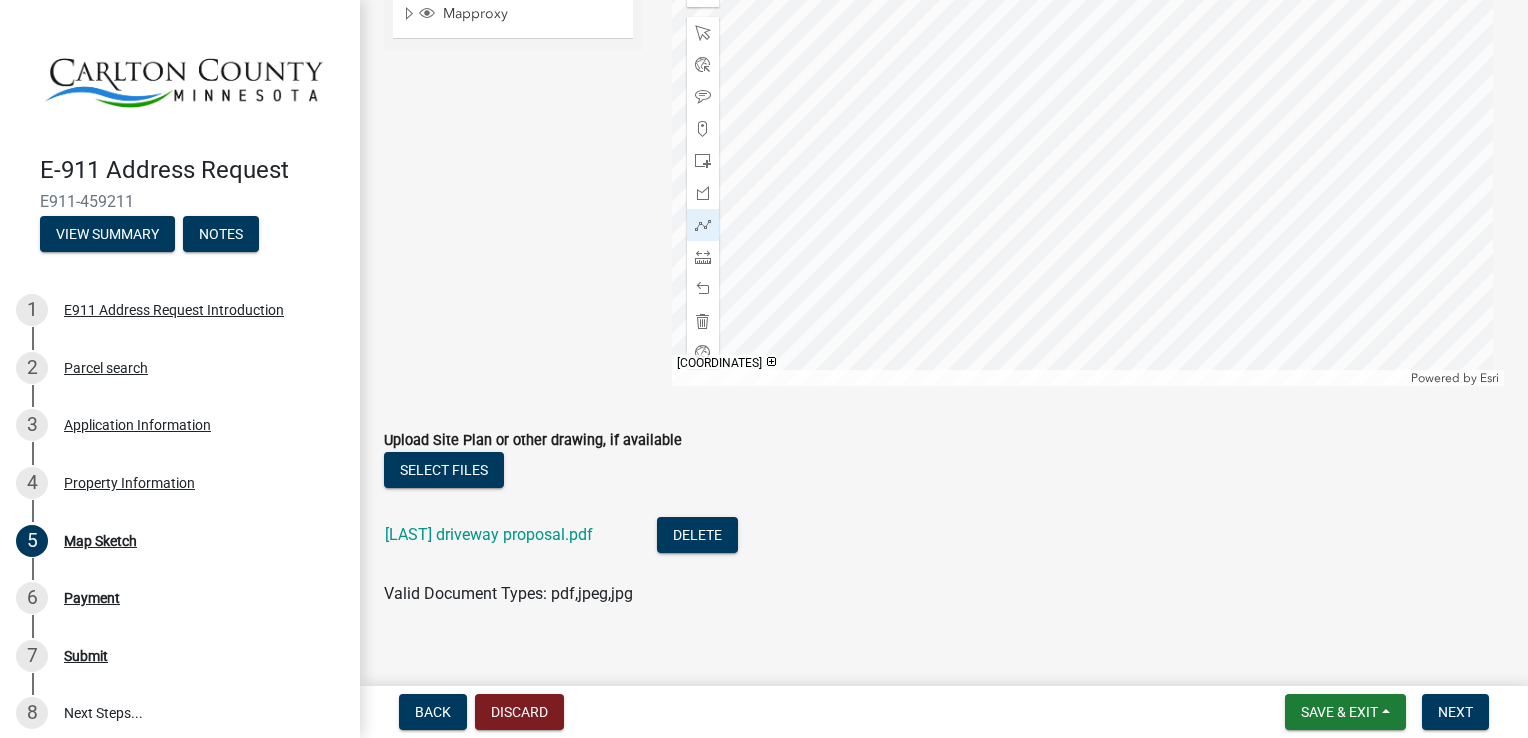 scroll, scrollTop: 600, scrollLeft: 0, axis: vertical 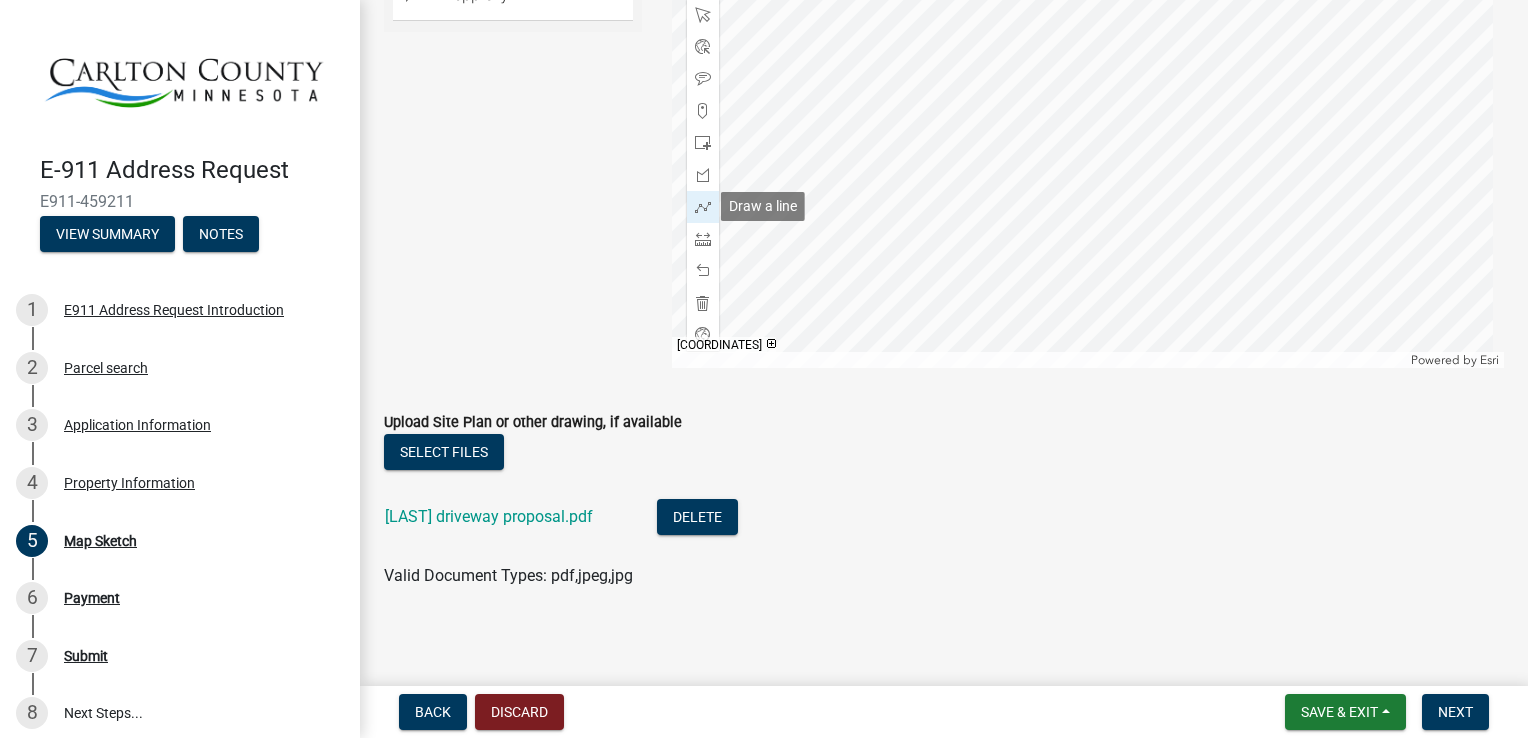drag, startPoint x: 693, startPoint y: 312, endPoint x: 664, endPoint y: 198, distance: 117.630775 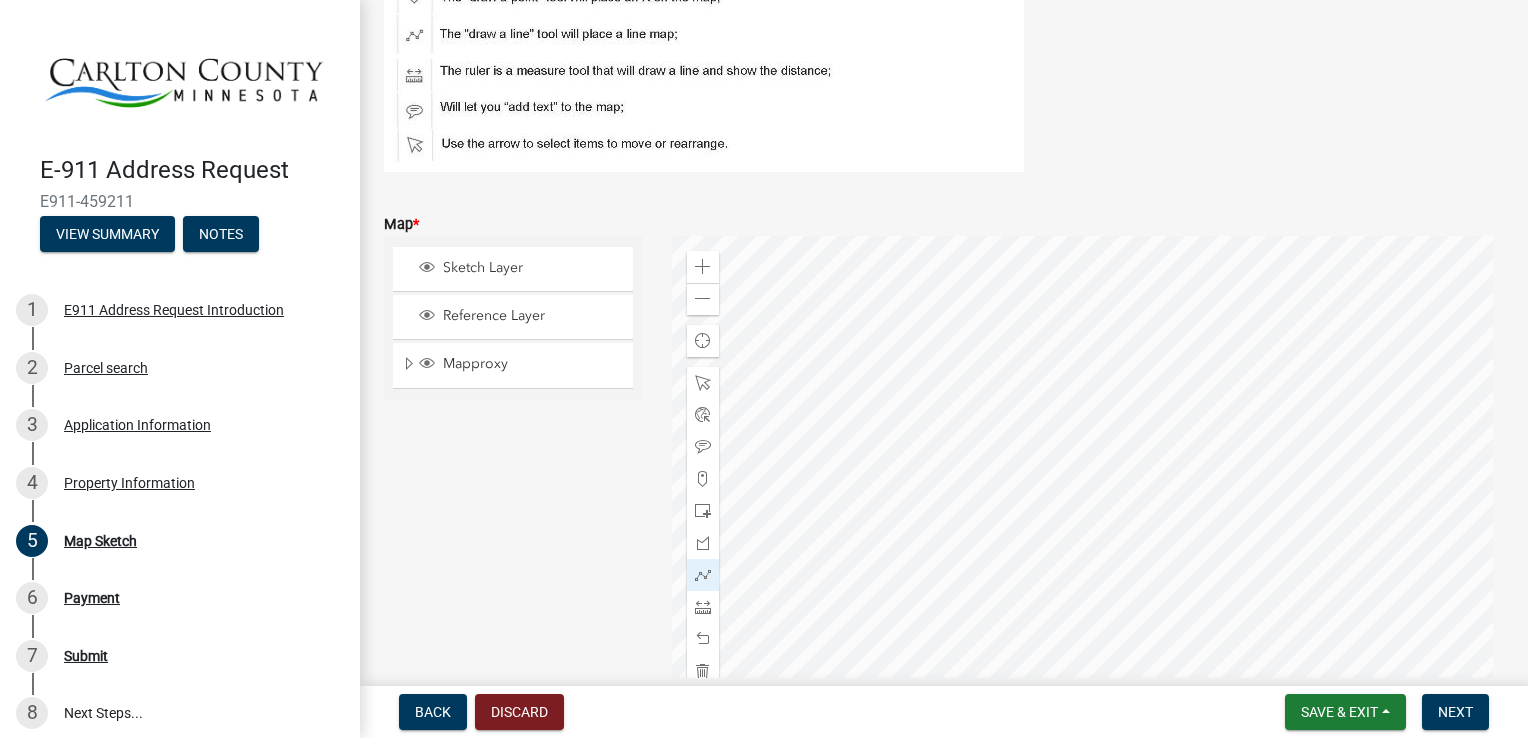 scroll, scrollTop: 200, scrollLeft: 0, axis: vertical 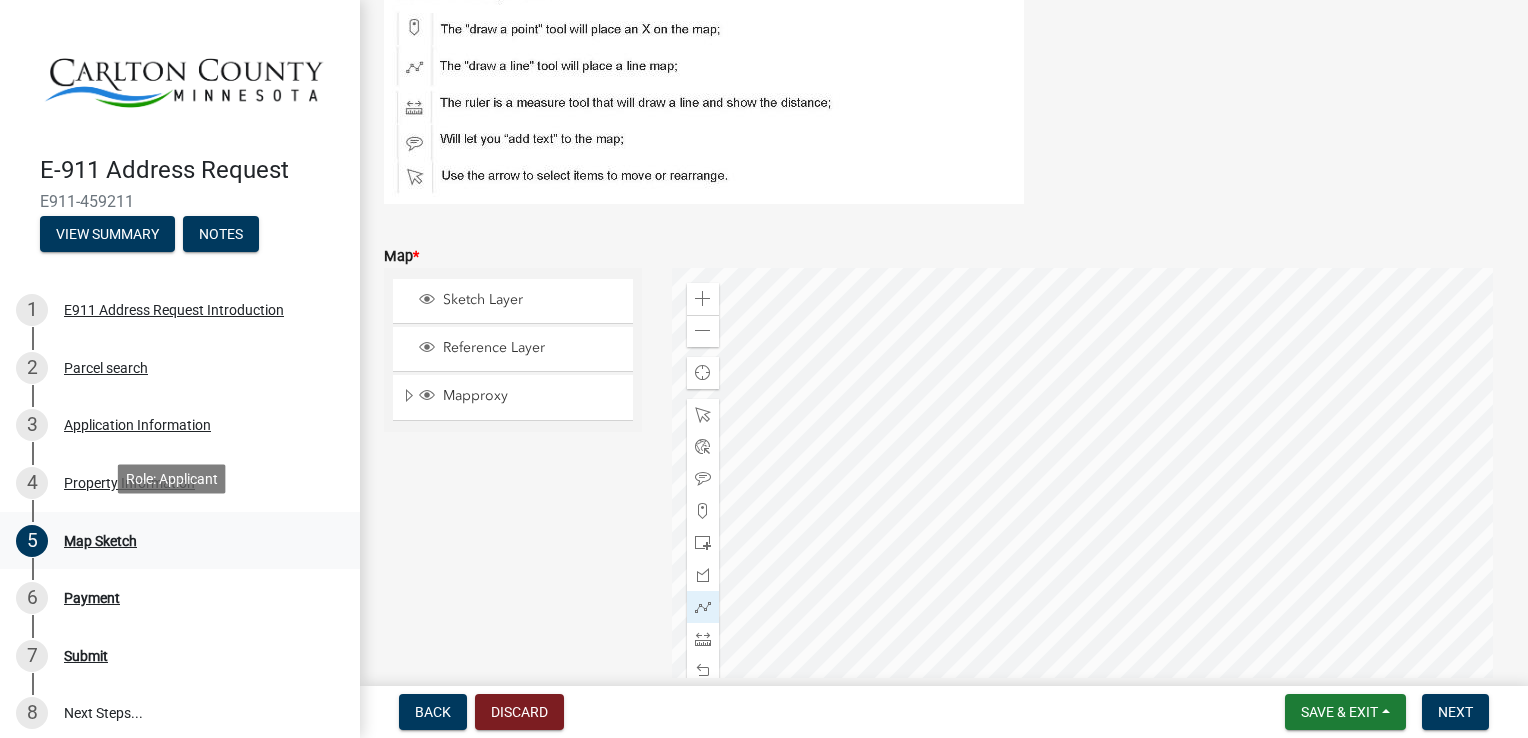 click on "5     Map Sketch" at bounding box center [172, 541] 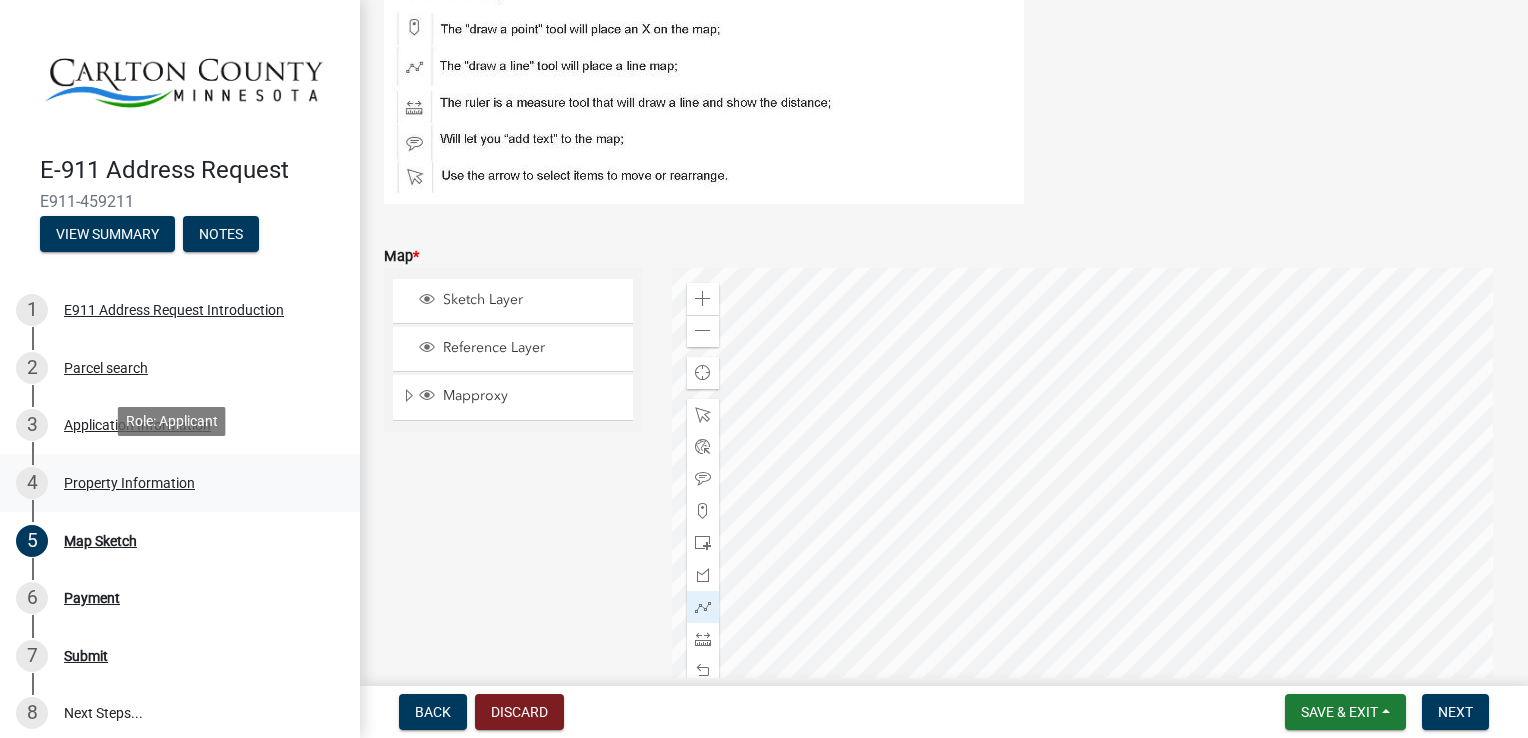 click on "4     Property Information" at bounding box center (172, 483) 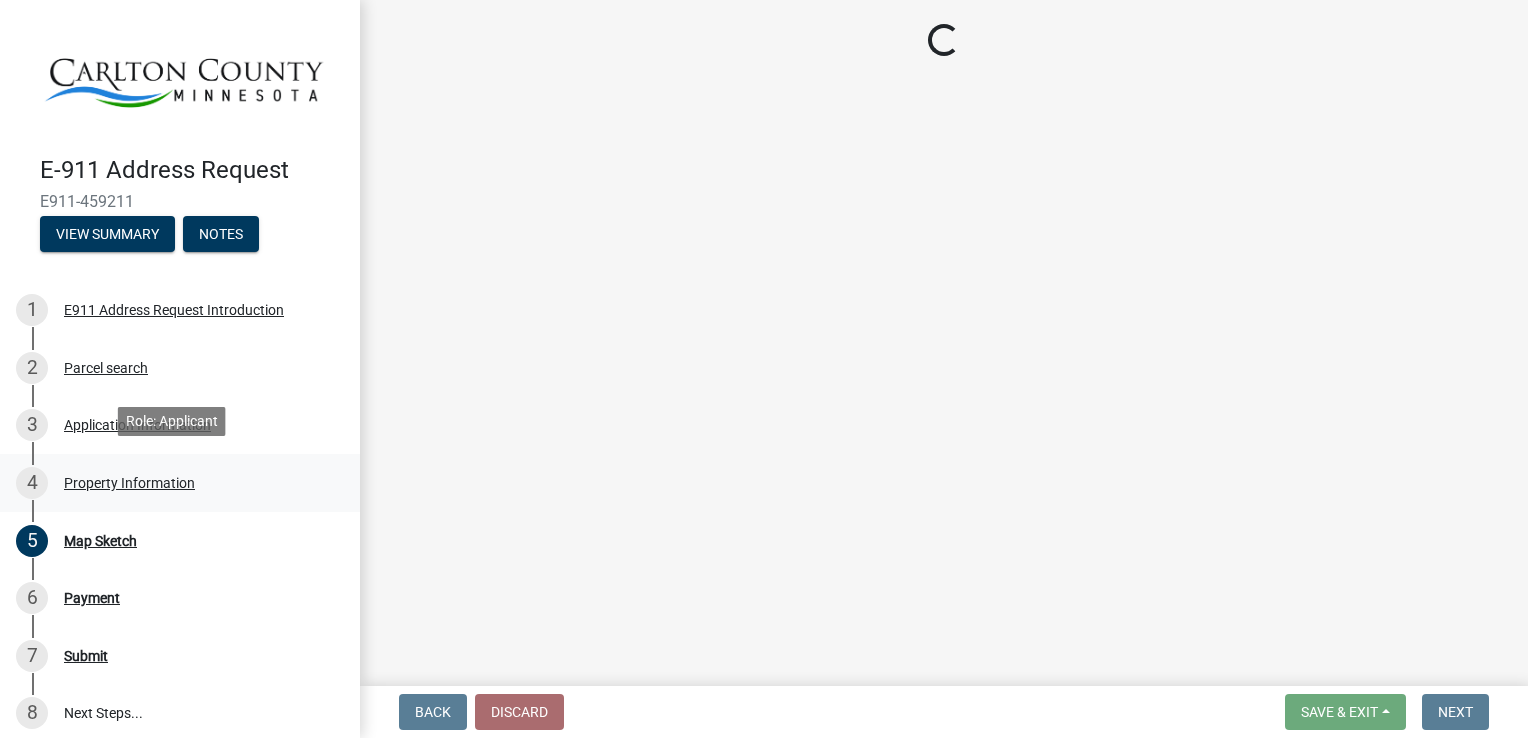 scroll, scrollTop: 0, scrollLeft: 0, axis: both 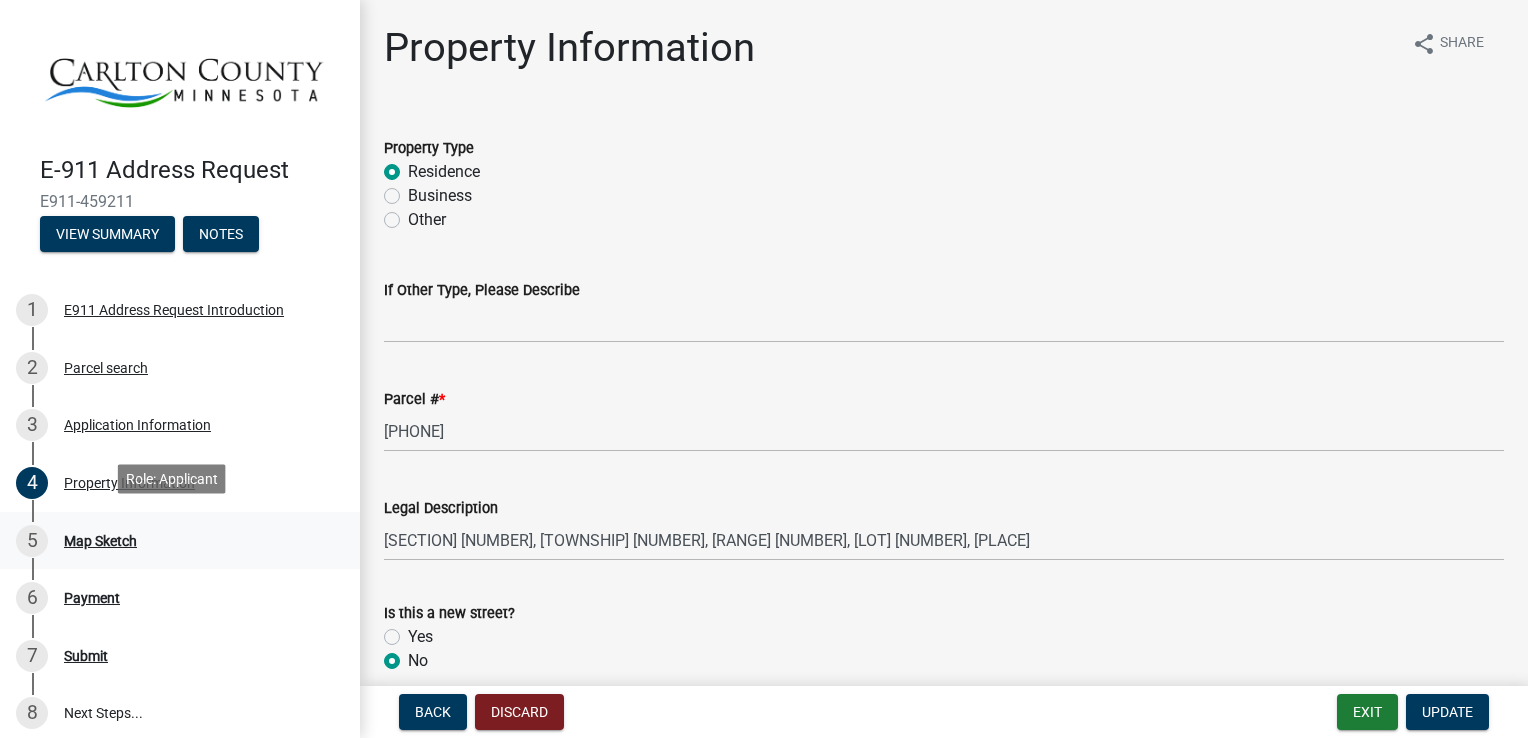 click on "Map Sketch" at bounding box center (100, 541) 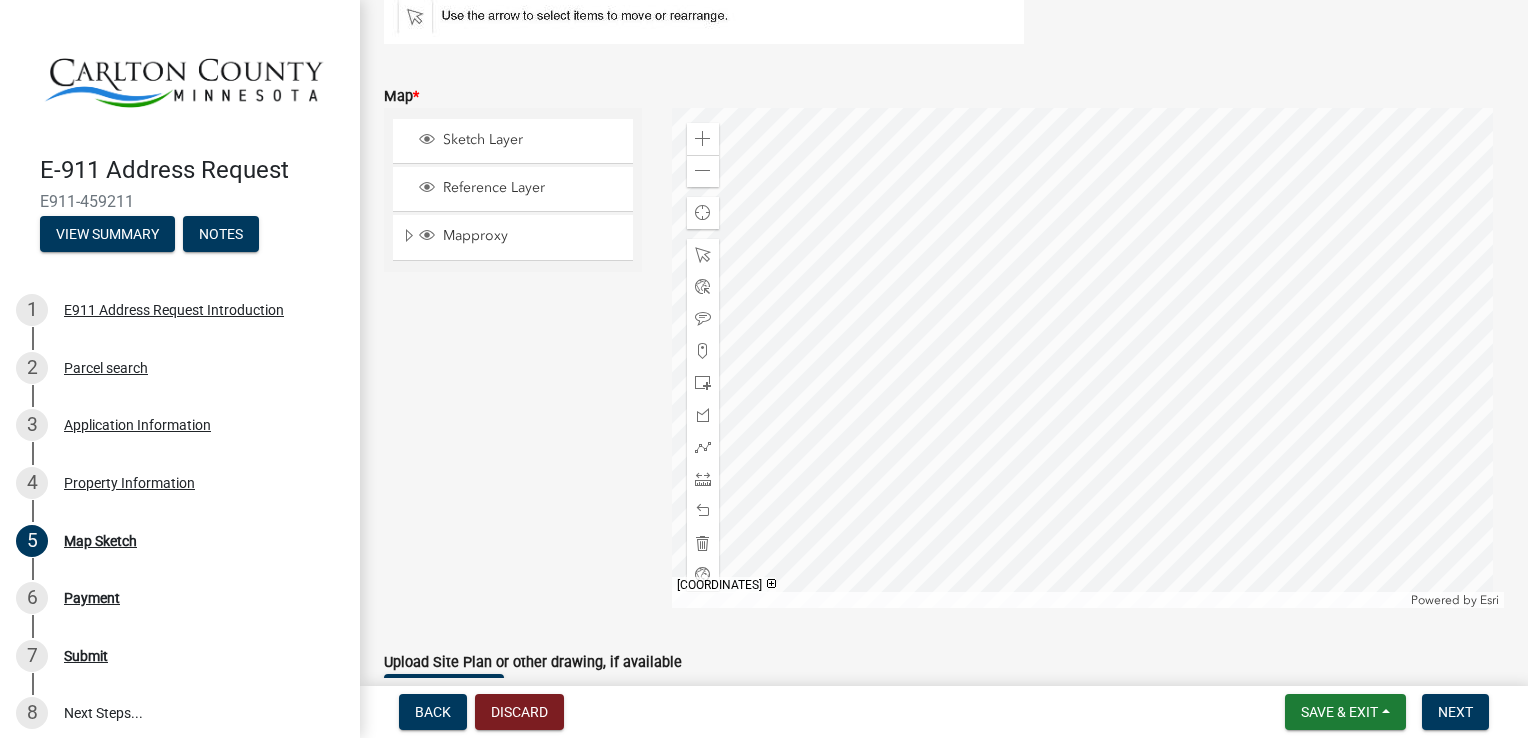 scroll, scrollTop: 364, scrollLeft: 0, axis: vertical 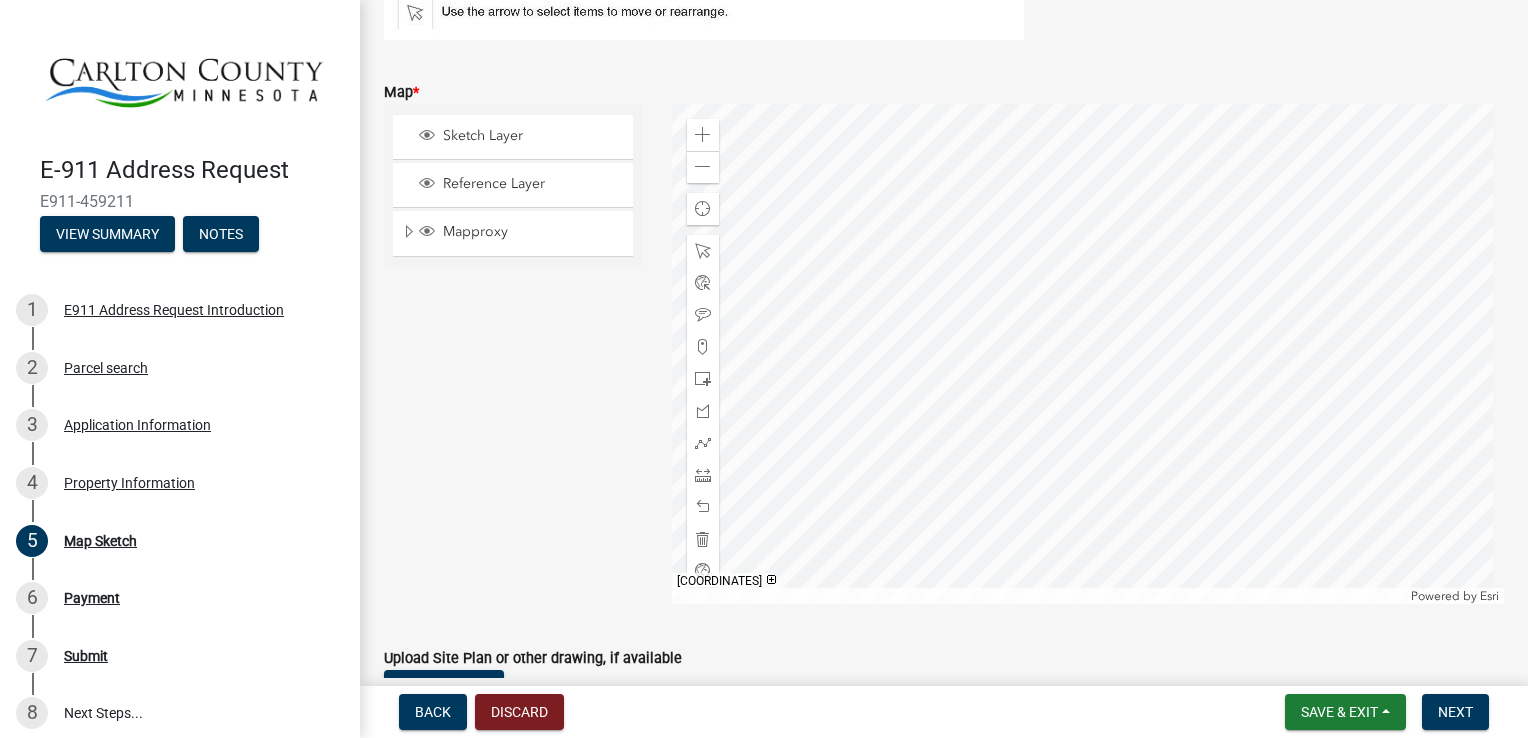 click 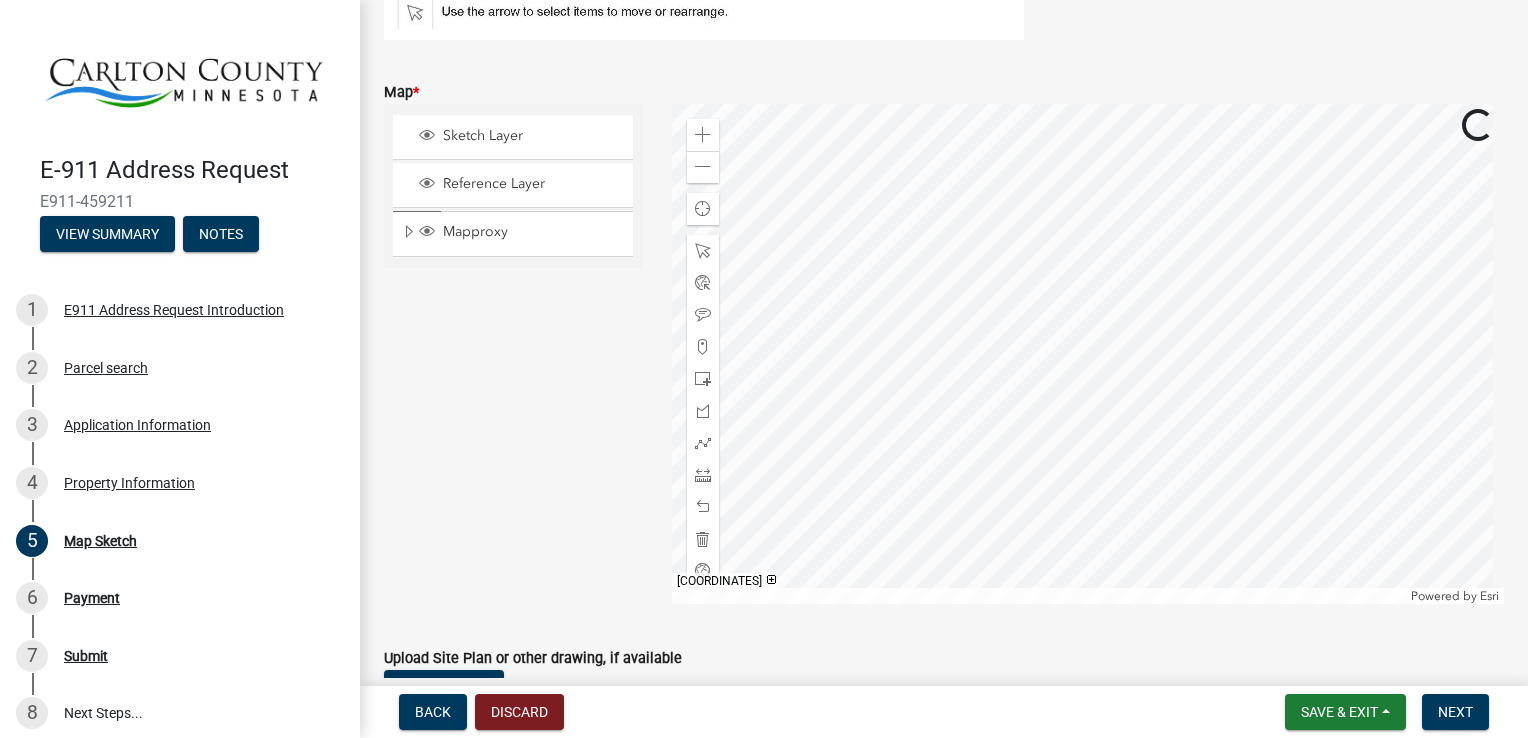 click 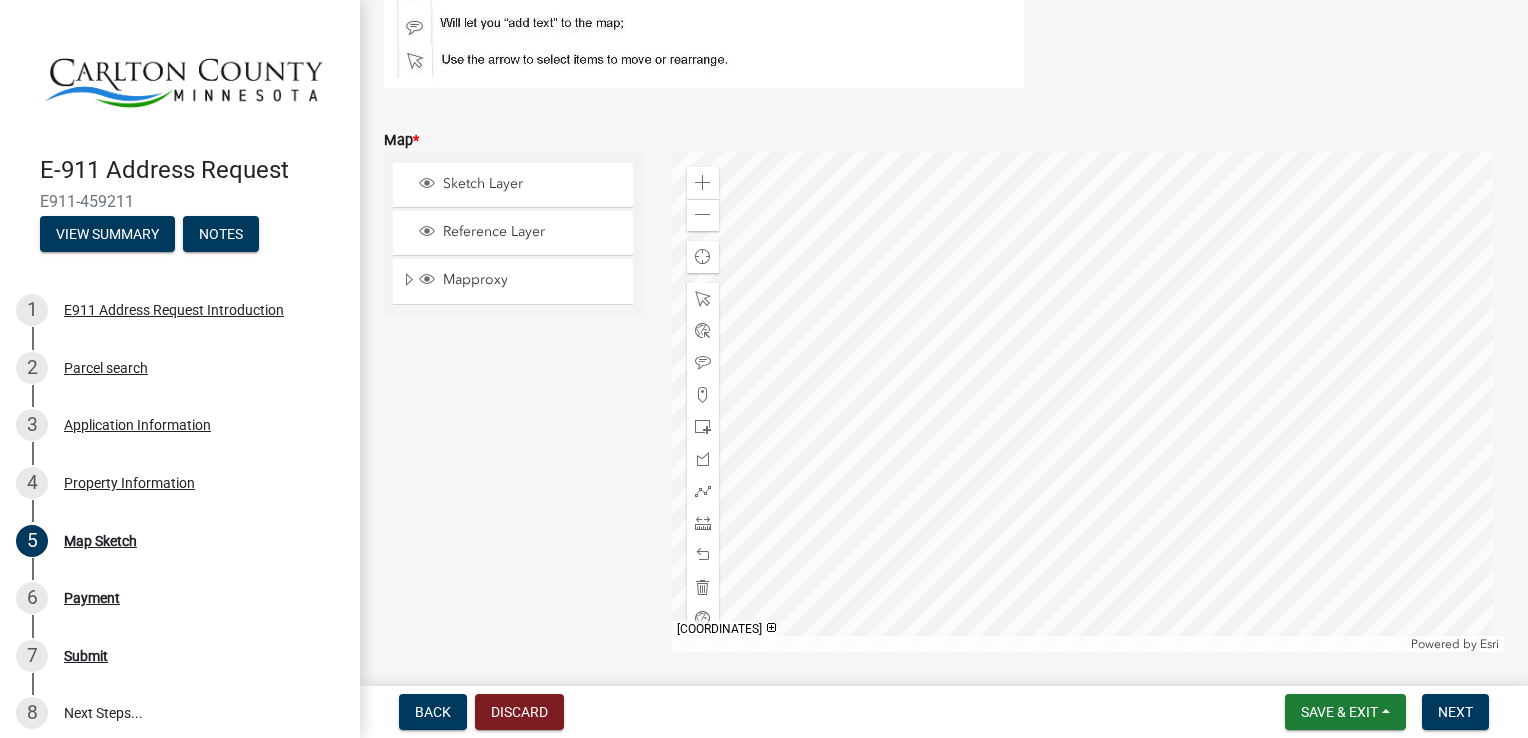 scroll, scrollTop: 364, scrollLeft: 0, axis: vertical 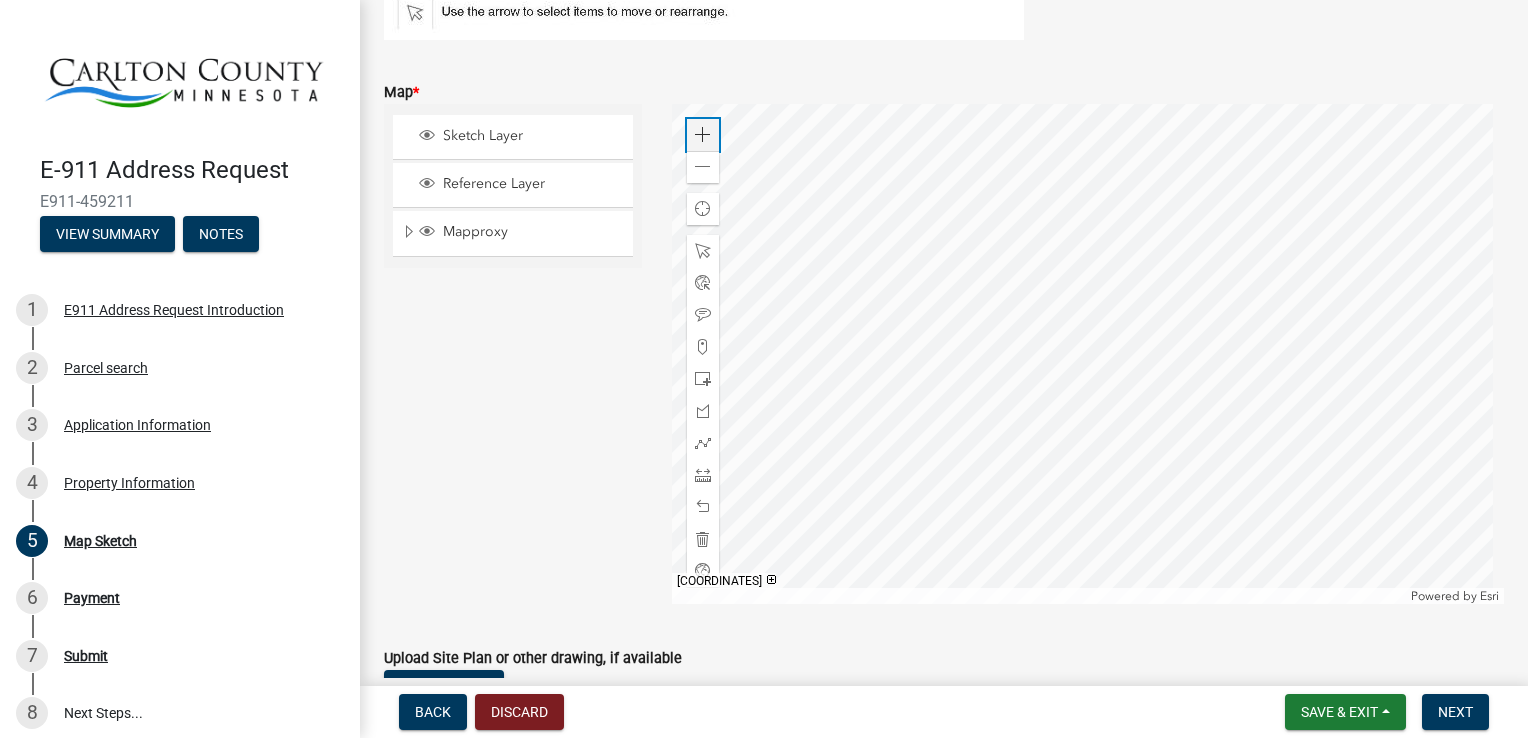 click on "Zoom in" 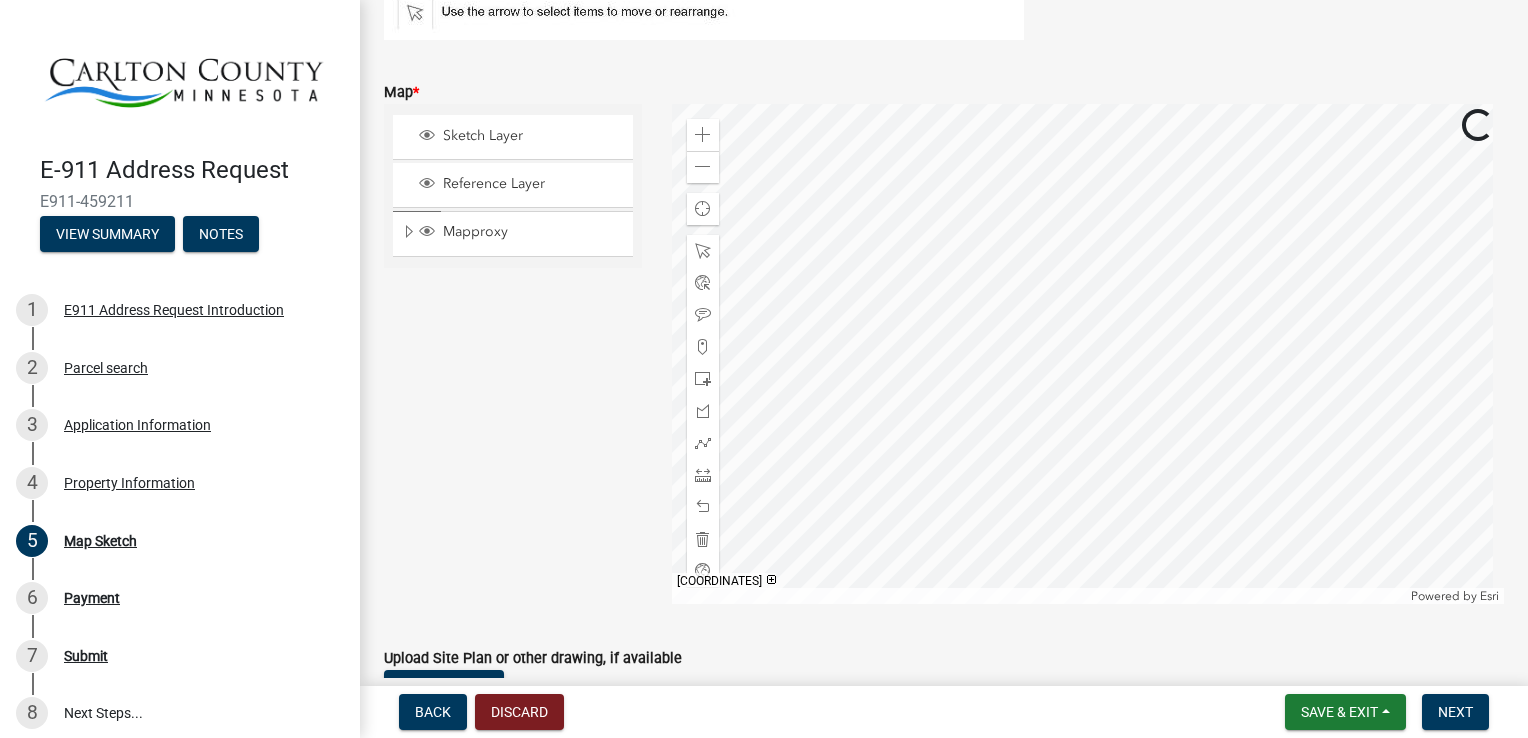 click 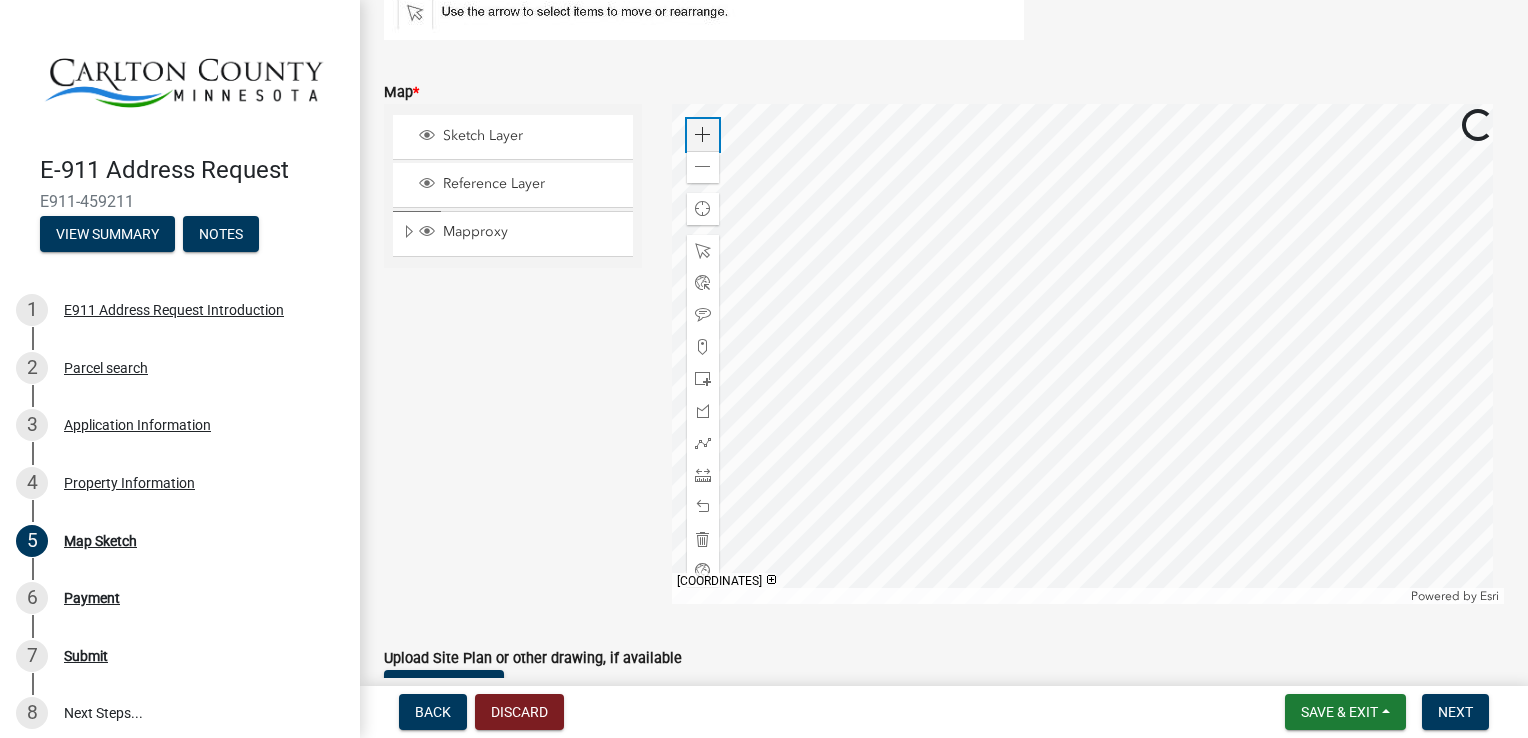 click 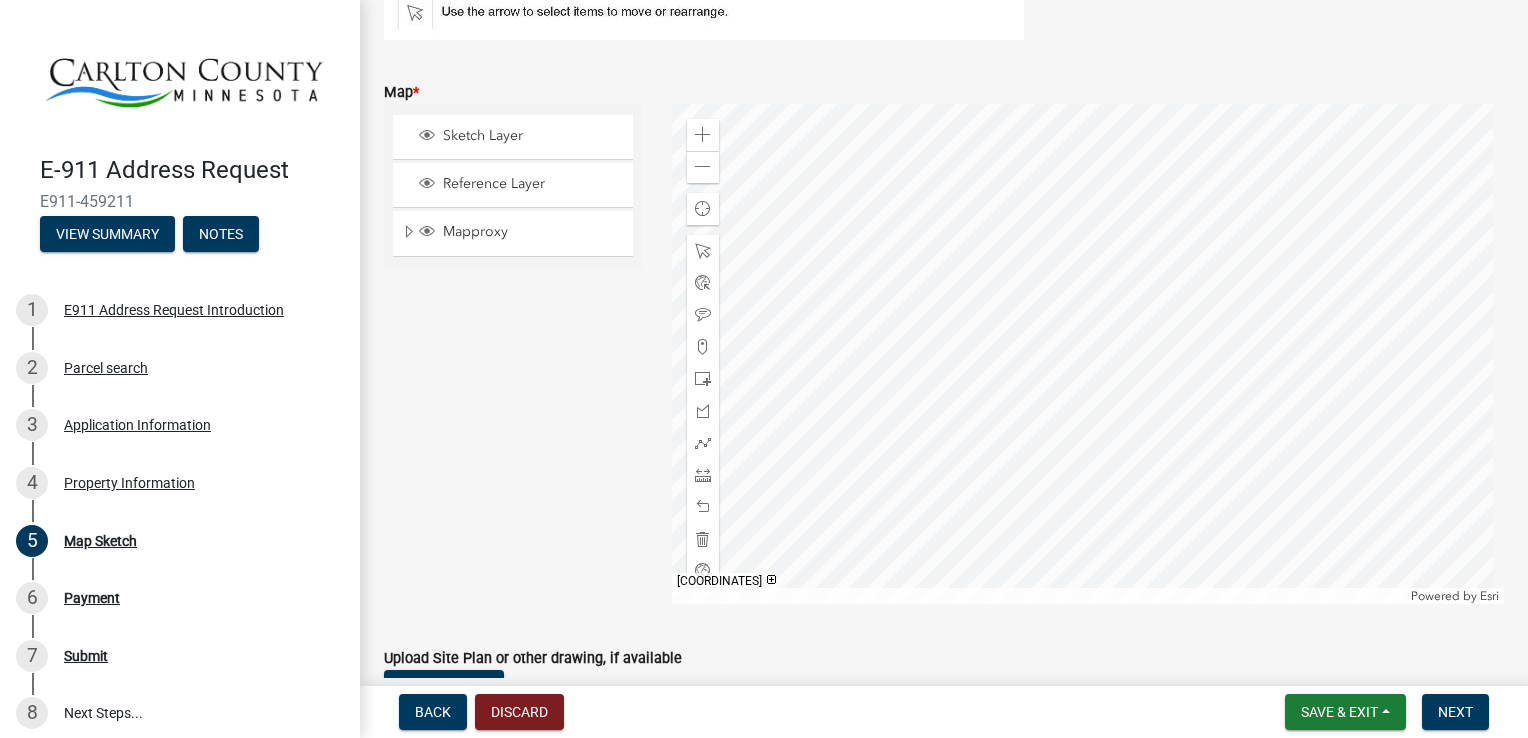 click 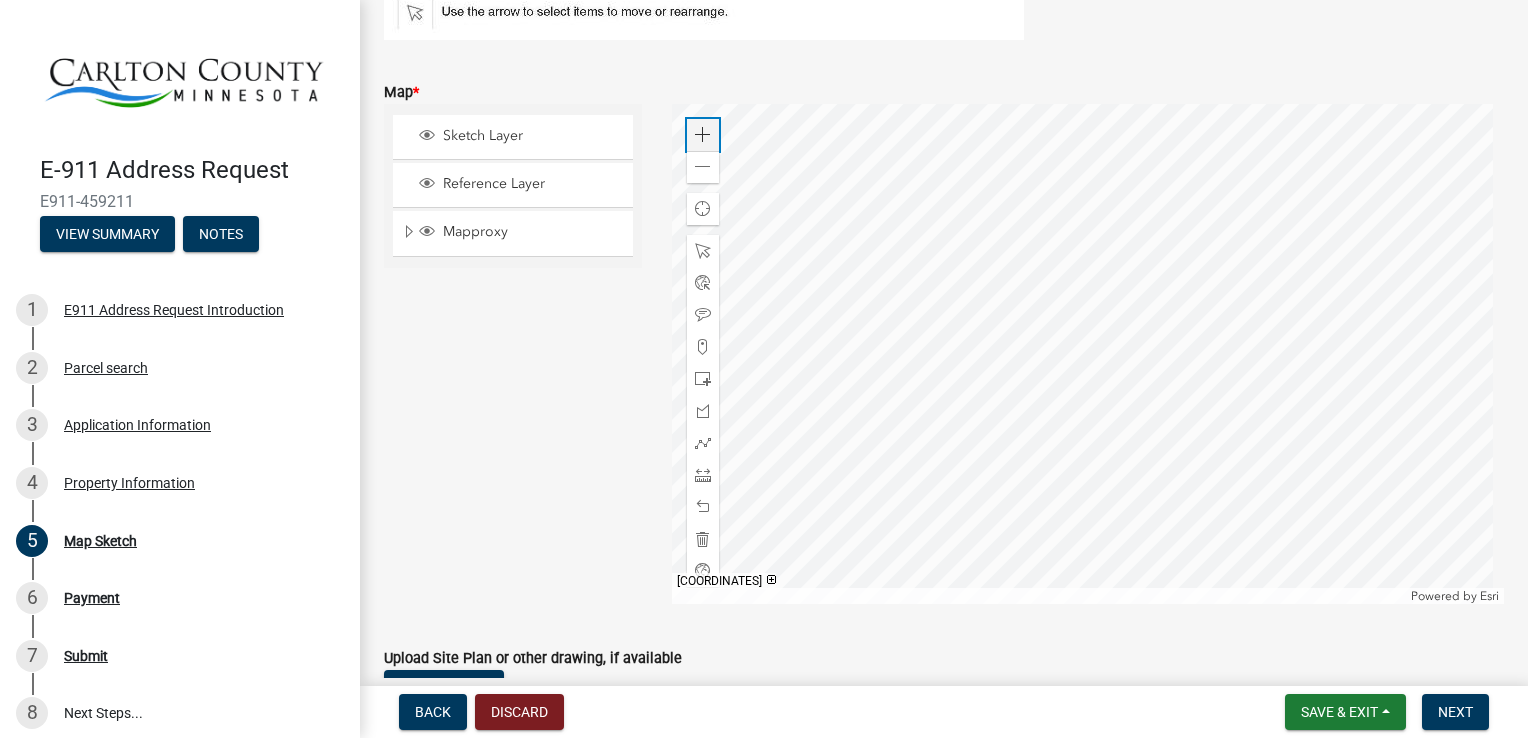 click 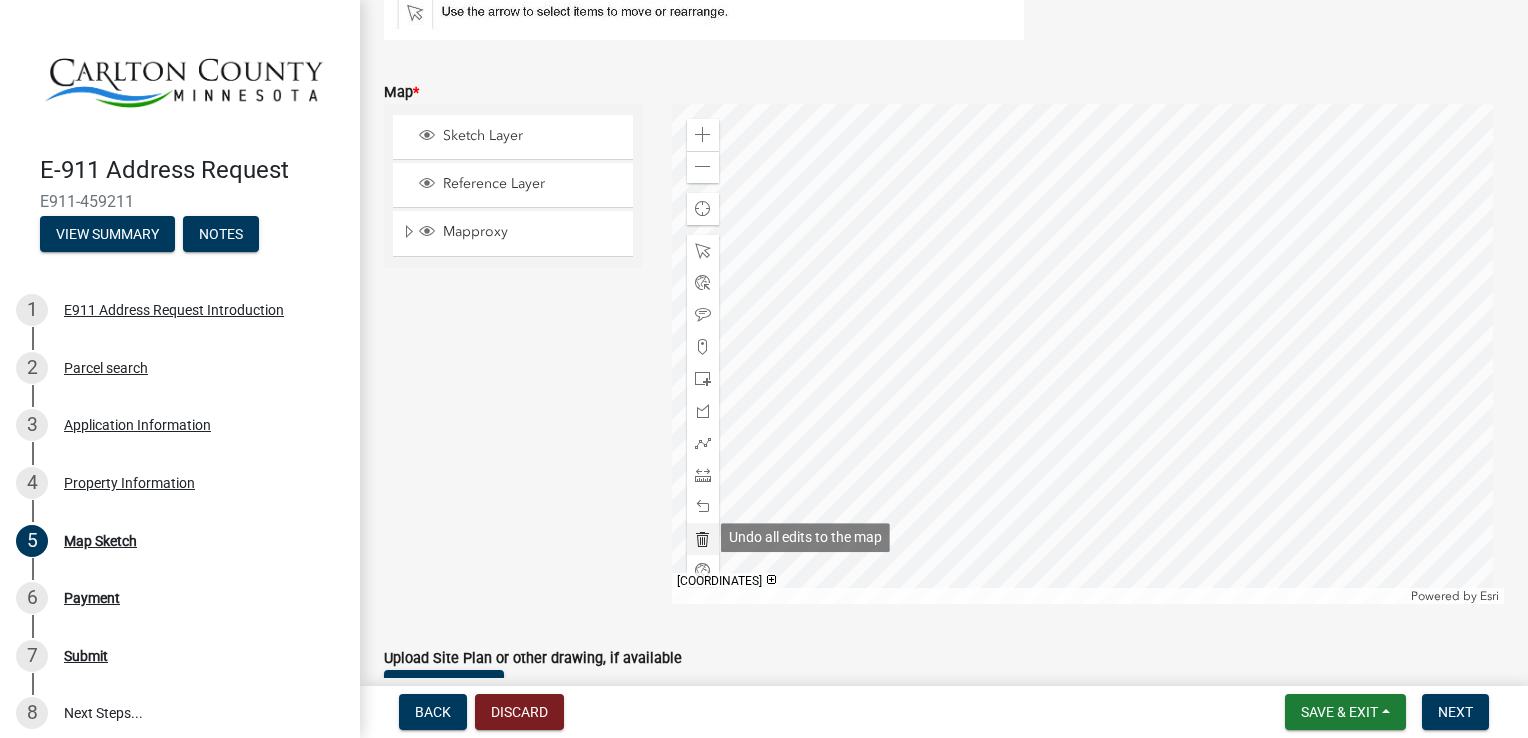 click 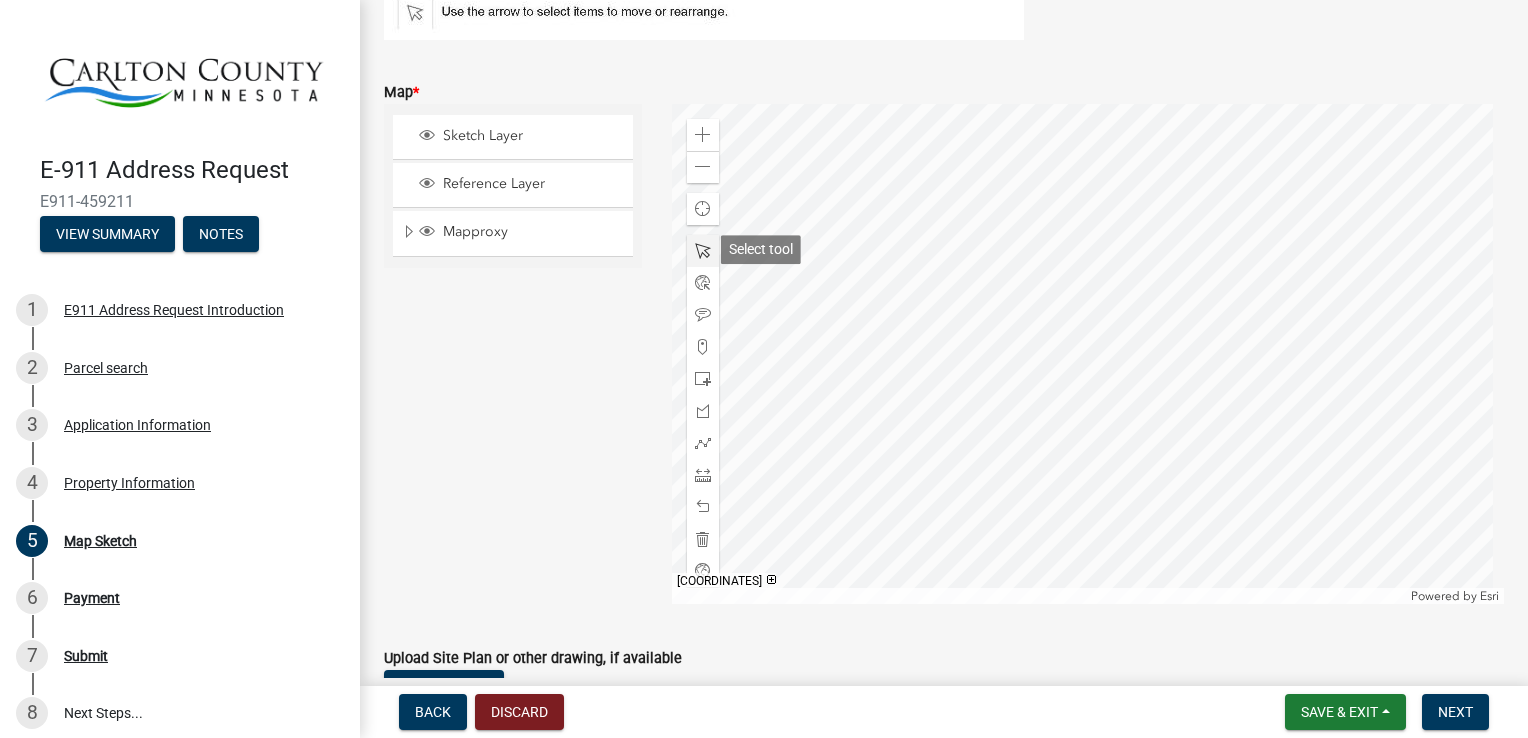 click 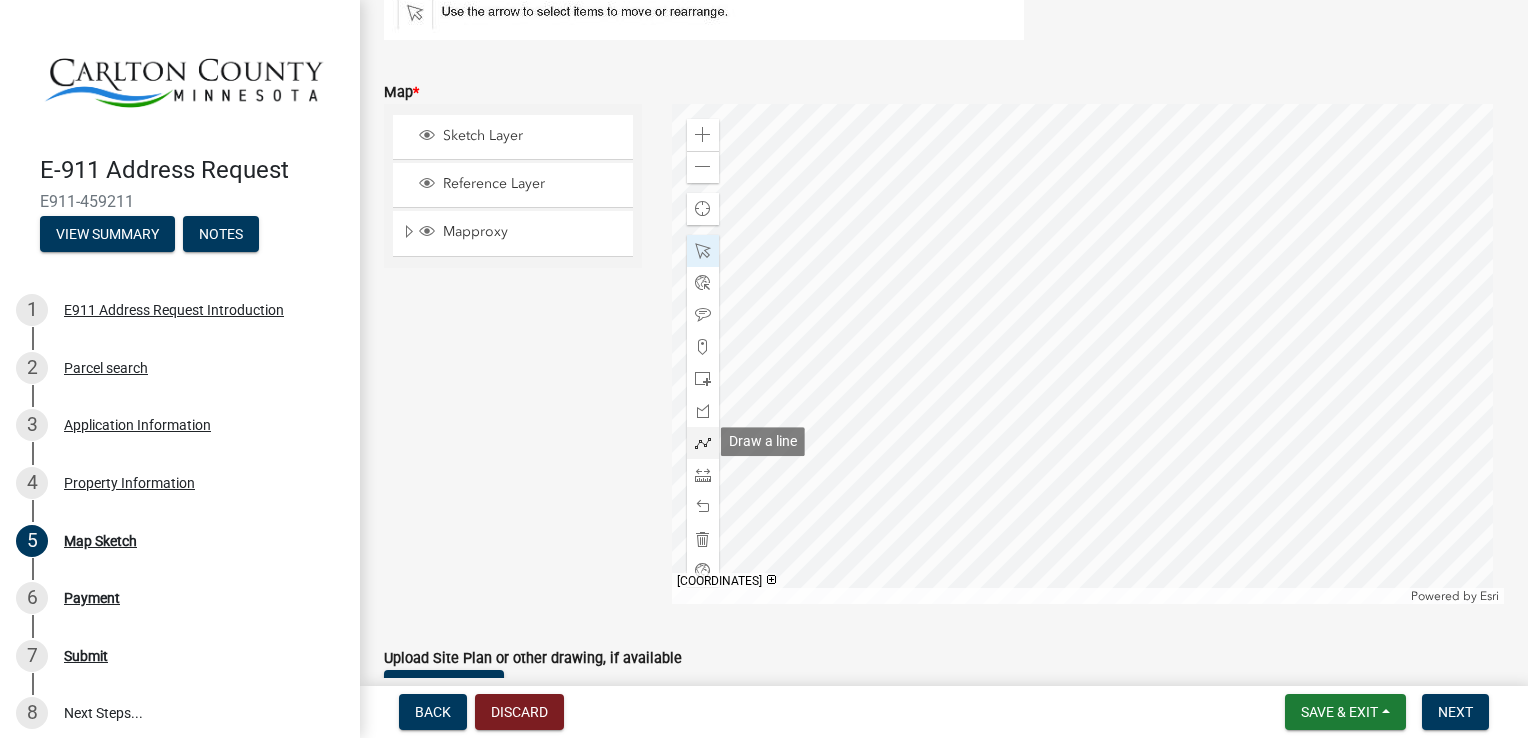 click 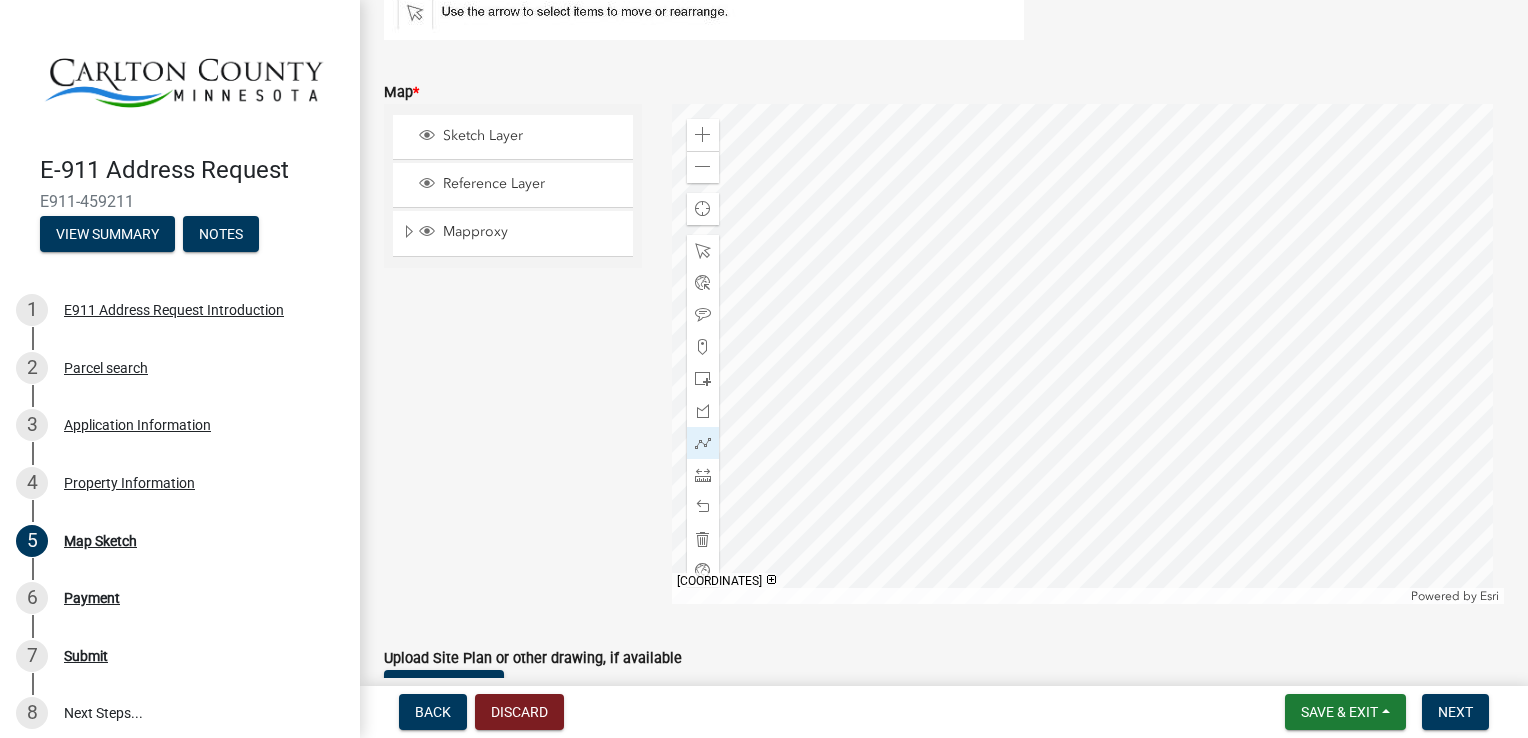 click 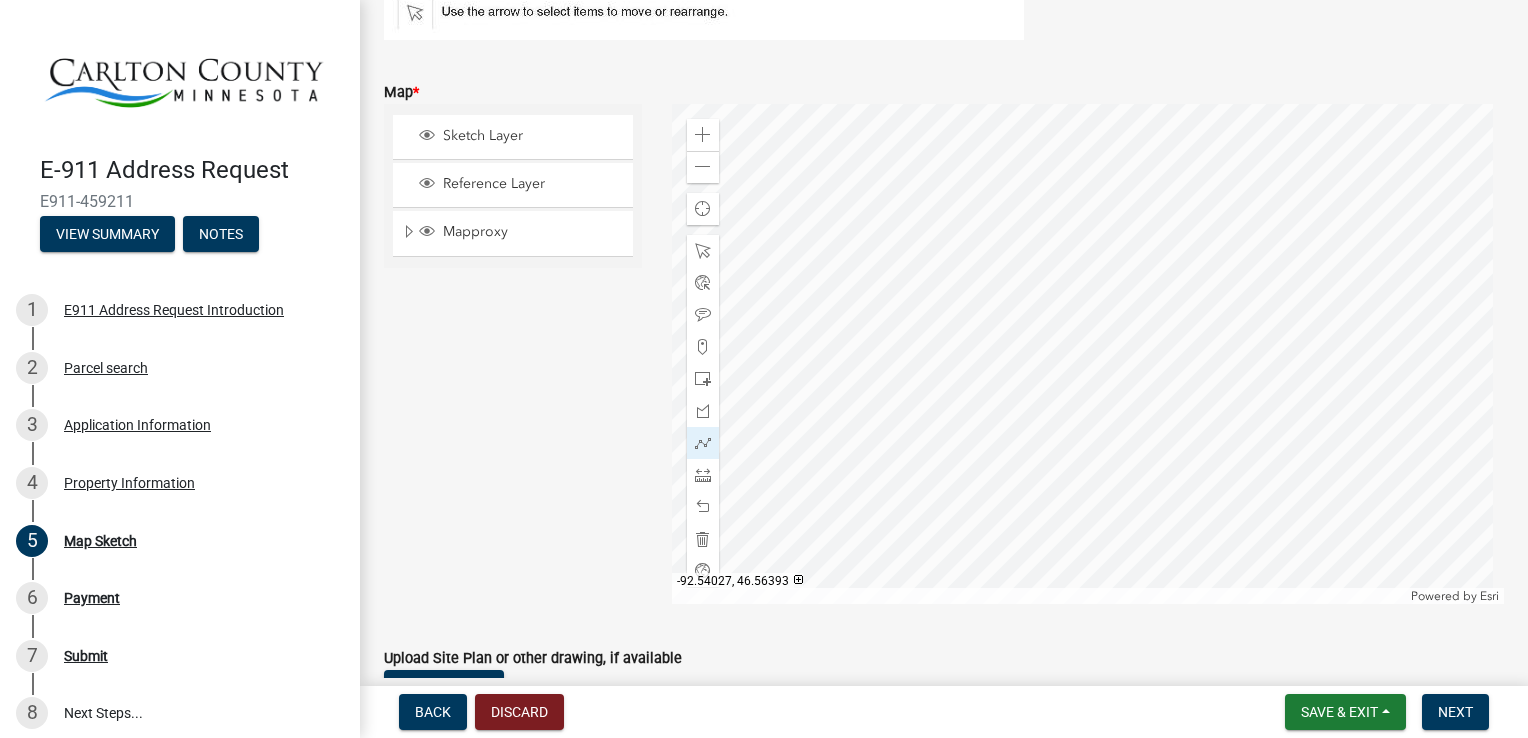click 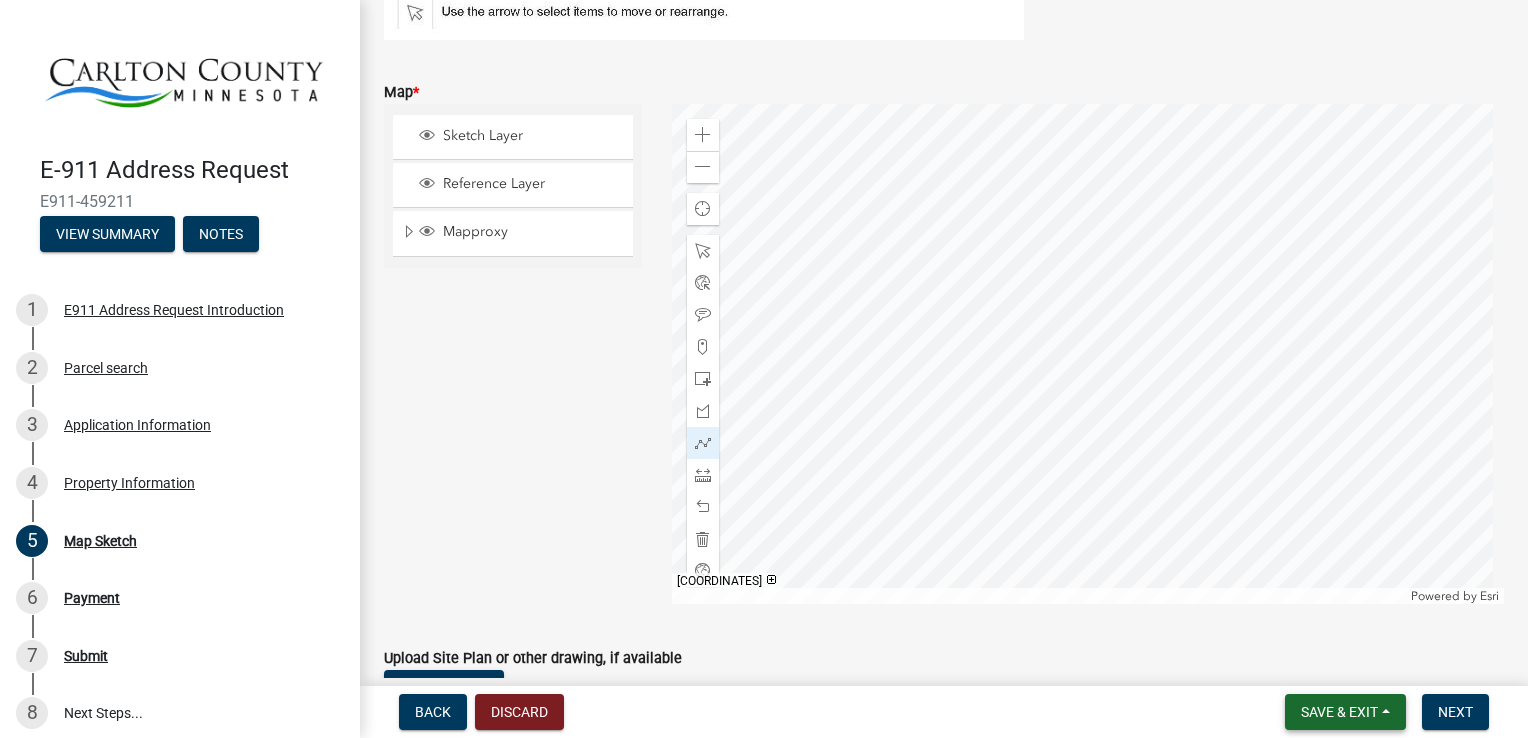 click on "Save & Exit" at bounding box center [1339, 712] 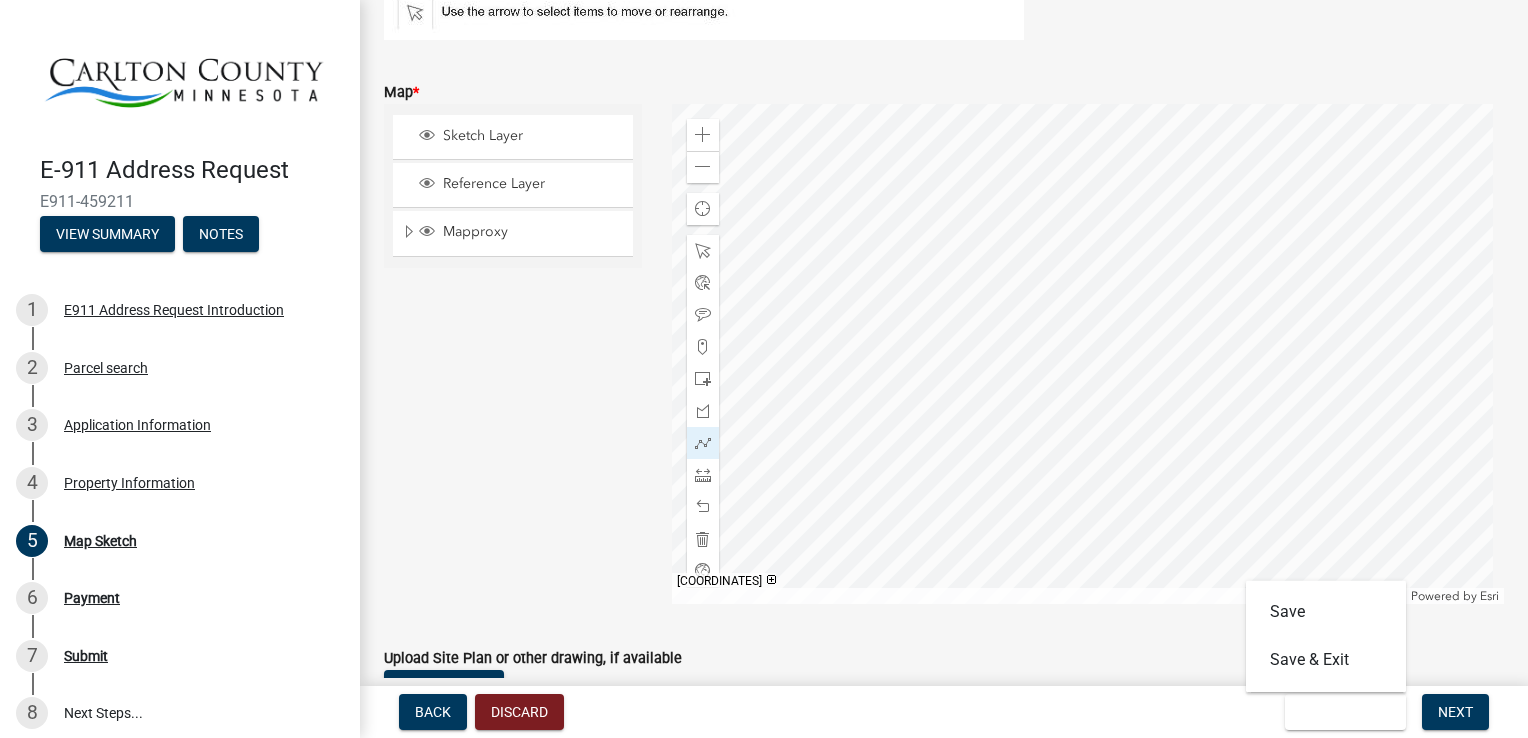 click on "Map  * Sketch Layer Reference Layer Mapproxy Roads Streams and Rivers Subdivisions Lakes/Rivers Political Townships Sections Quarter Quarter Lots Blocks Parcels Parcel Numbers Commissioner Districts School Districts Wetlands Zoning Fond du Lac Reservation USA Major Highways Corporate Limits Corporate Limits Low Level Corporate Limits High Level Counties 2024 Zoom in Zoom out Find my location Powered by   Esri -92.54002, 46.56248 Loading..." 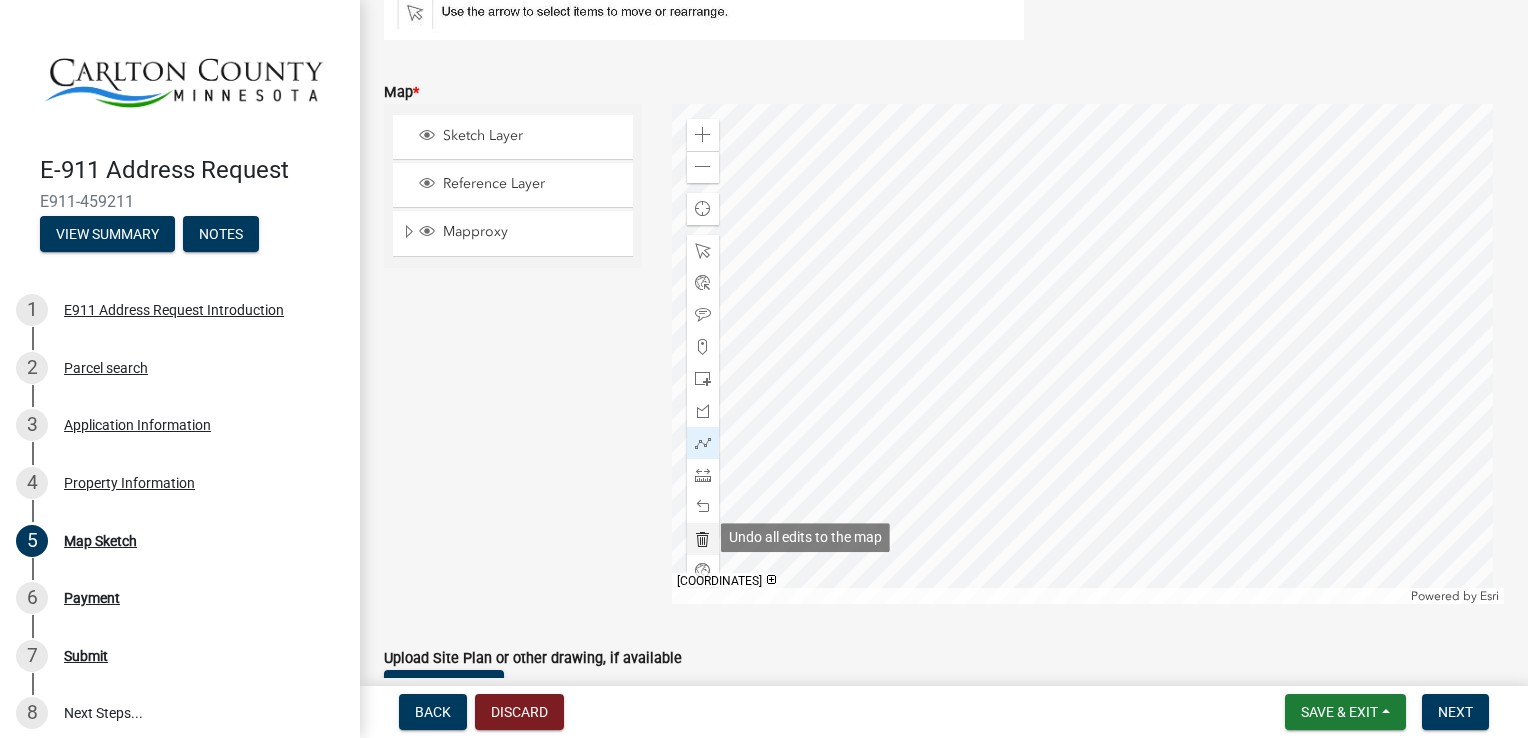 click 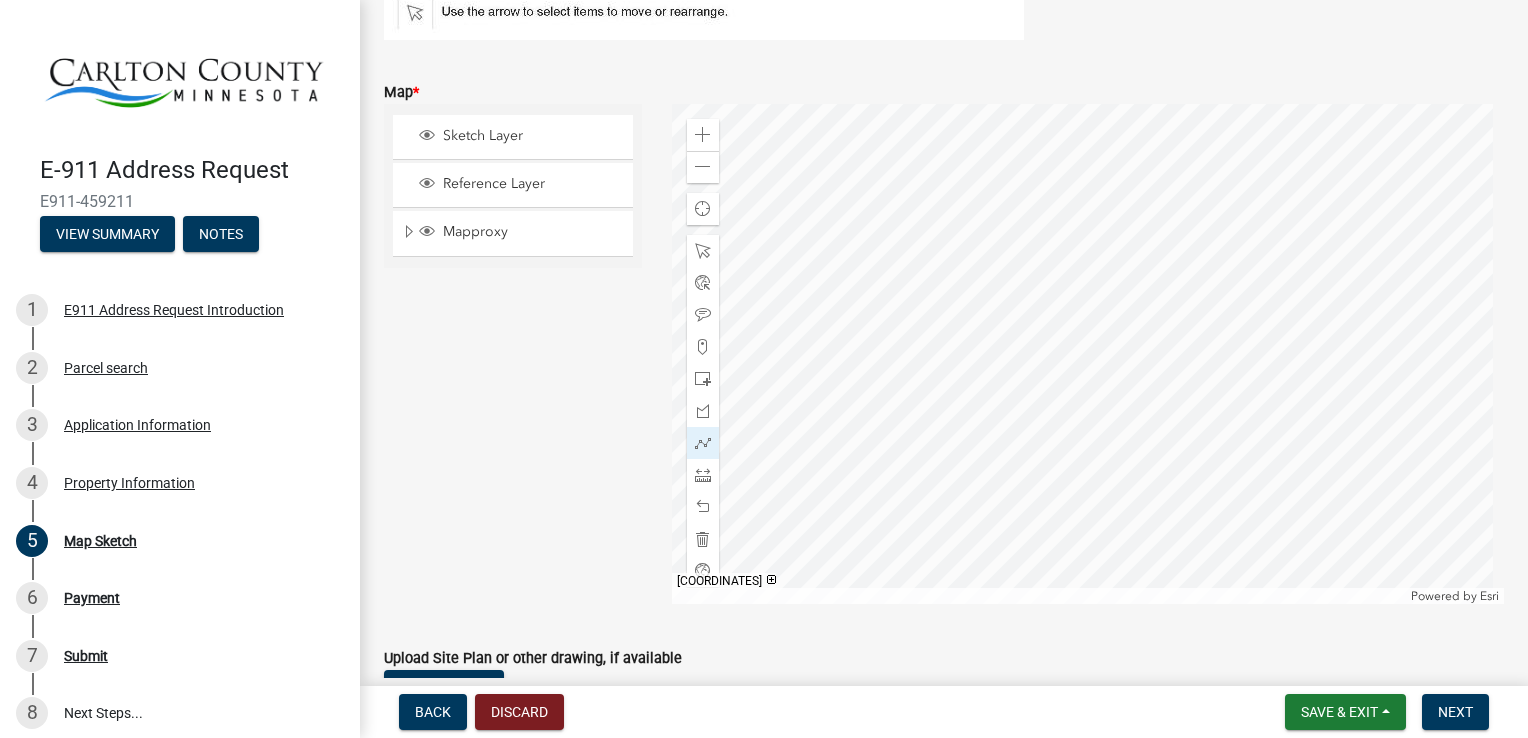 click 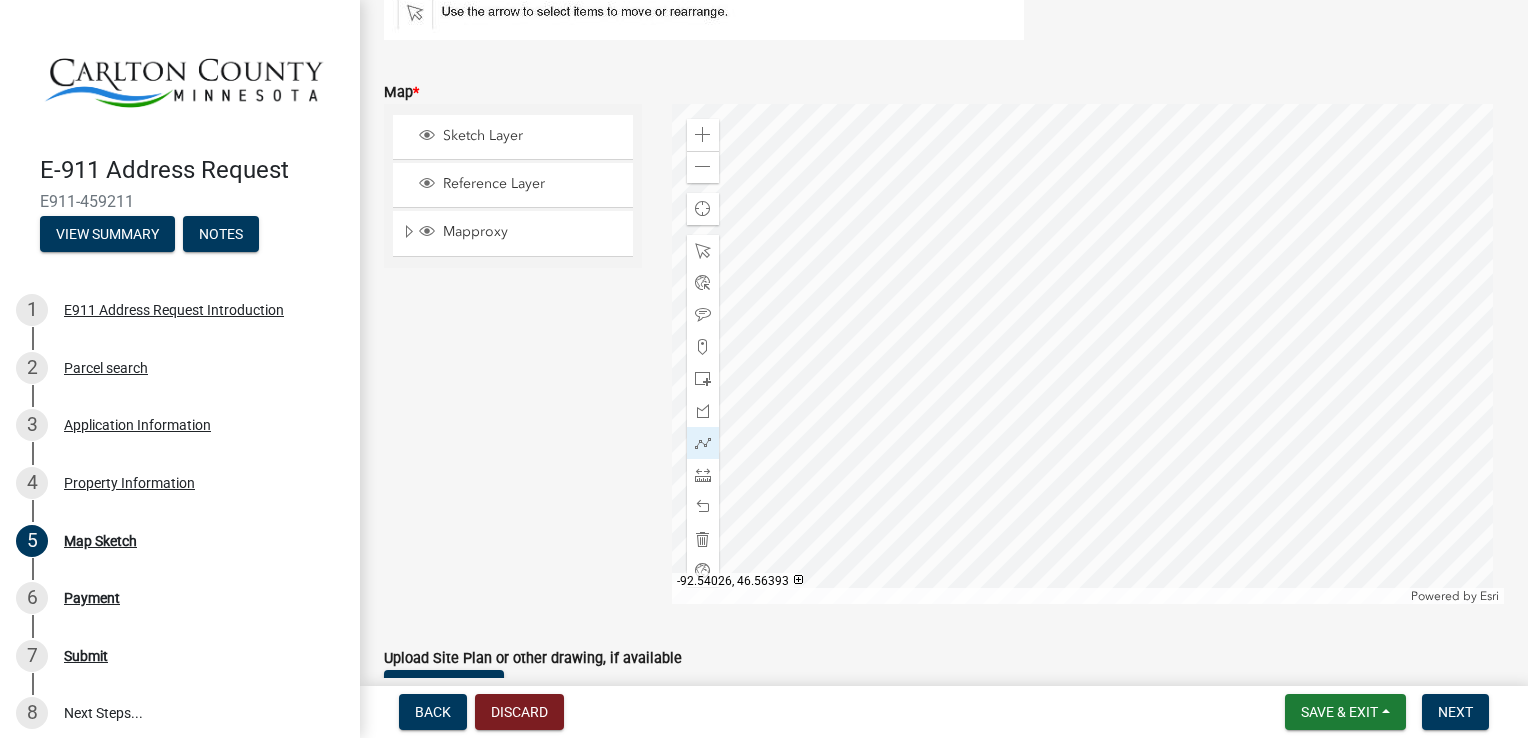 click 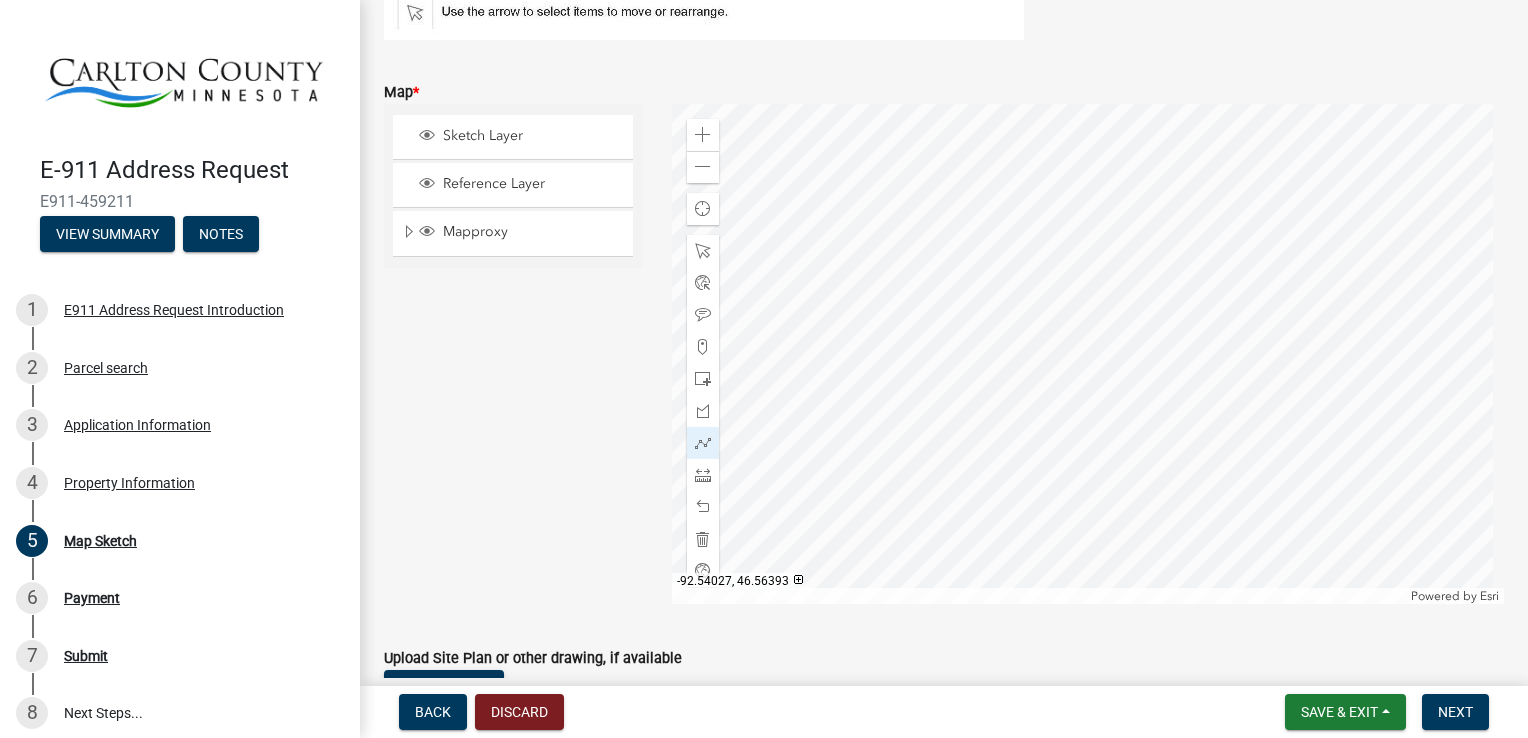 click 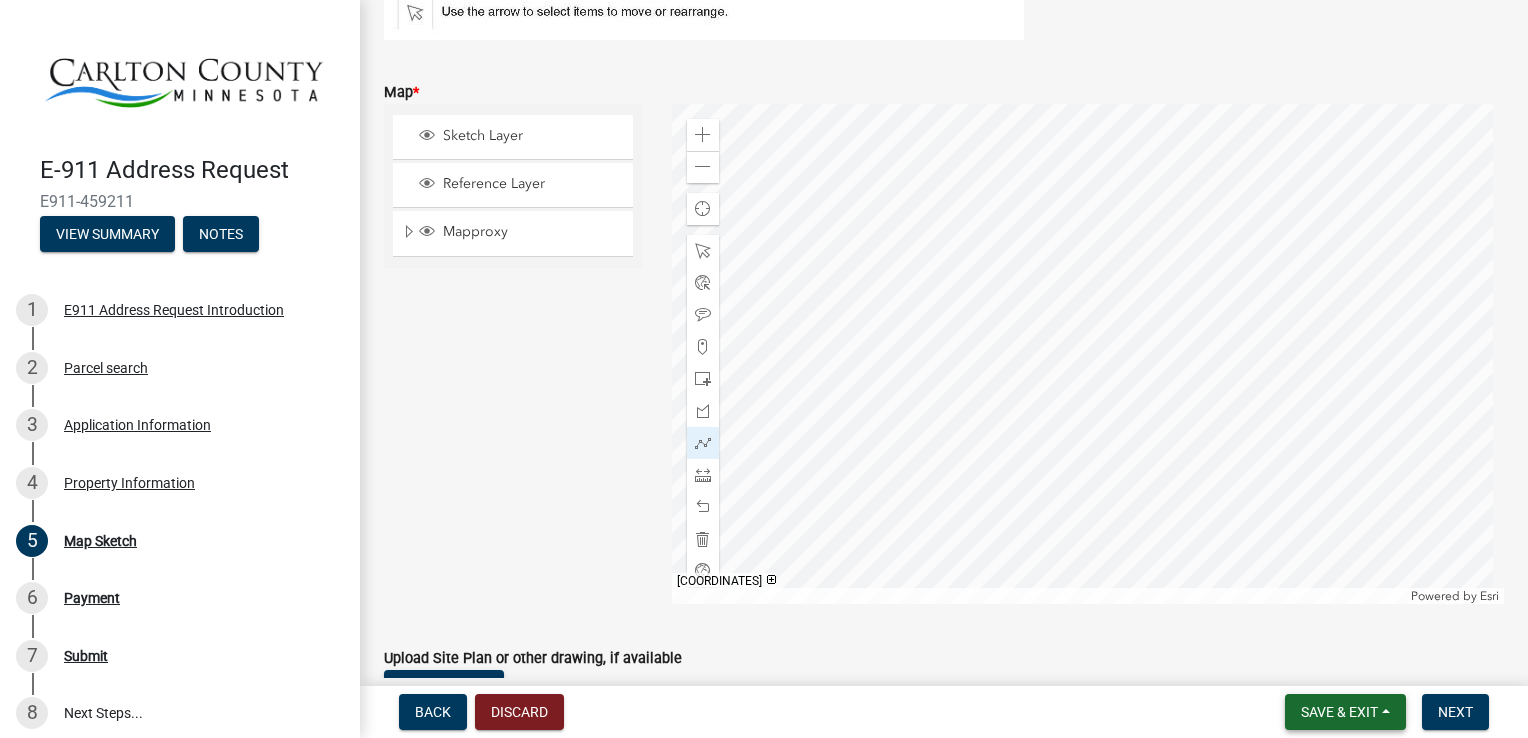 click on "Save & Exit" at bounding box center (1339, 712) 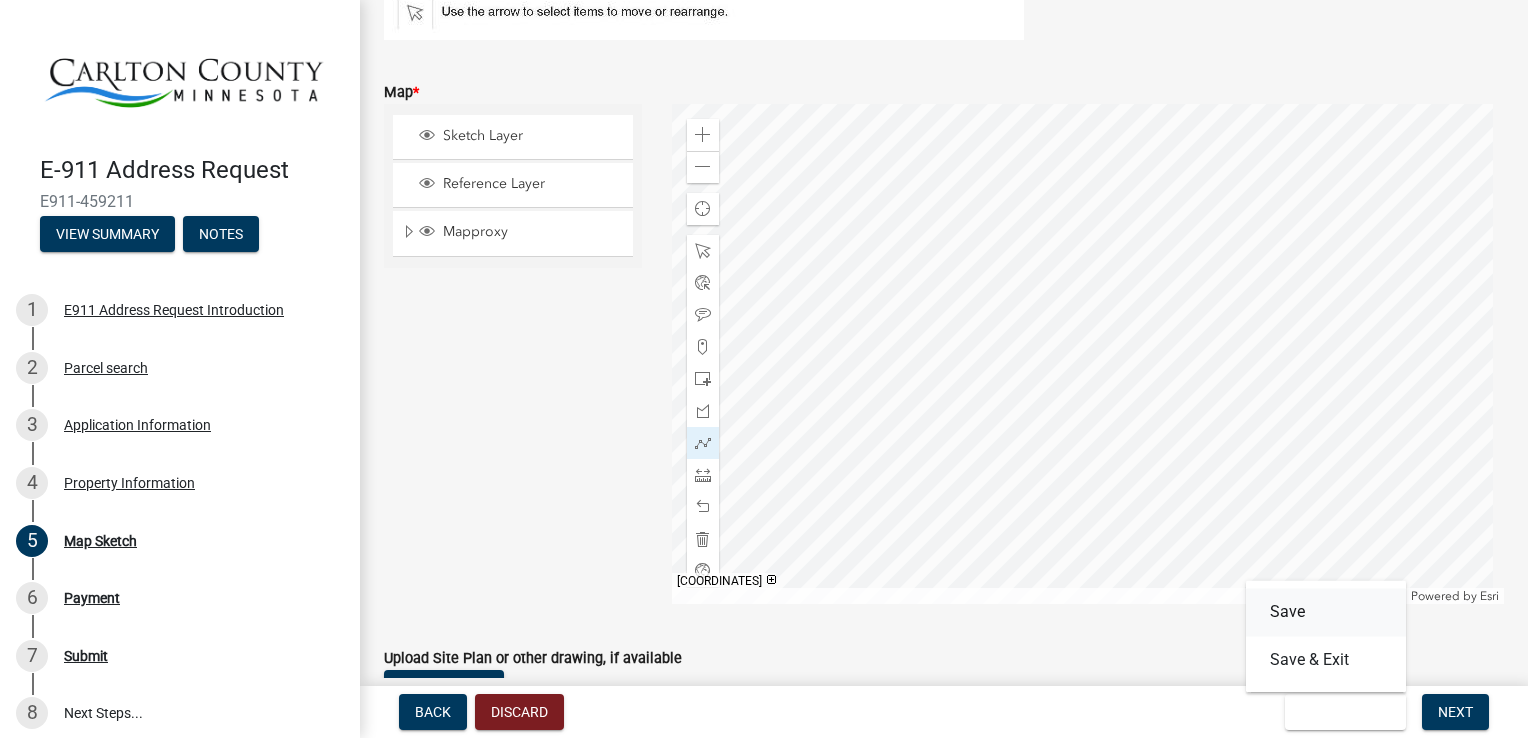 click on "Save" at bounding box center (1326, 612) 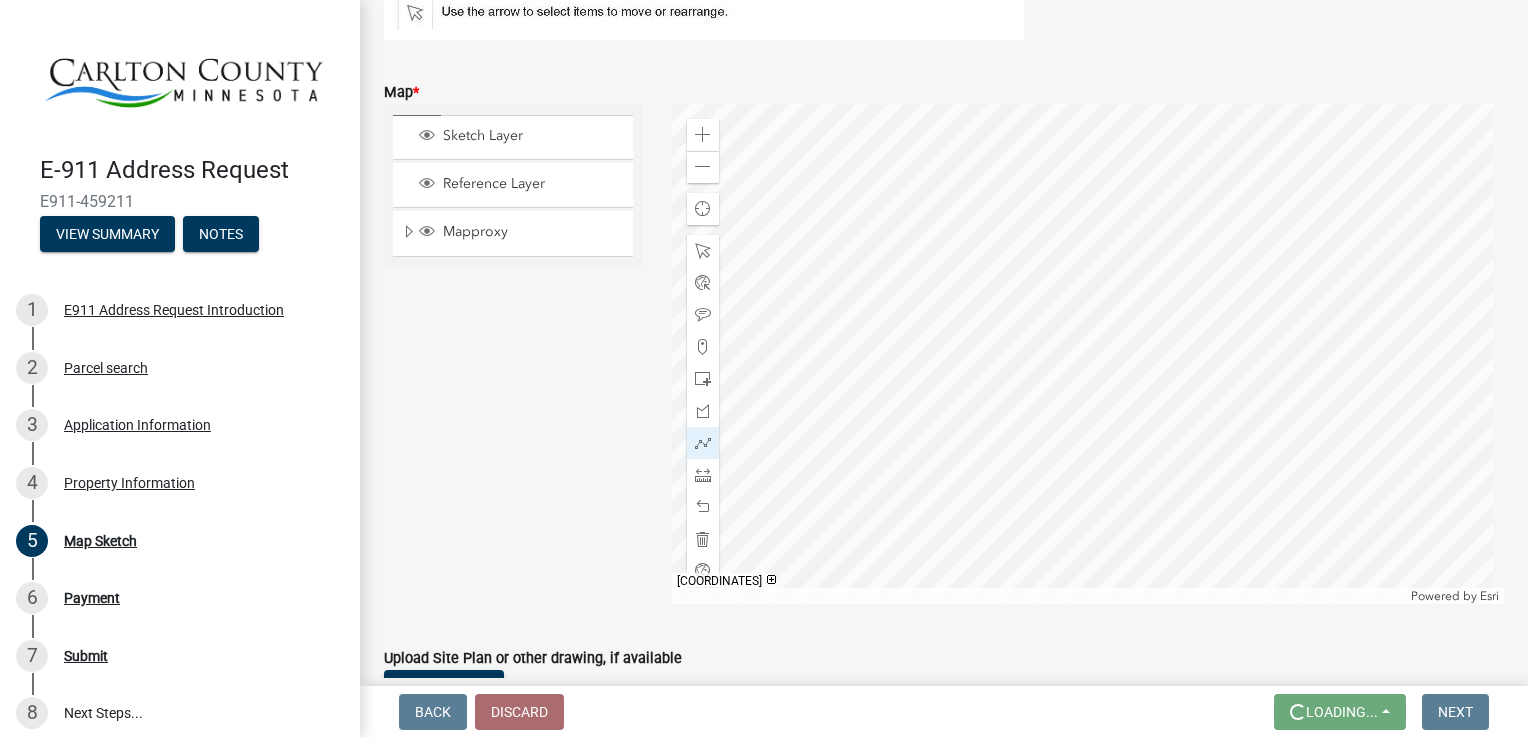 scroll, scrollTop: 0, scrollLeft: 0, axis: both 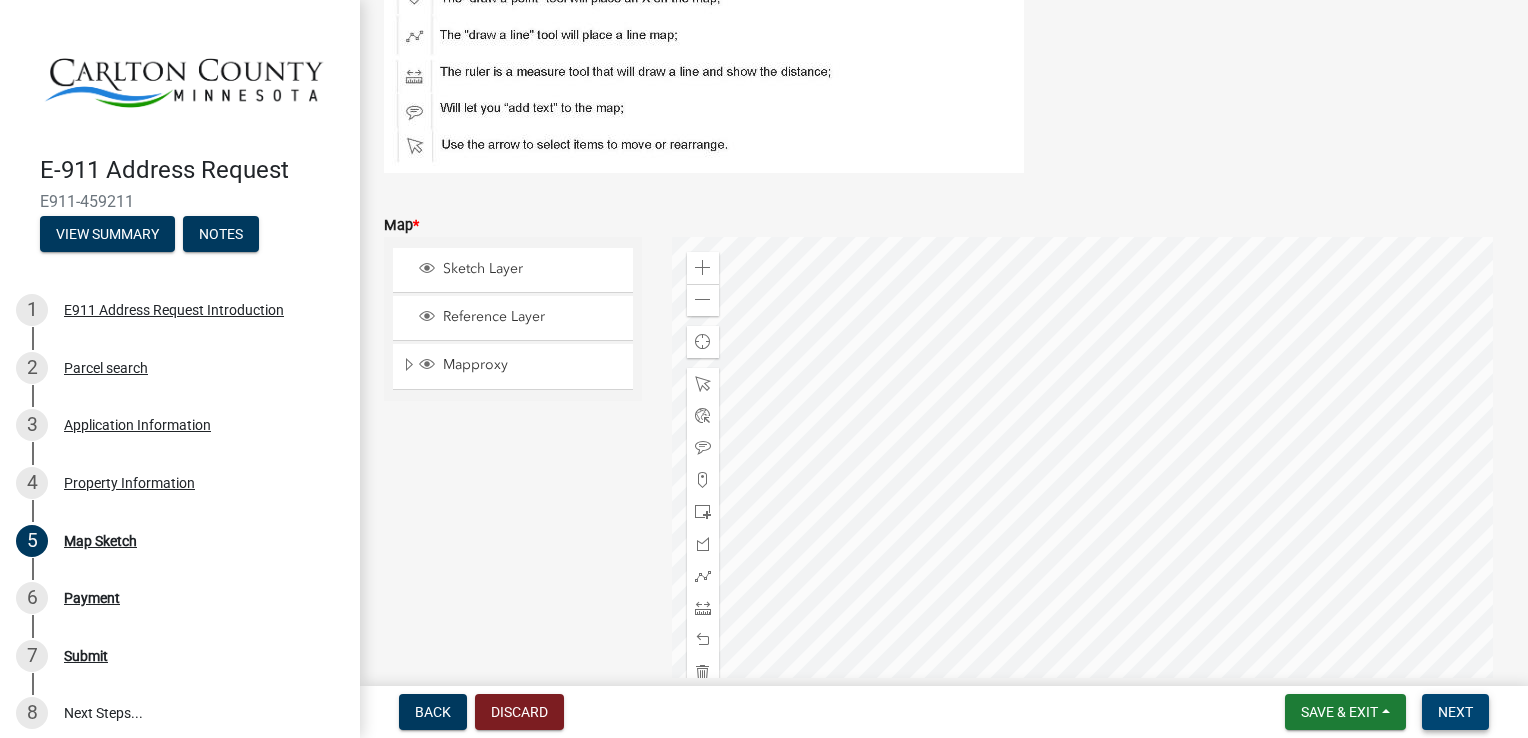 click on "Next" at bounding box center (1455, 712) 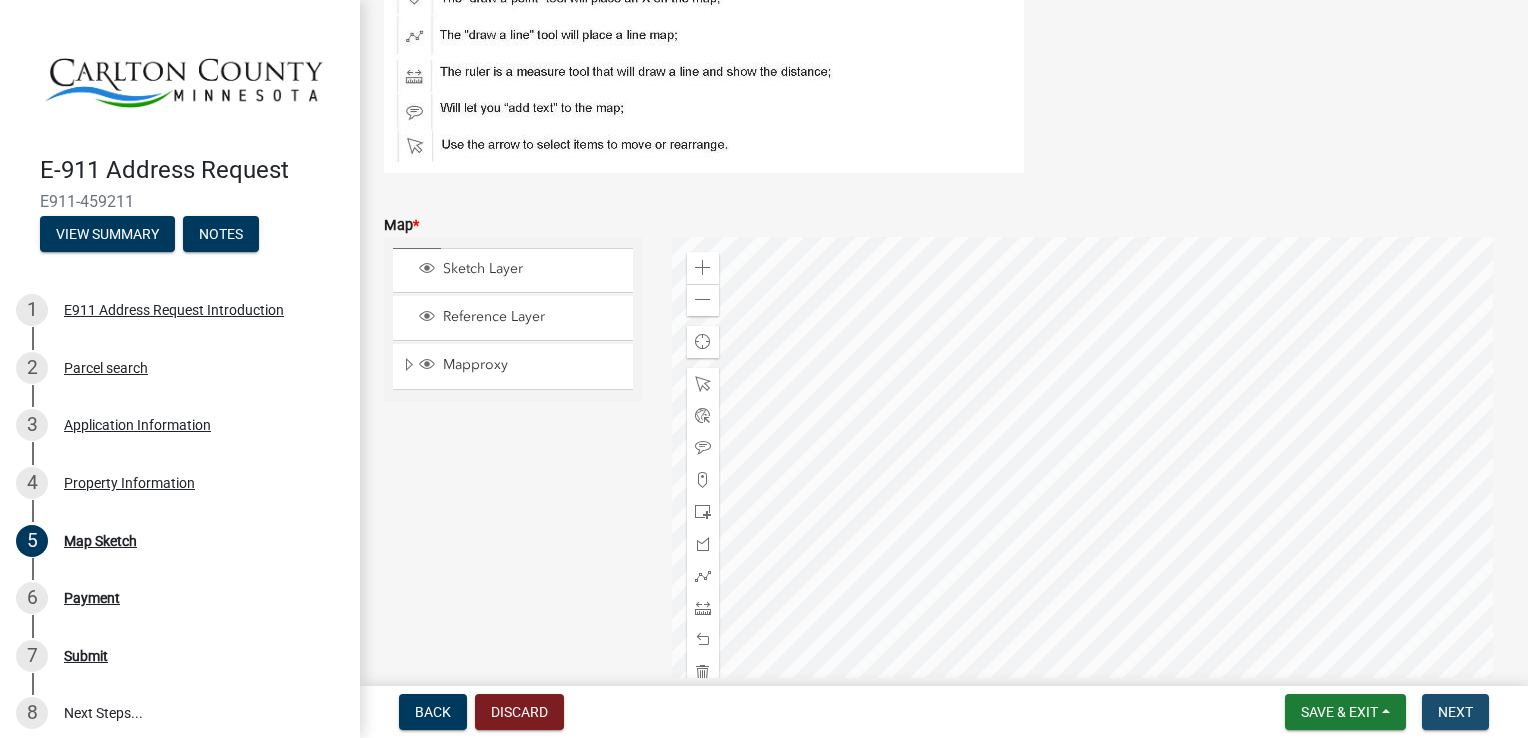 scroll, scrollTop: 0, scrollLeft: 0, axis: both 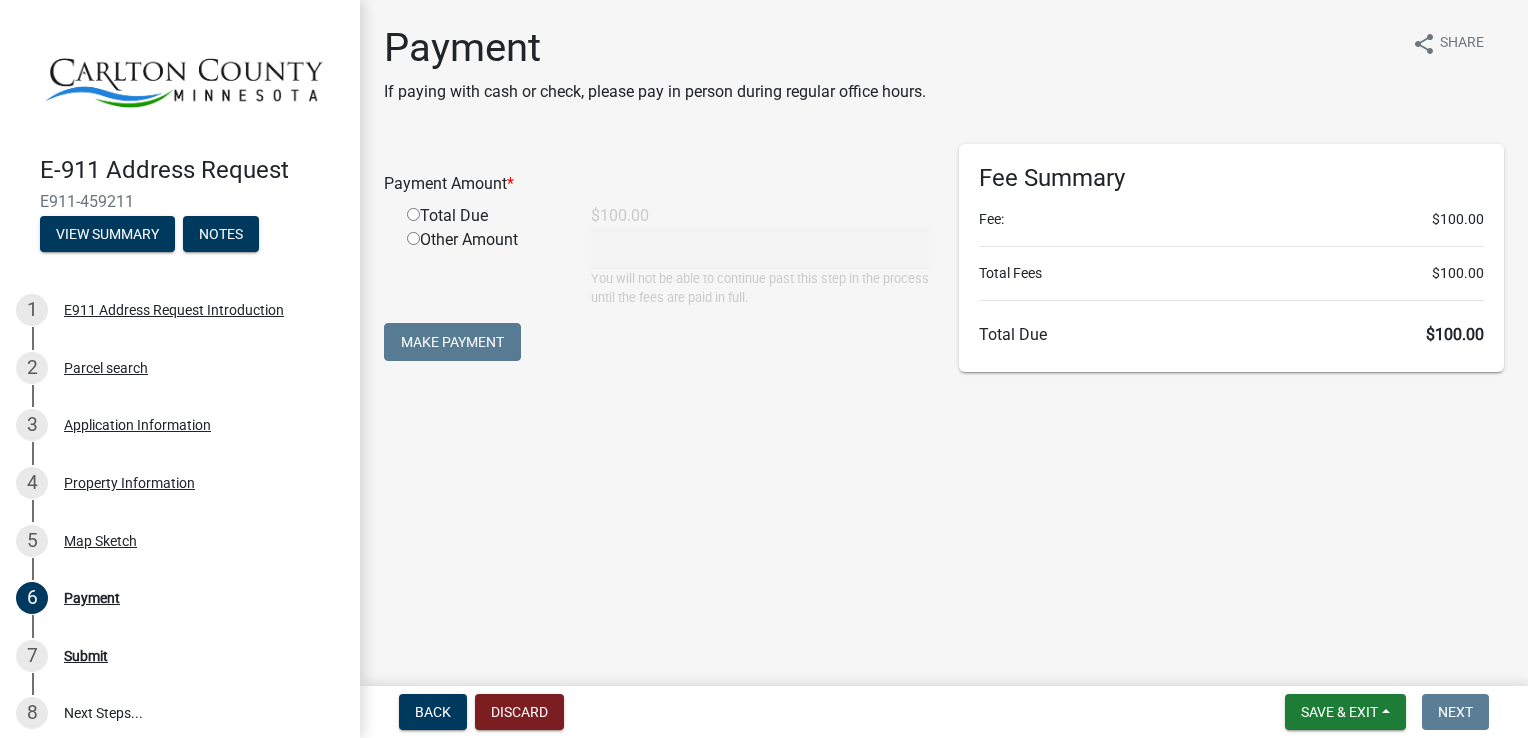 click 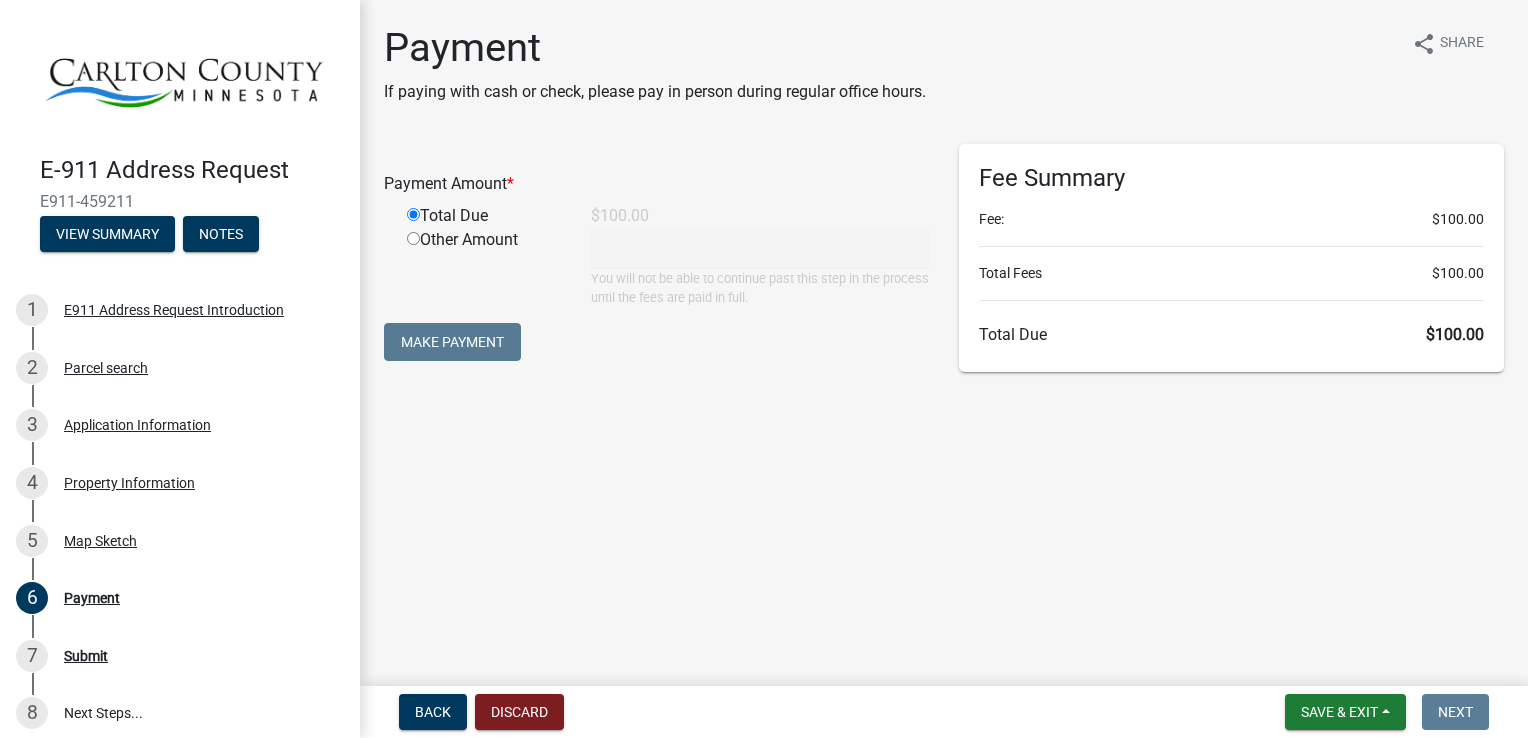 type on "100" 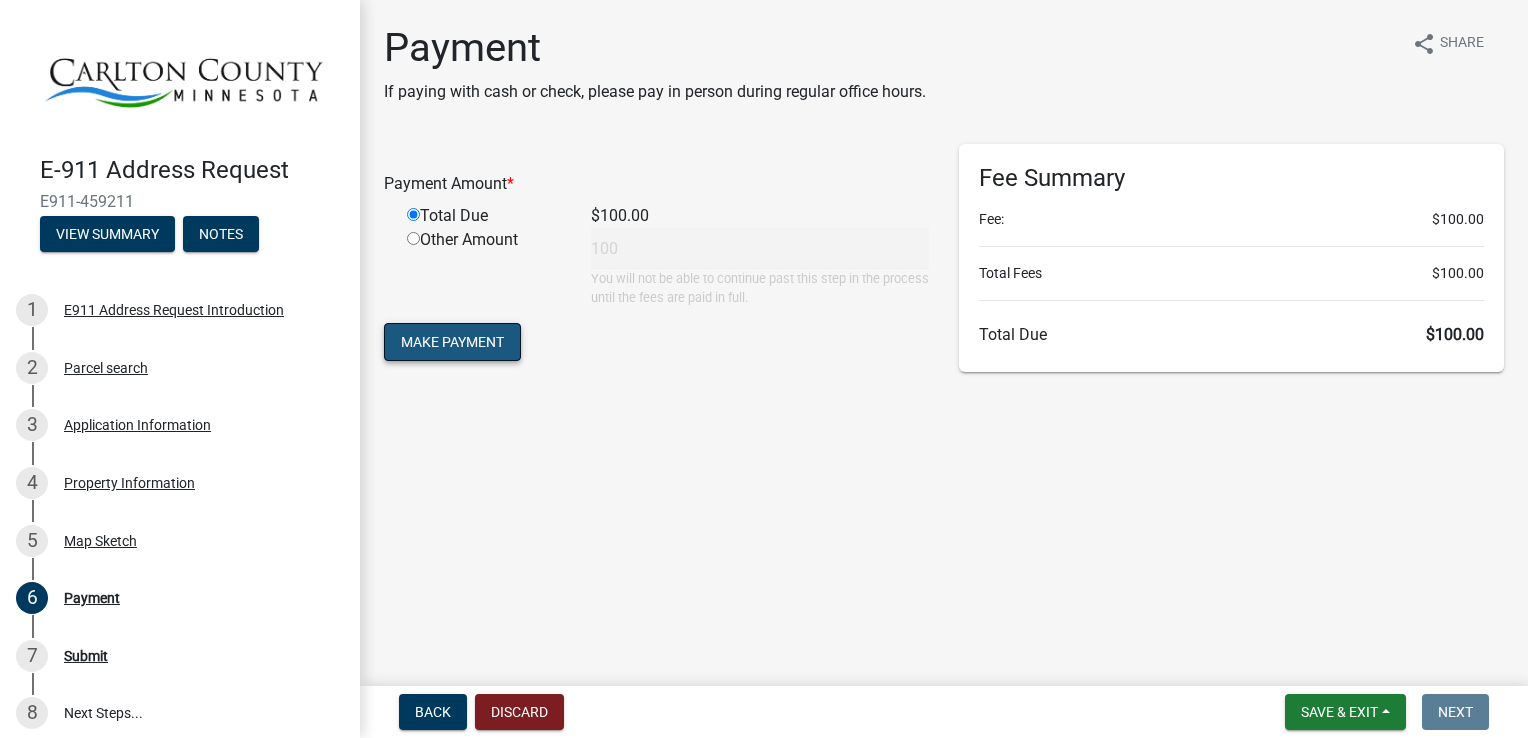 click on "Make Payment" at bounding box center (452, 342) 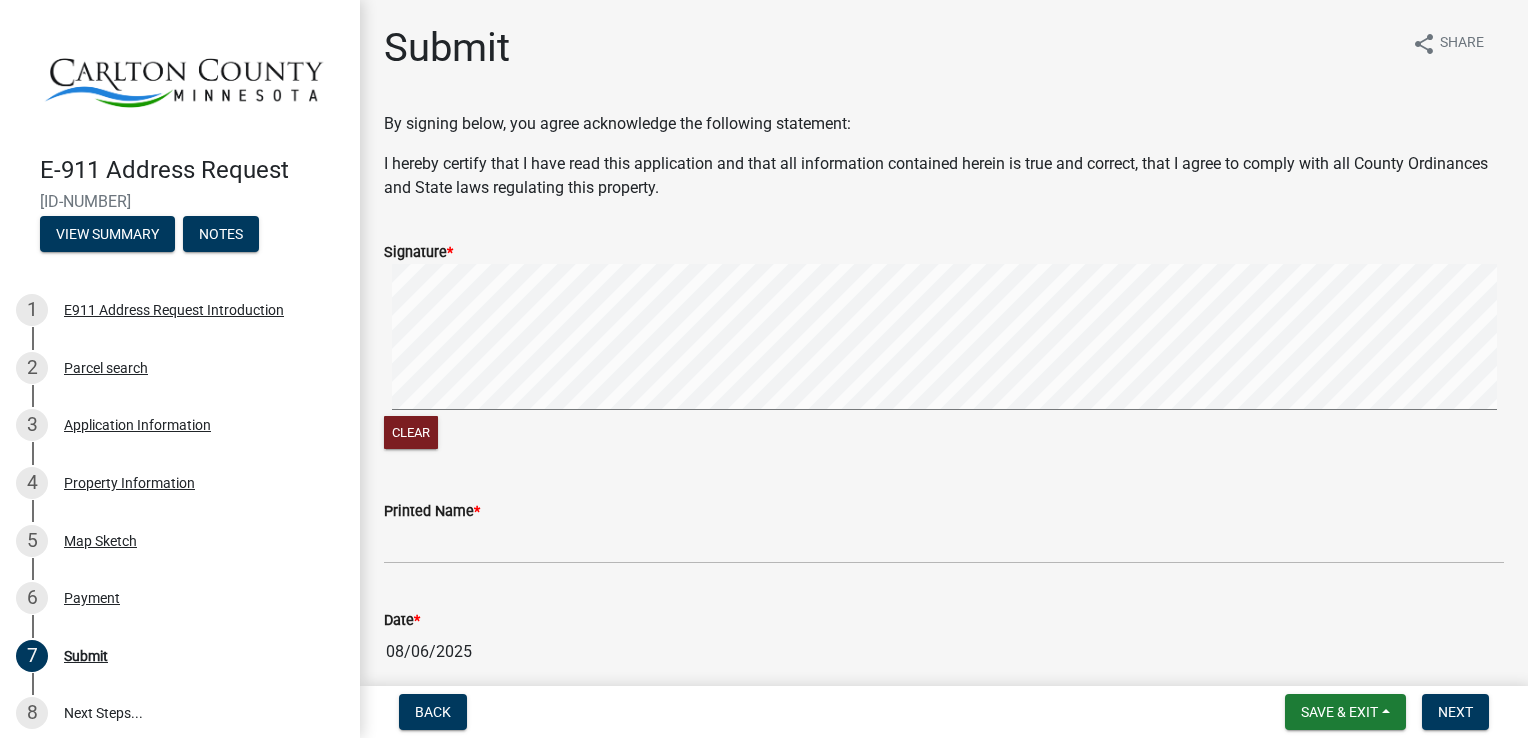 click on "Printed Name  *" 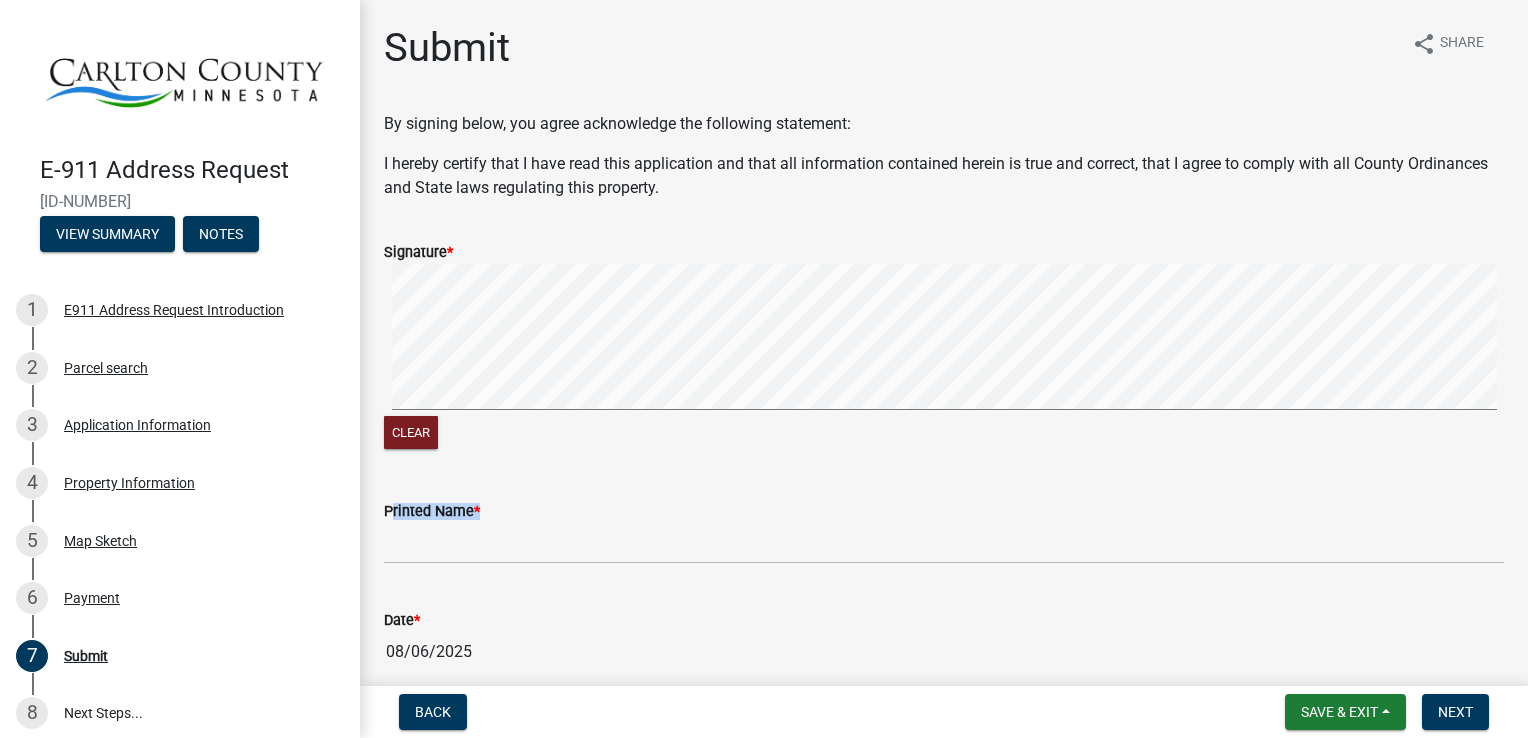 drag, startPoint x: 559, startPoint y: 462, endPoint x: 573, endPoint y: 498, distance: 38.626415 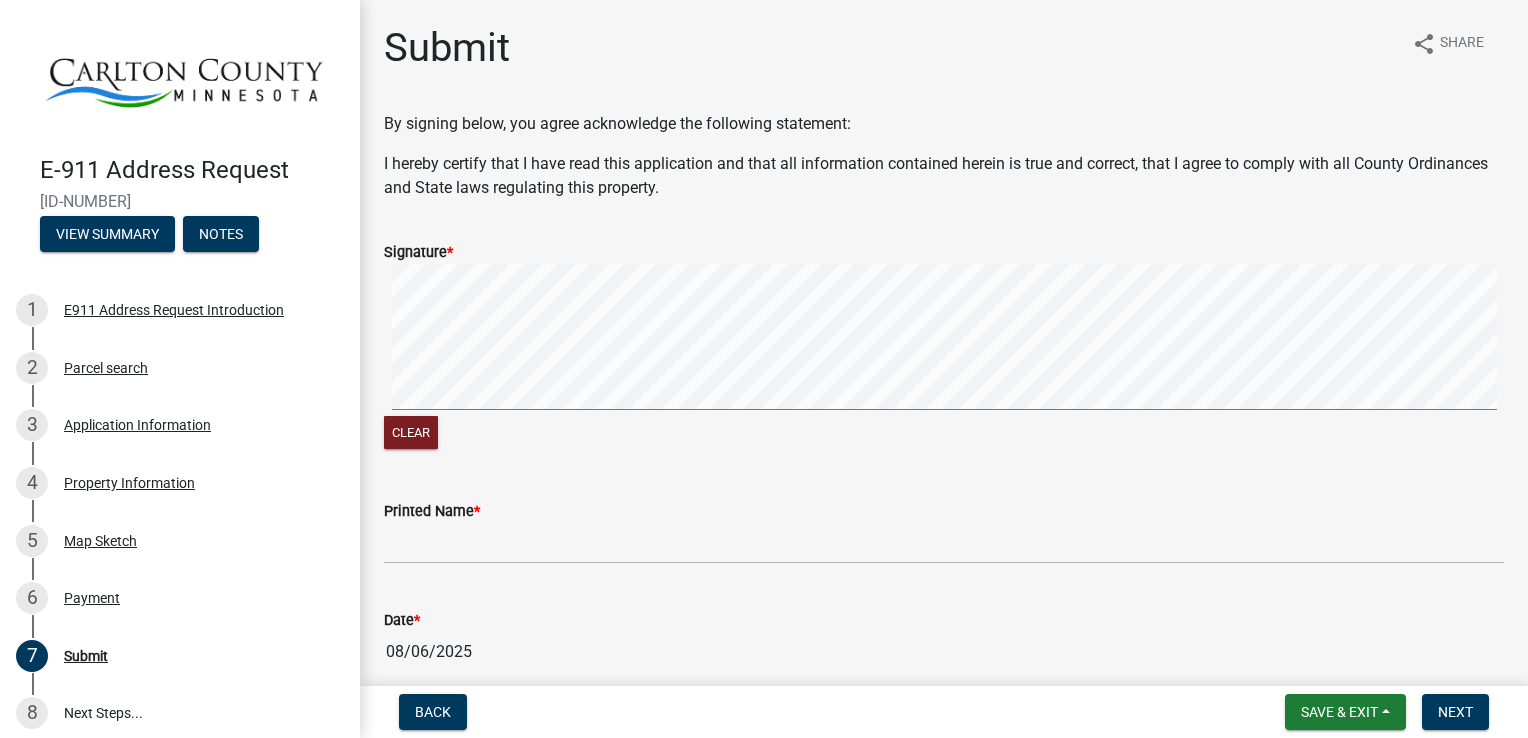 click on "Printed Name  *" 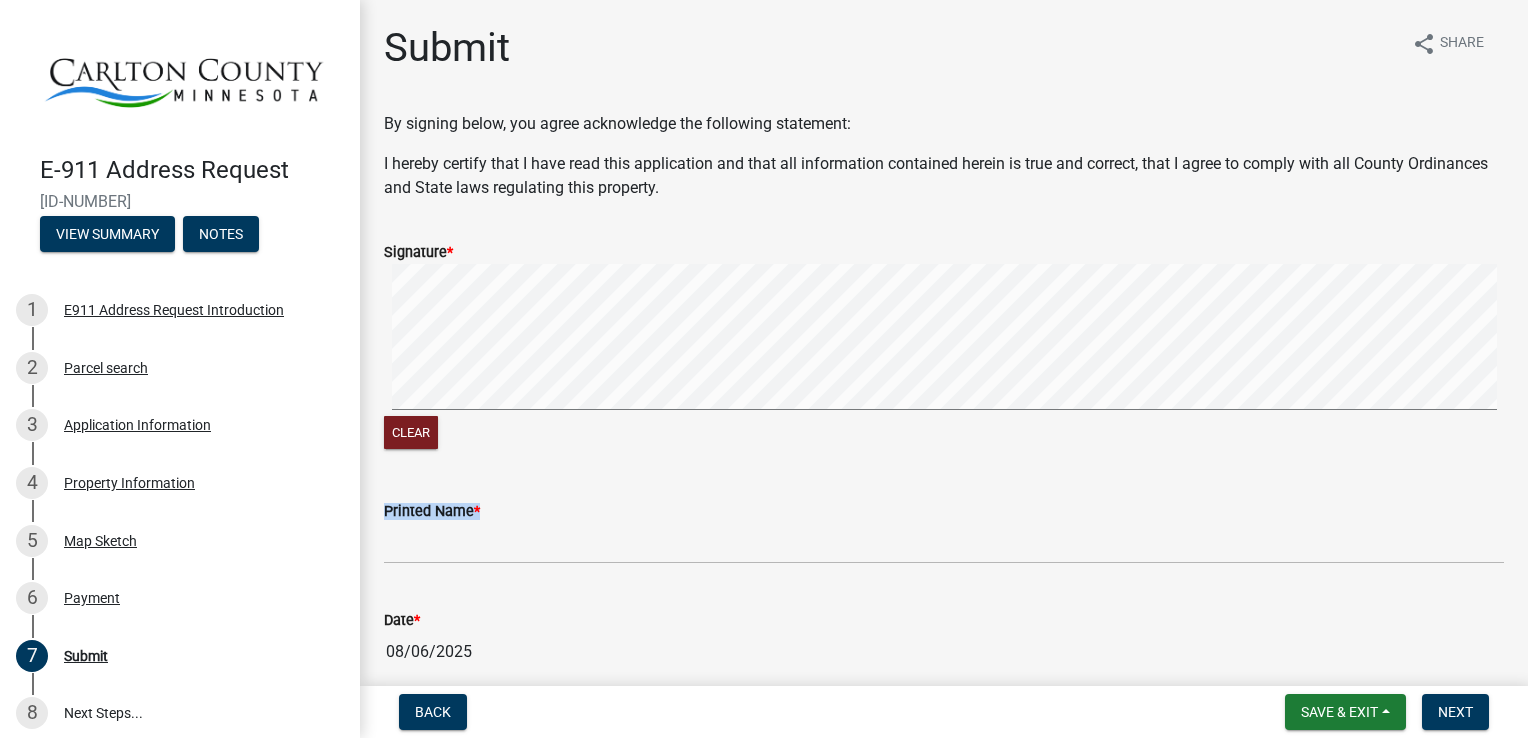 click on "Printed Name  *" 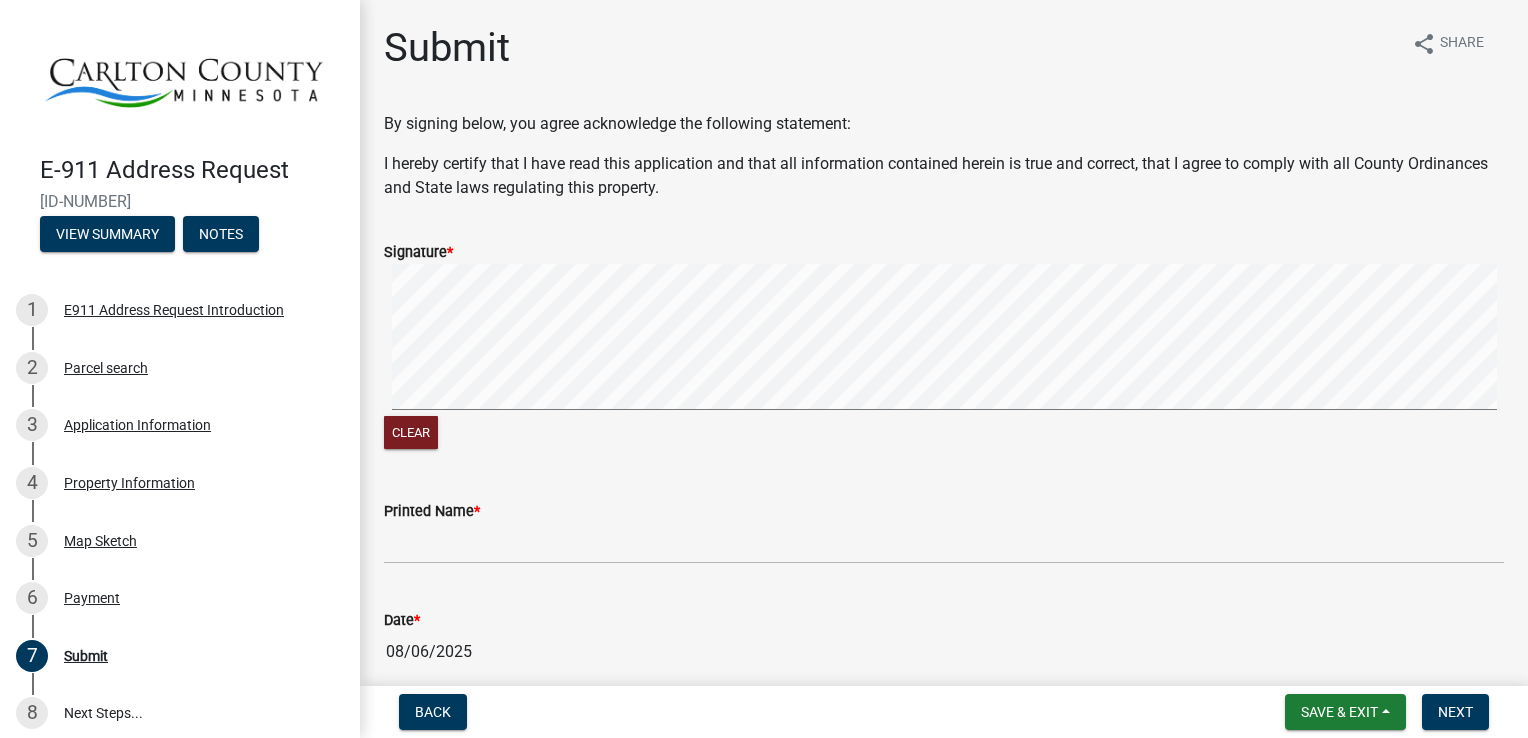 click on "By signing below, you agree acknowledge the following statement: I hereby certify that I have read this application and that all information contained herein is true and correct, that I agree to comply with all County Ordinances and State laws regulating this property.  Signature  *  Clear   Printed Name  *  Date  * 08/06/2025  Check box if application is keyed in by staff   Keyed in by Staff  Click  NEXT  to submit your application!" 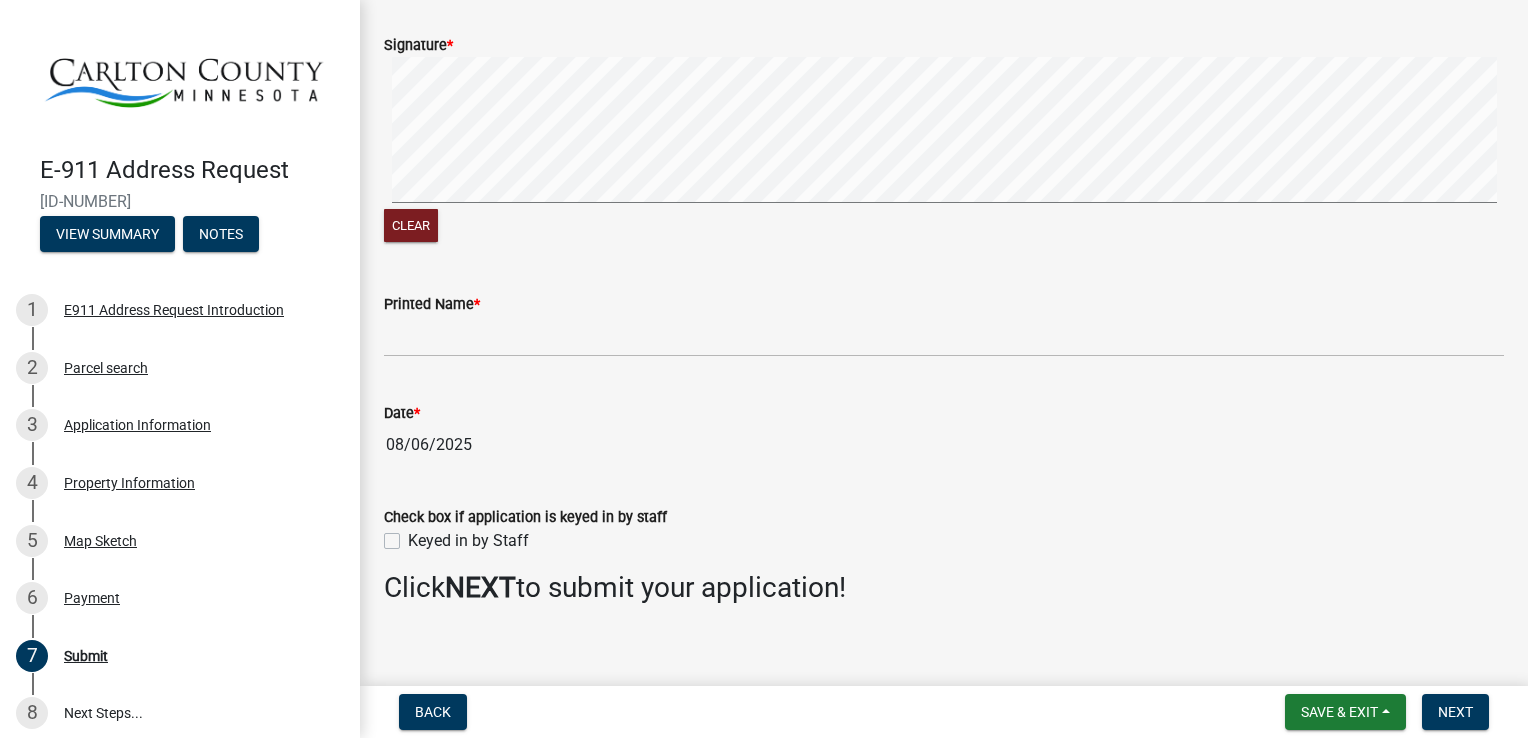 scroll, scrollTop: 208, scrollLeft: 0, axis: vertical 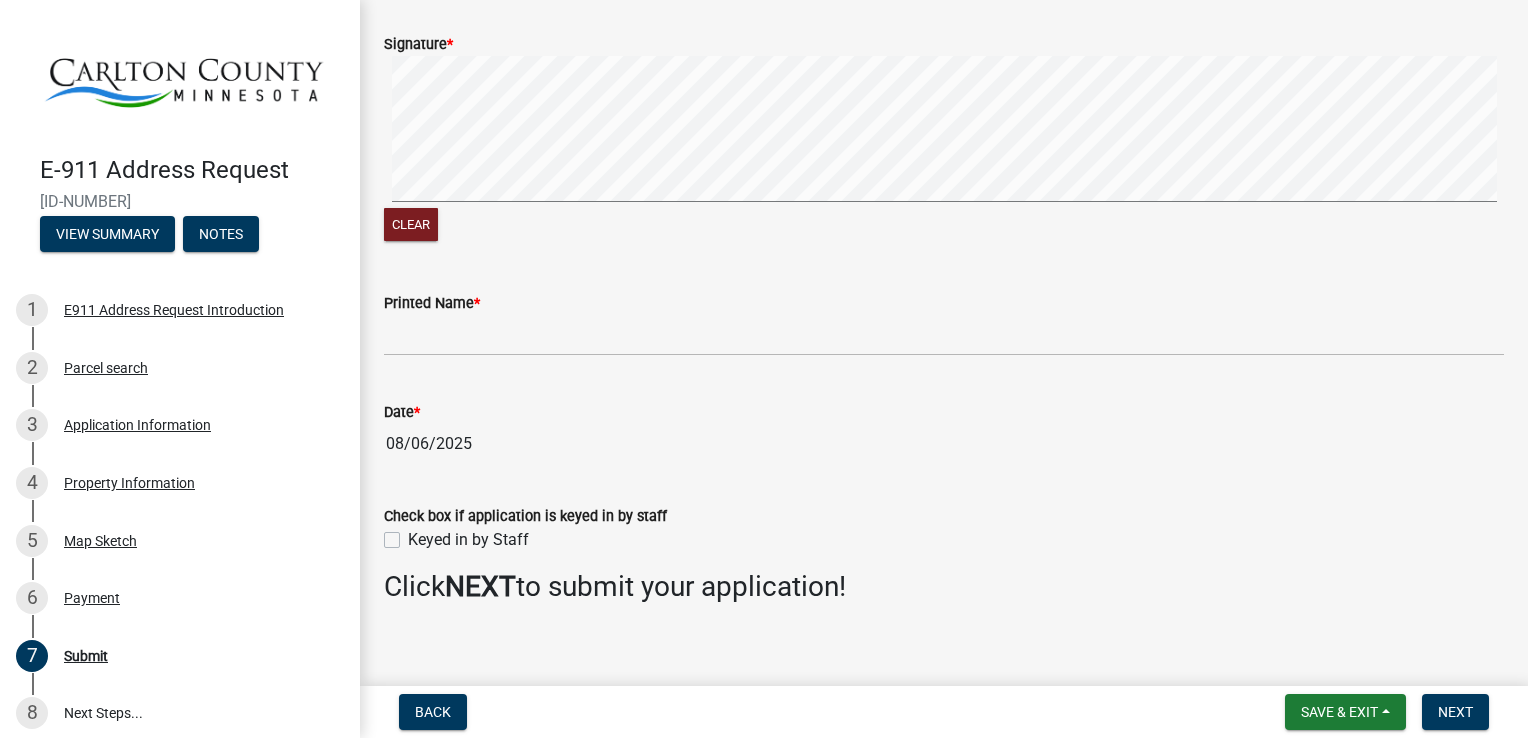 click on "Printed Name  *" 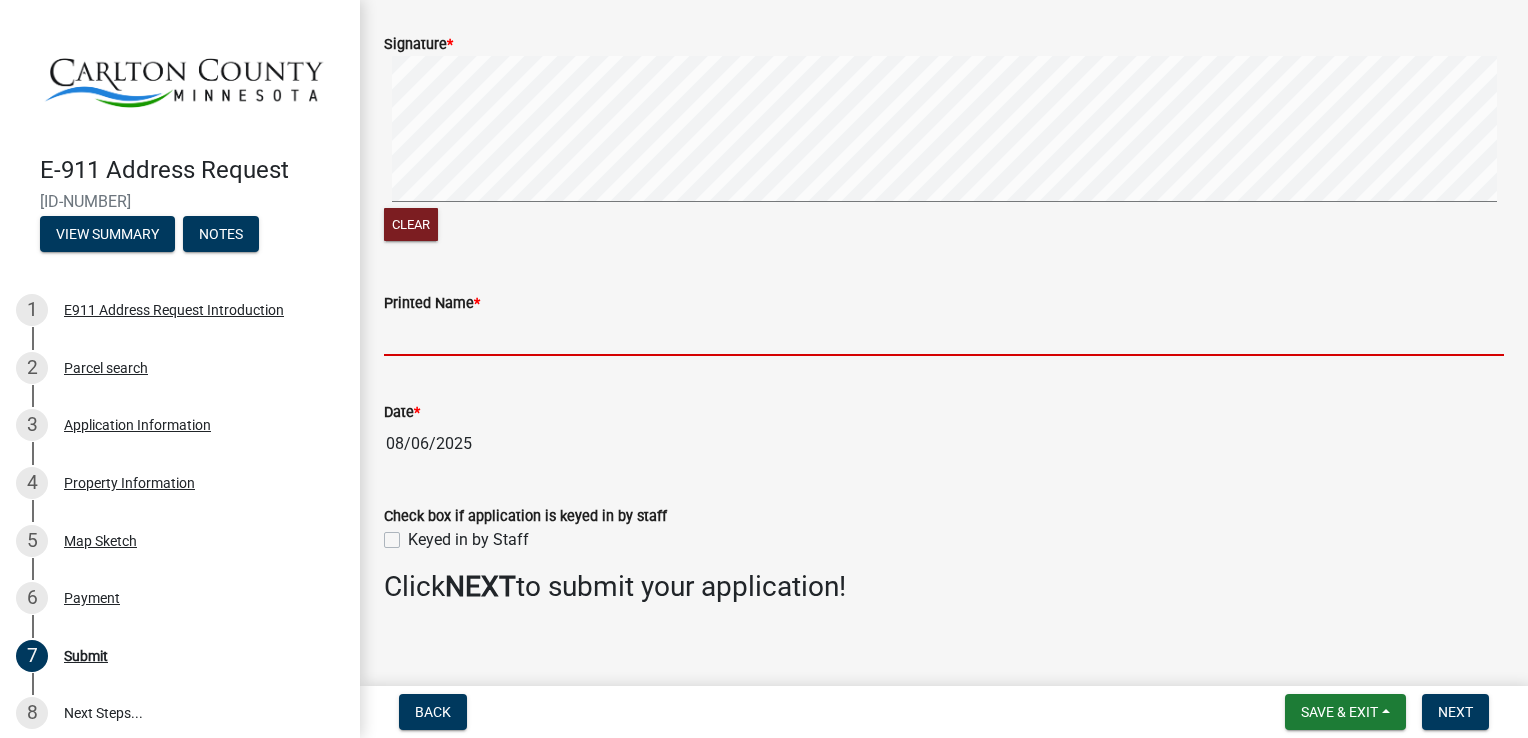 click on "Printed Name  *" at bounding box center (944, 335) 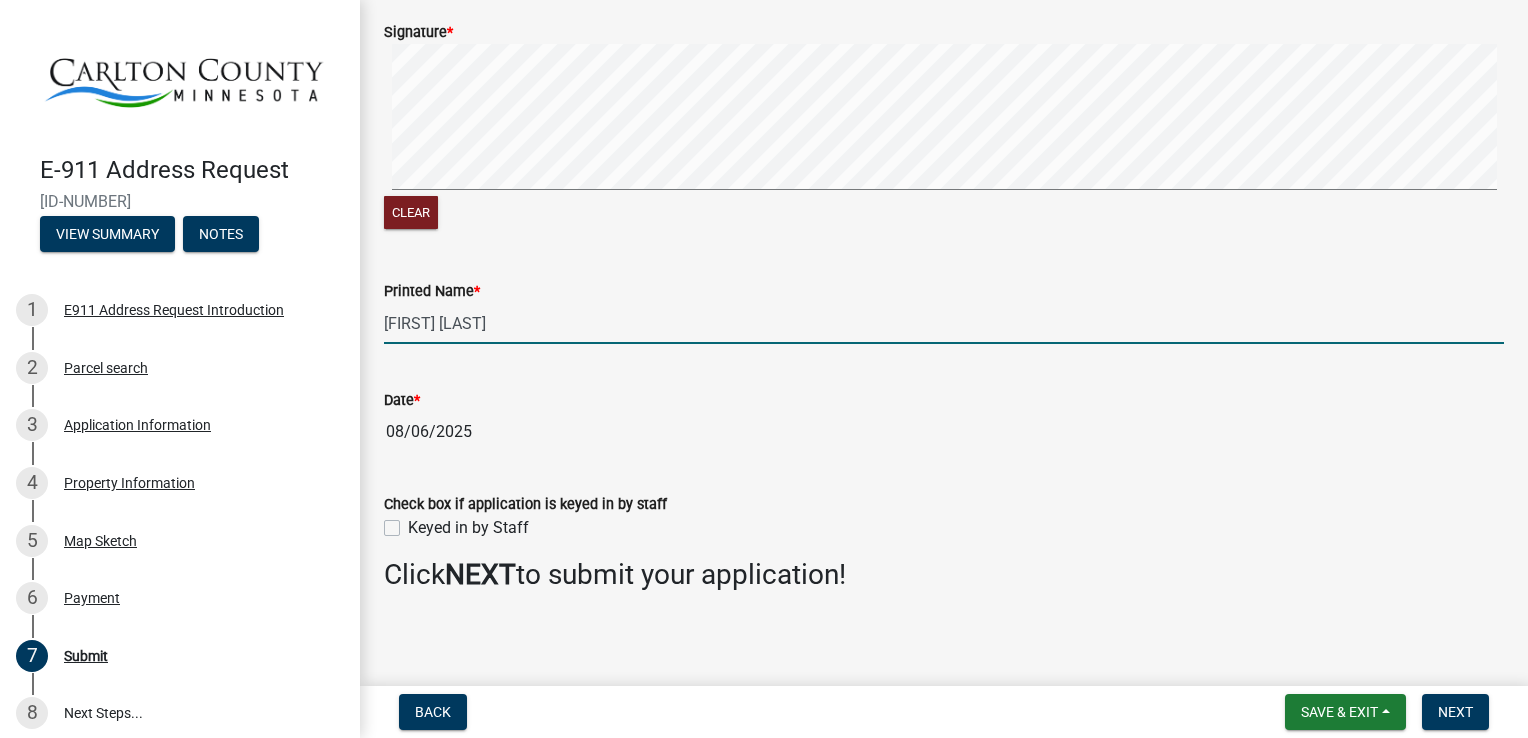 scroll, scrollTop: 227, scrollLeft: 0, axis: vertical 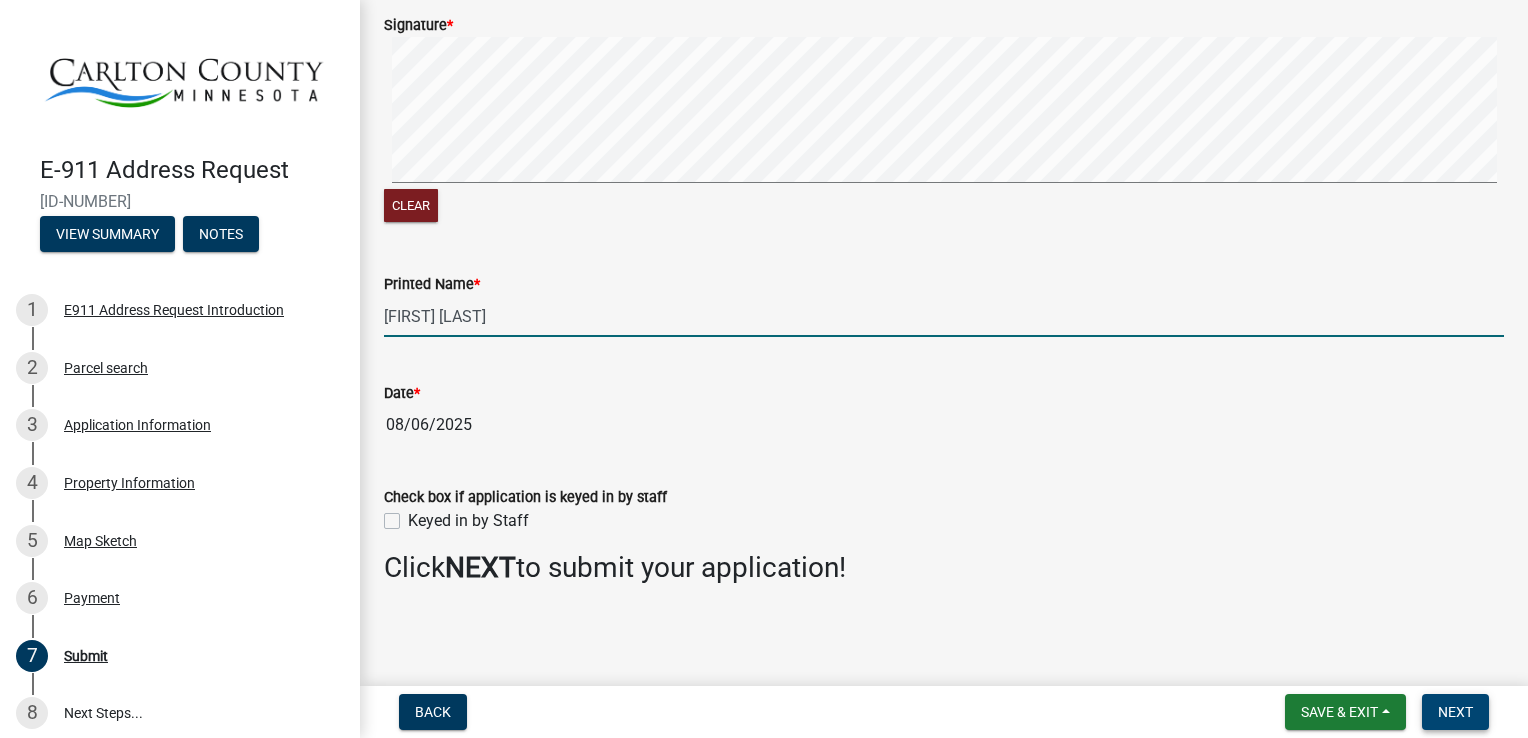 type on "Steve Stracek" 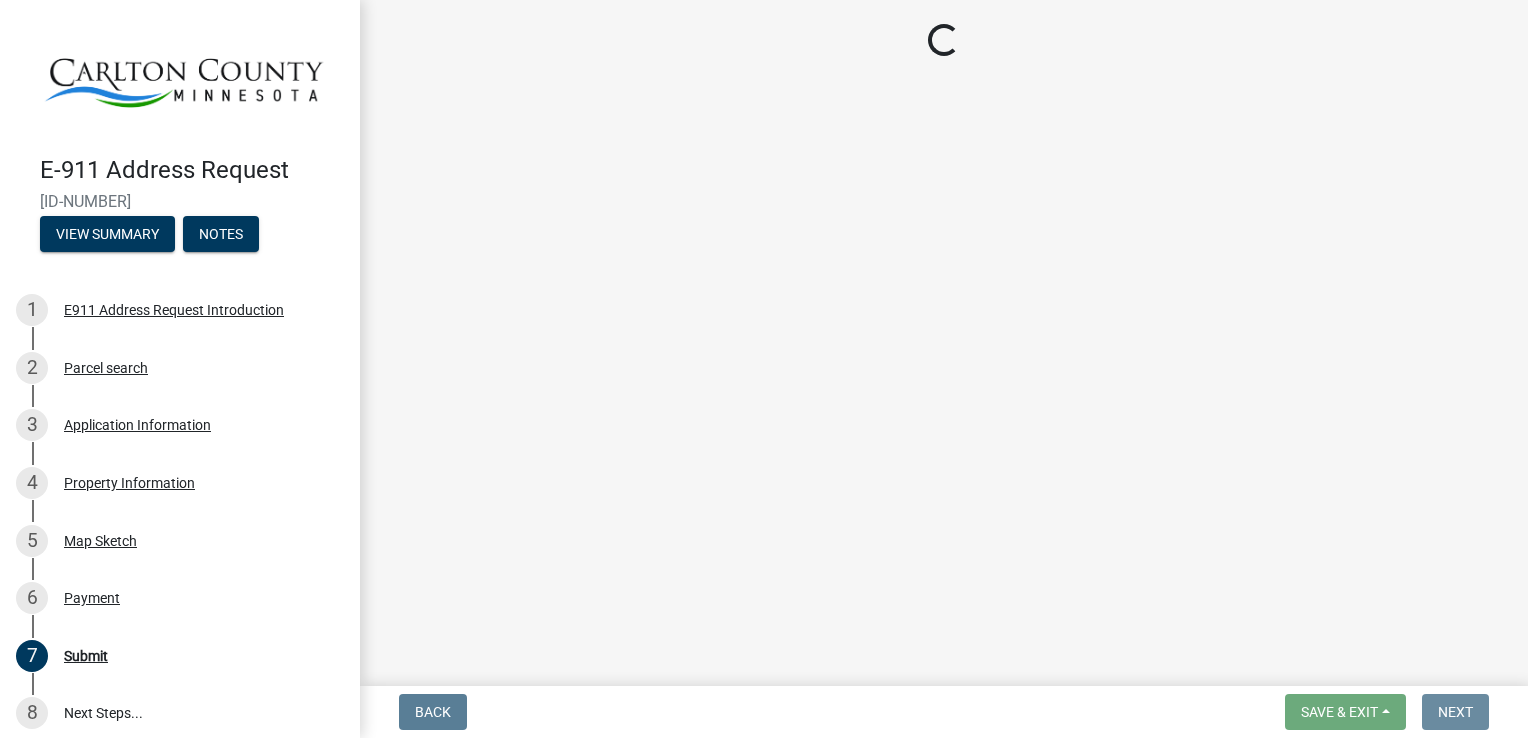 scroll, scrollTop: 0, scrollLeft: 0, axis: both 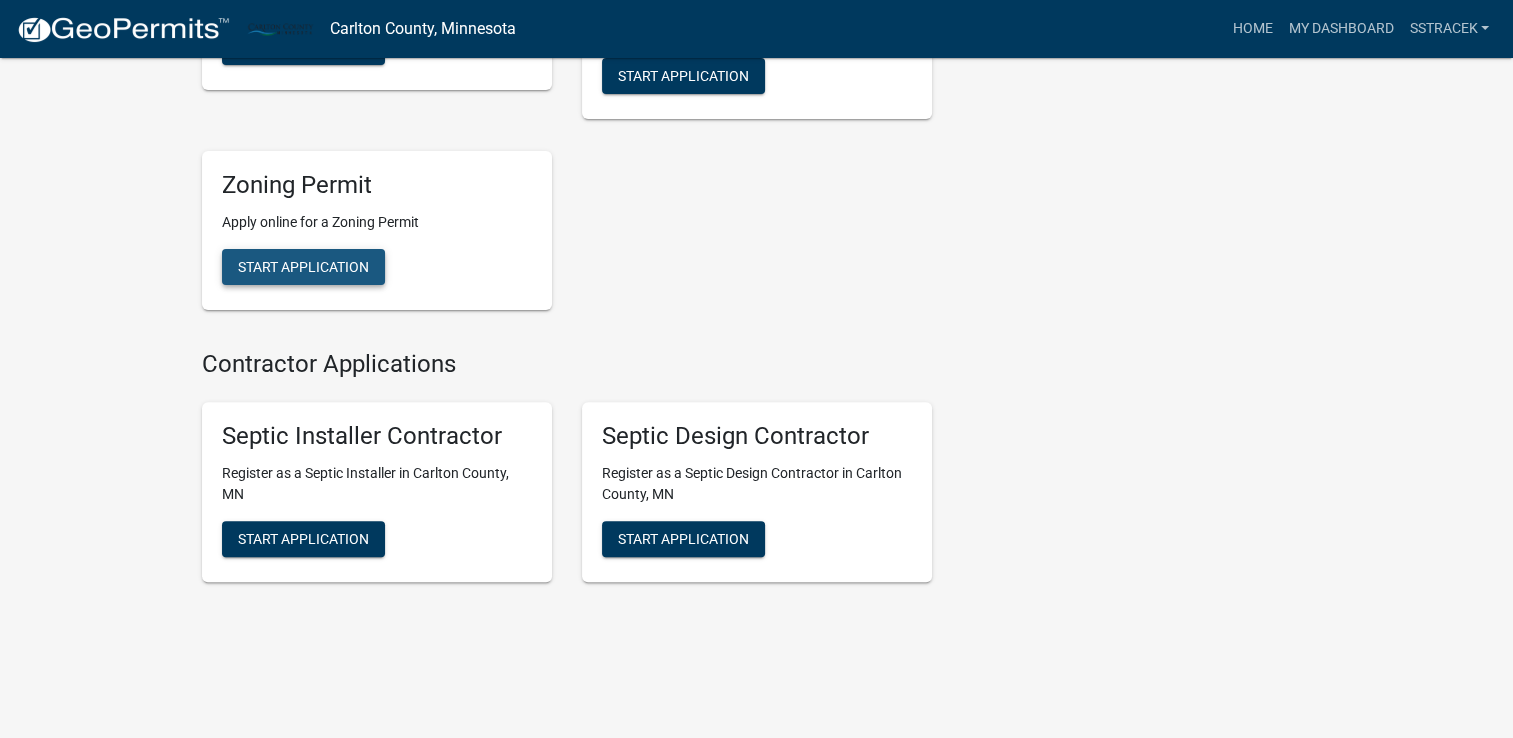 click on "Start Application" at bounding box center [303, 267] 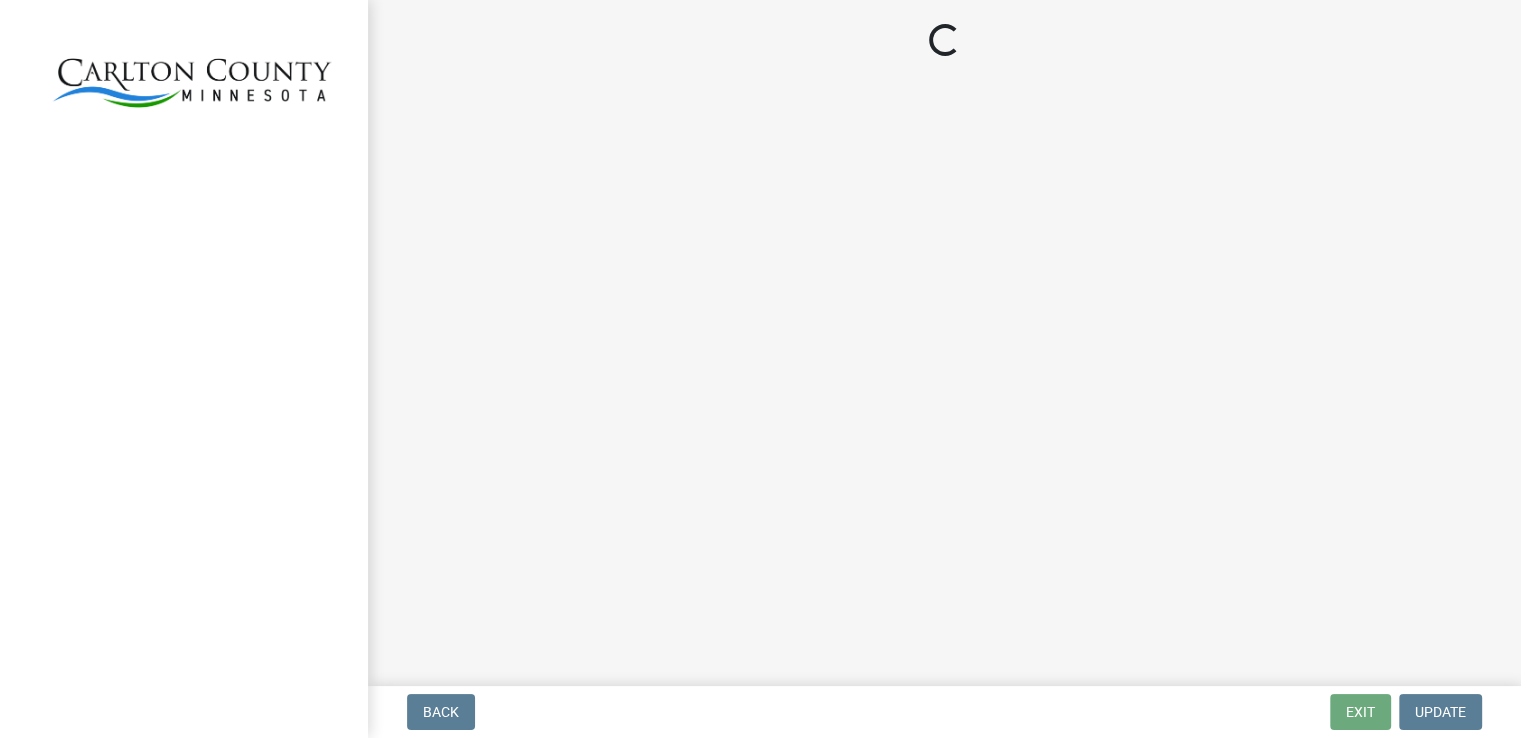 scroll, scrollTop: 0, scrollLeft: 0, axis: both 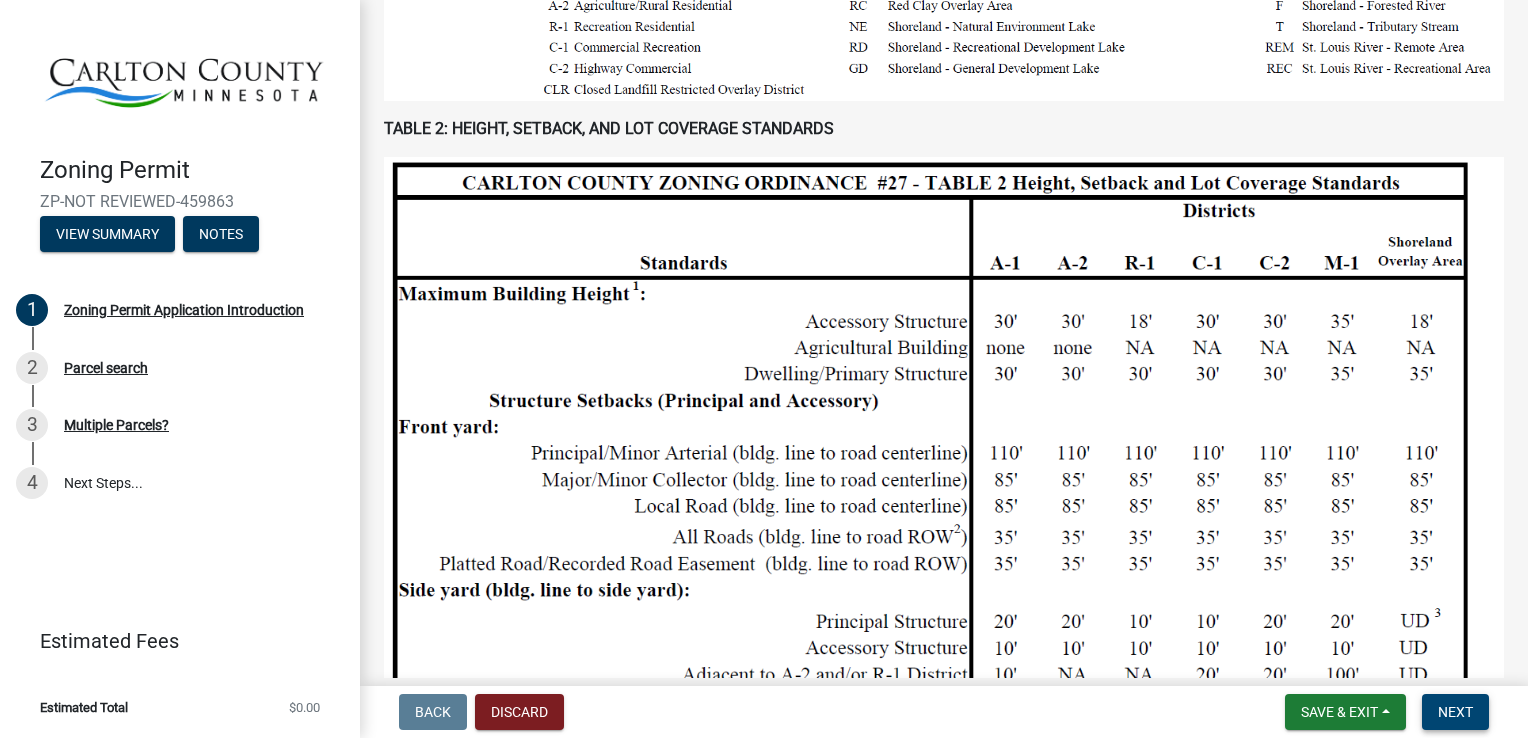 click on "Next" at bounding box center (1455, 712) 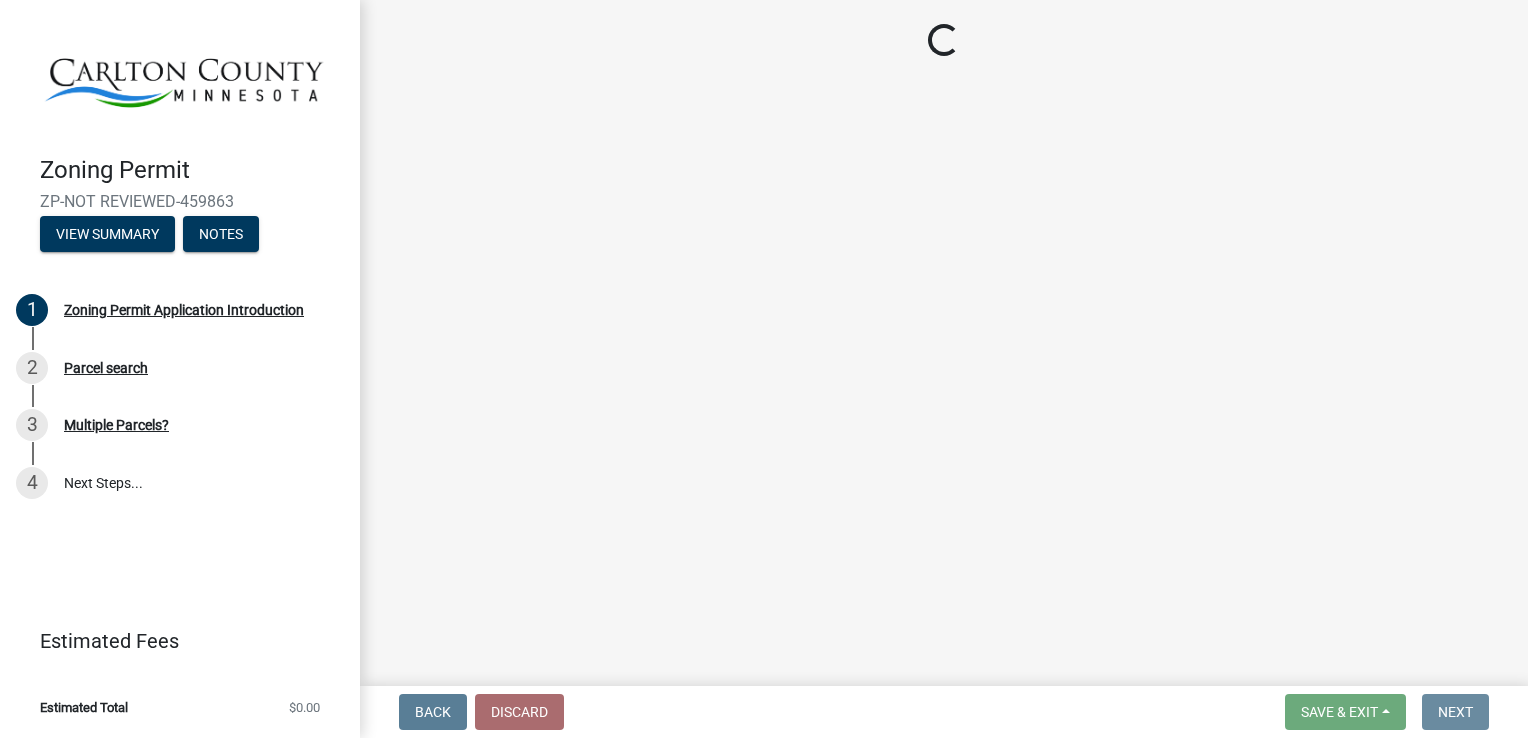 scroll, scrollTop: 0, scrollLeft: 0, axis: both 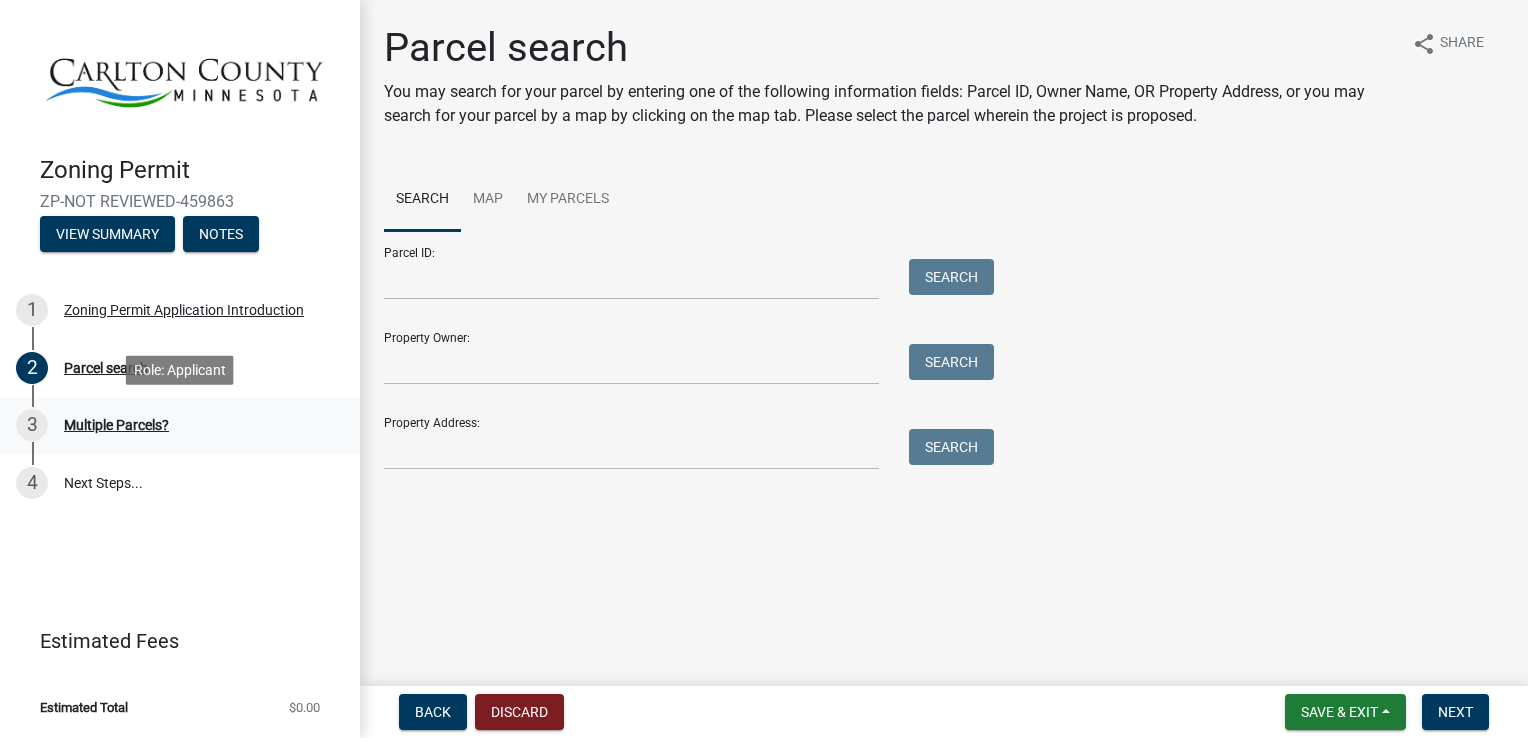 click on "Multiple Parcels?" at bounding box center [116, 425] 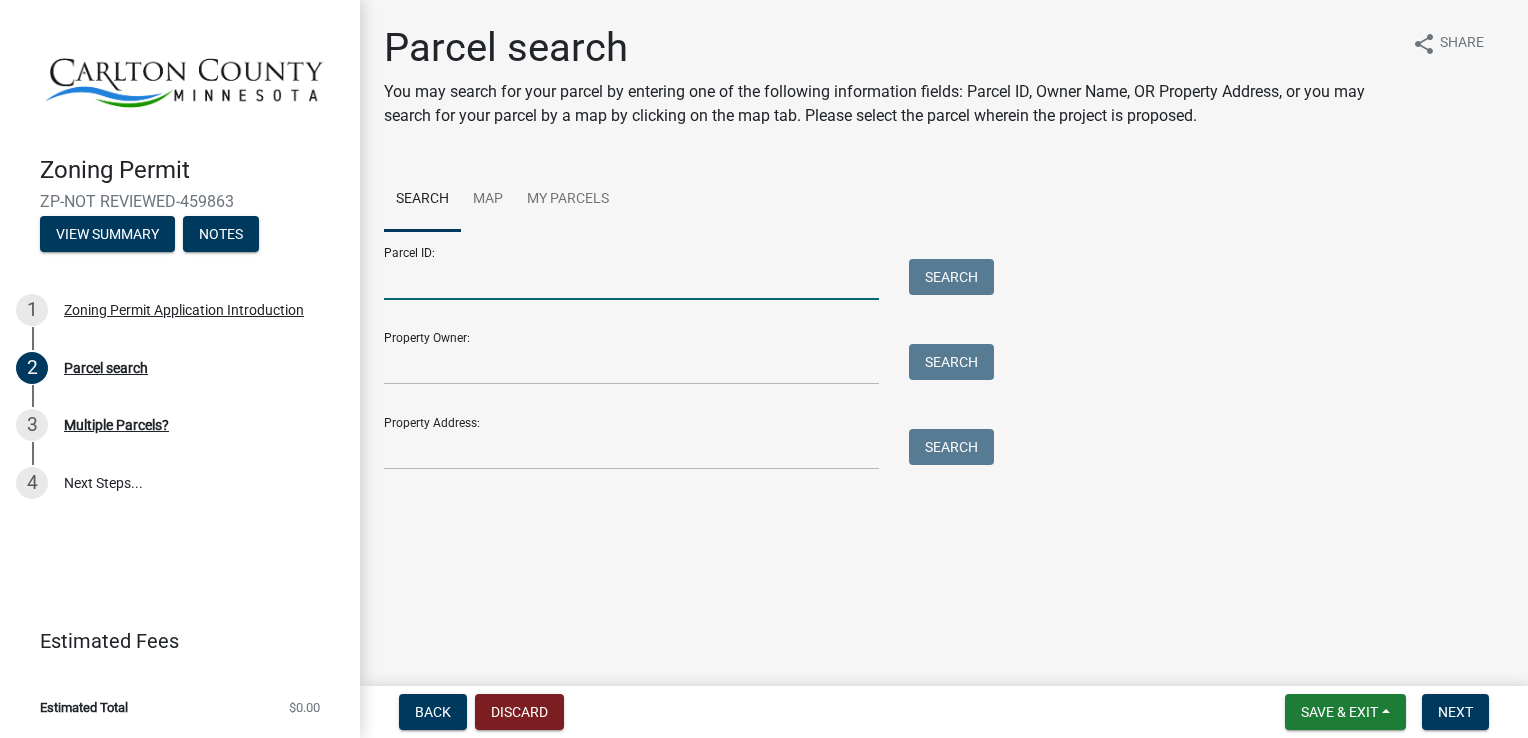 click on "Parcel ID:" at bounding box center (631, 279) 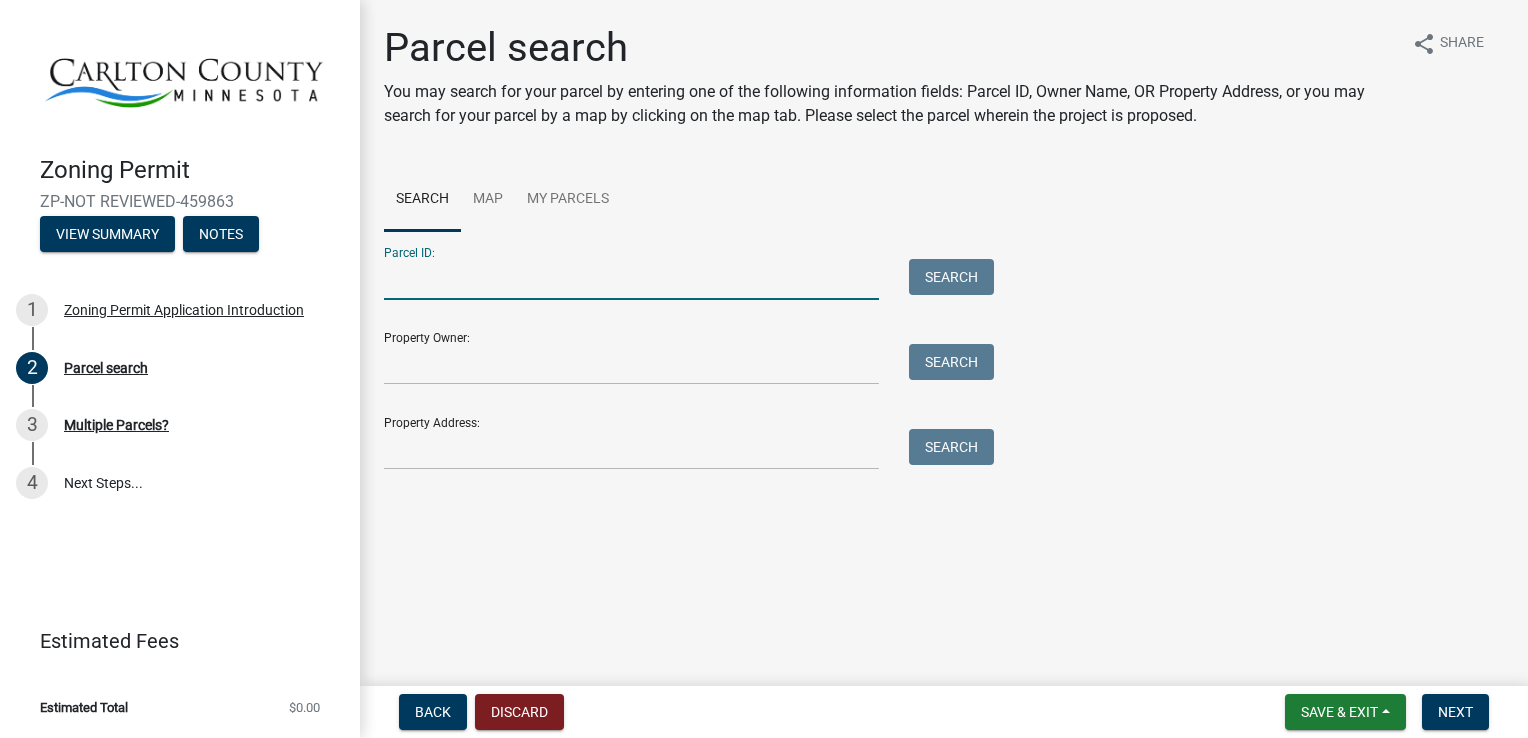 type on "[PHONE]" 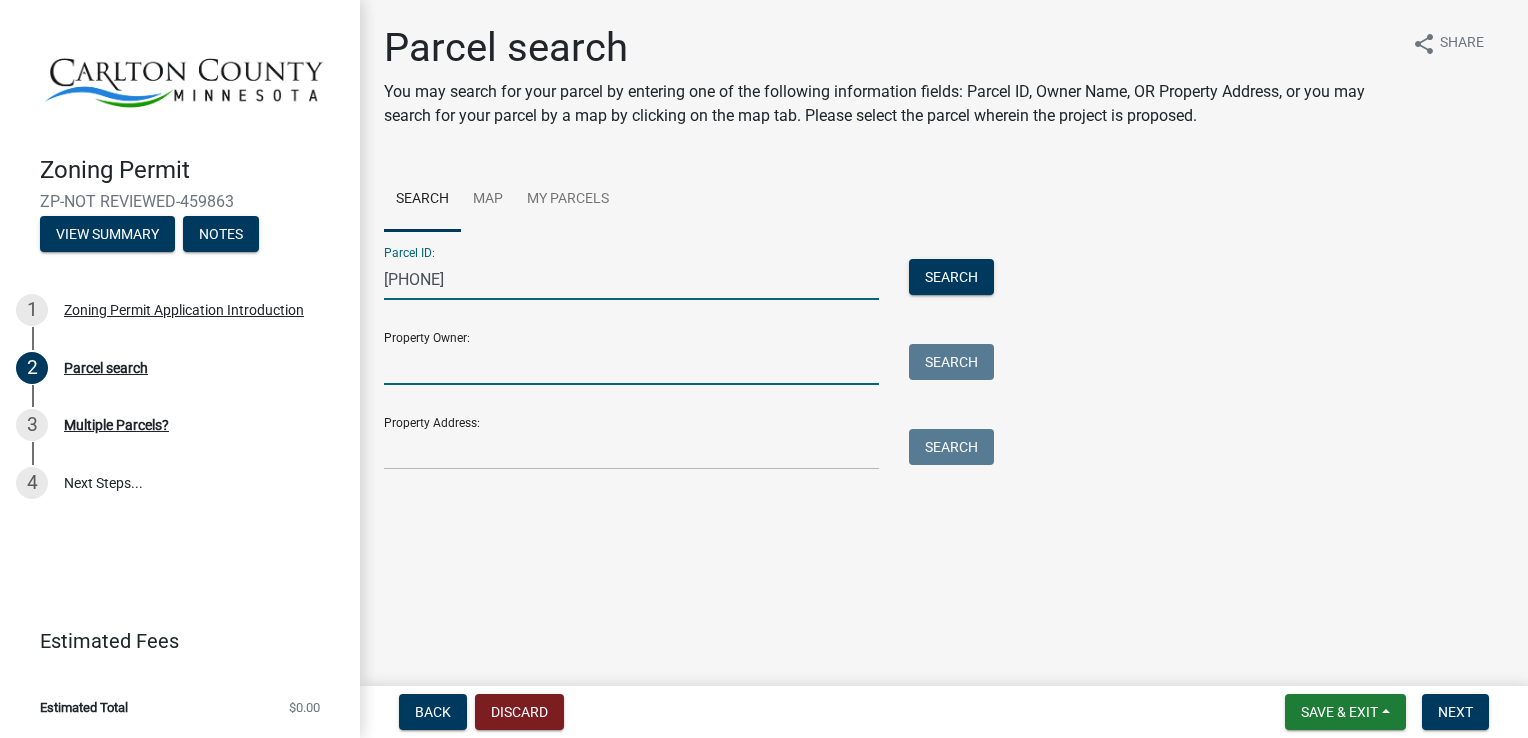 click on "Property Owner:" at bounding box center (631, 364) 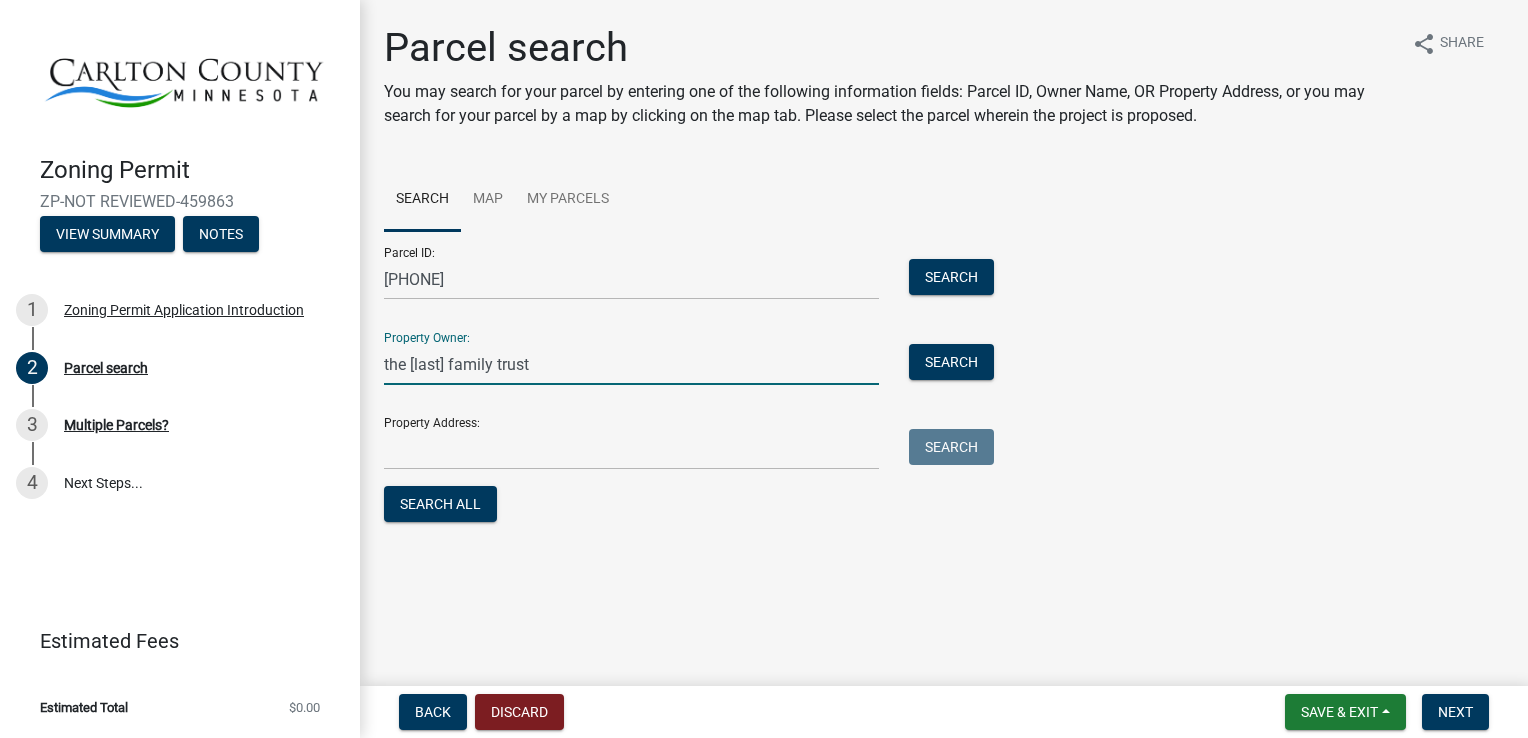 type on "[FIRST] [MIDDLE_INITIAL] [LAST]" 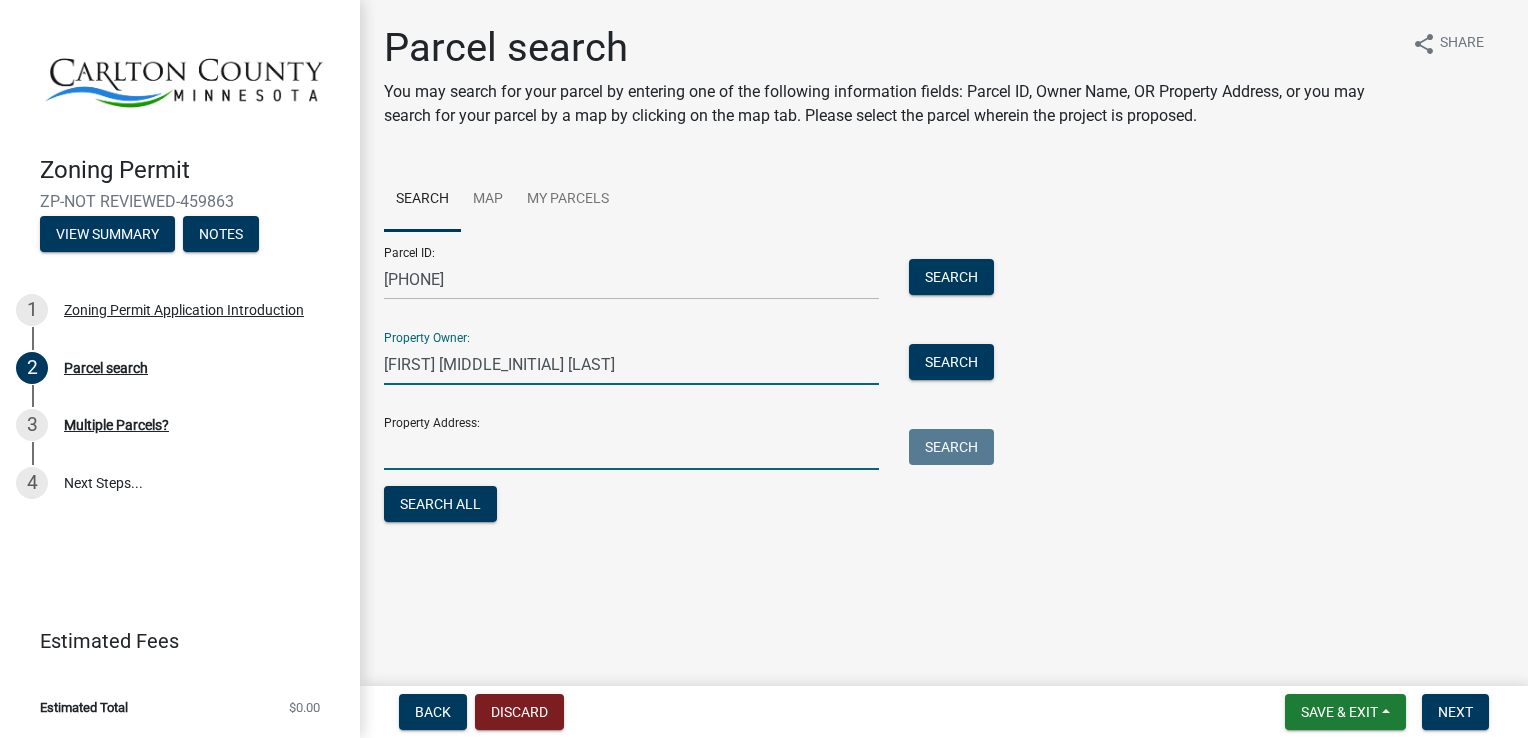 type on "[NUMBER] [STREET]" 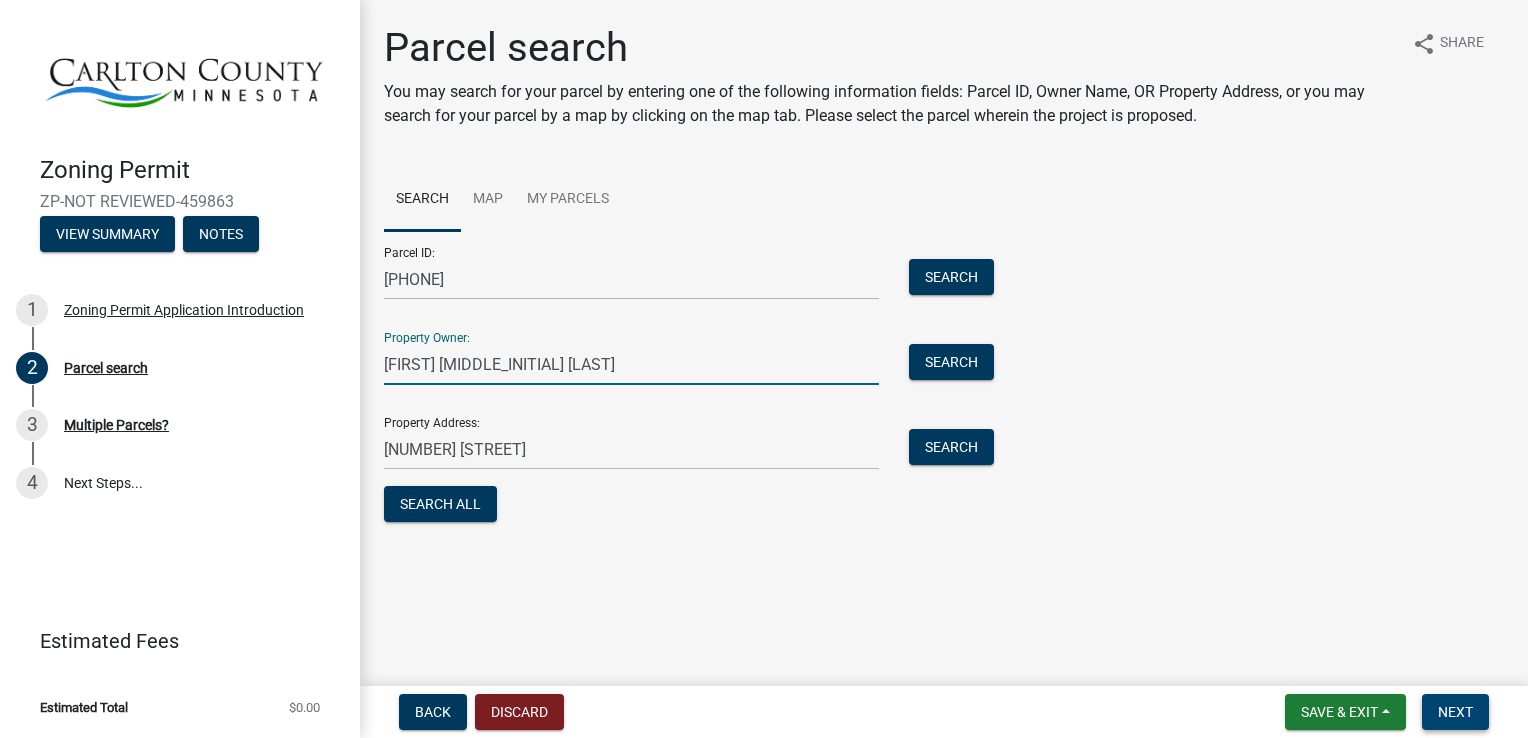 click on "Next" at bounding box center (1455, 712) 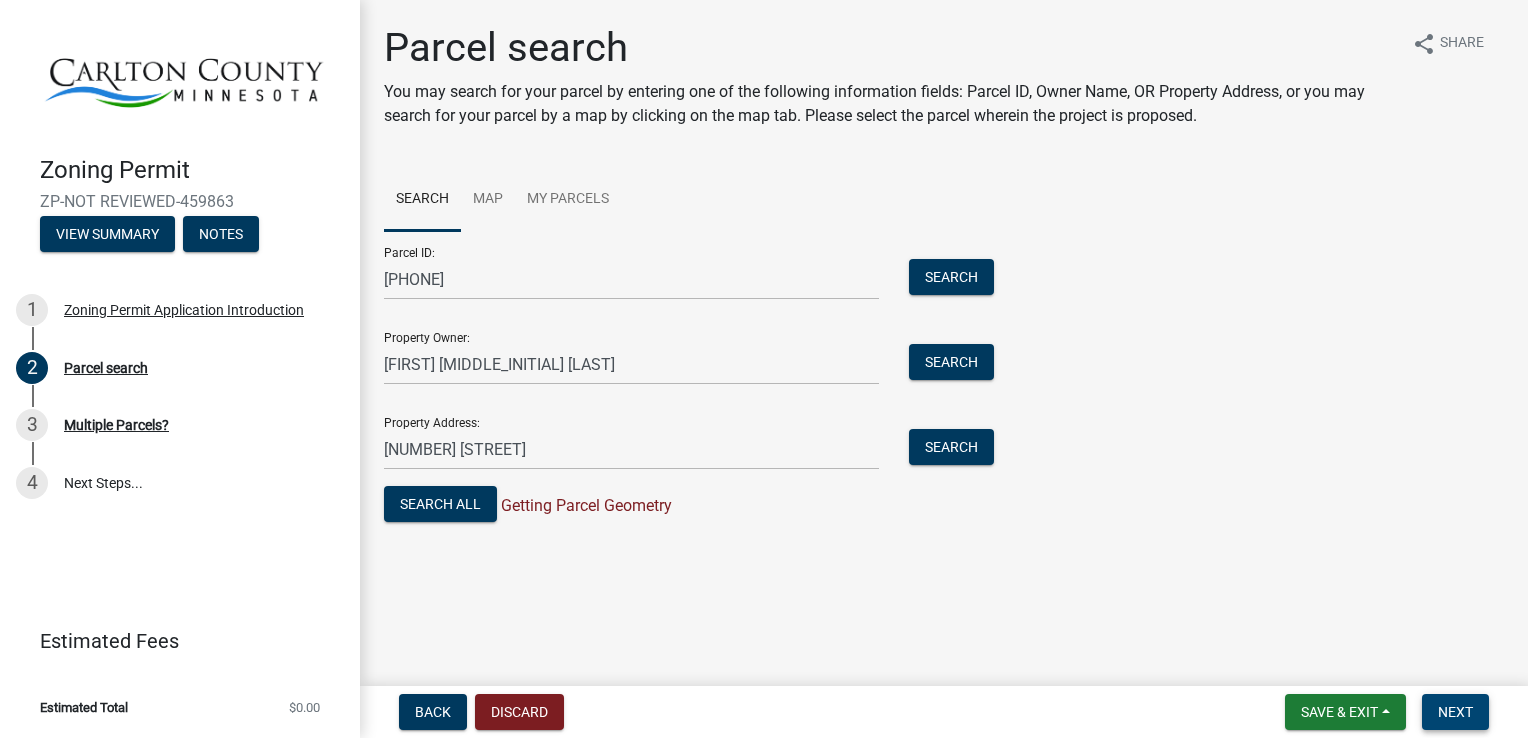 click on "Next" at bounding box center [1455, 712] 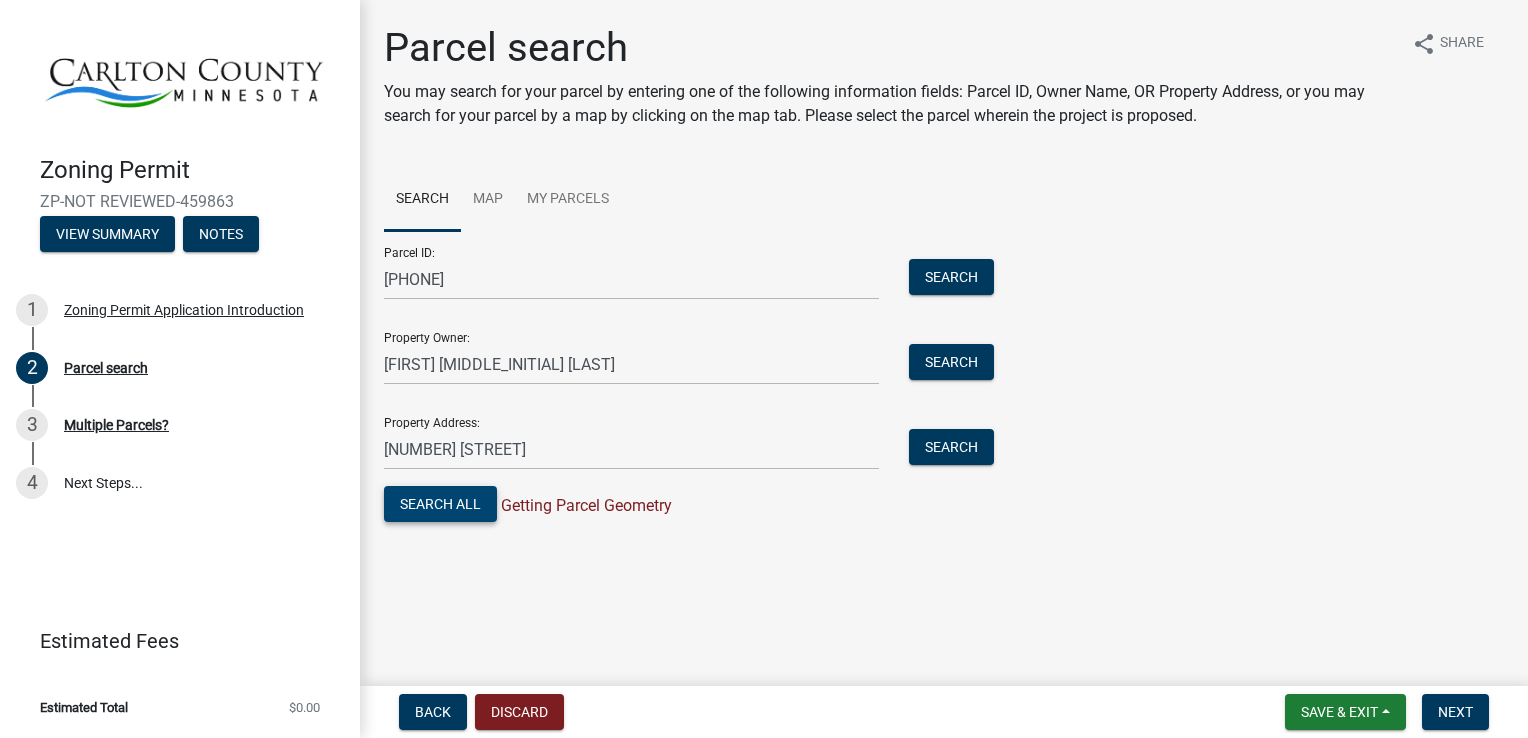 click on "Search All" at bounding box center [440, 504] 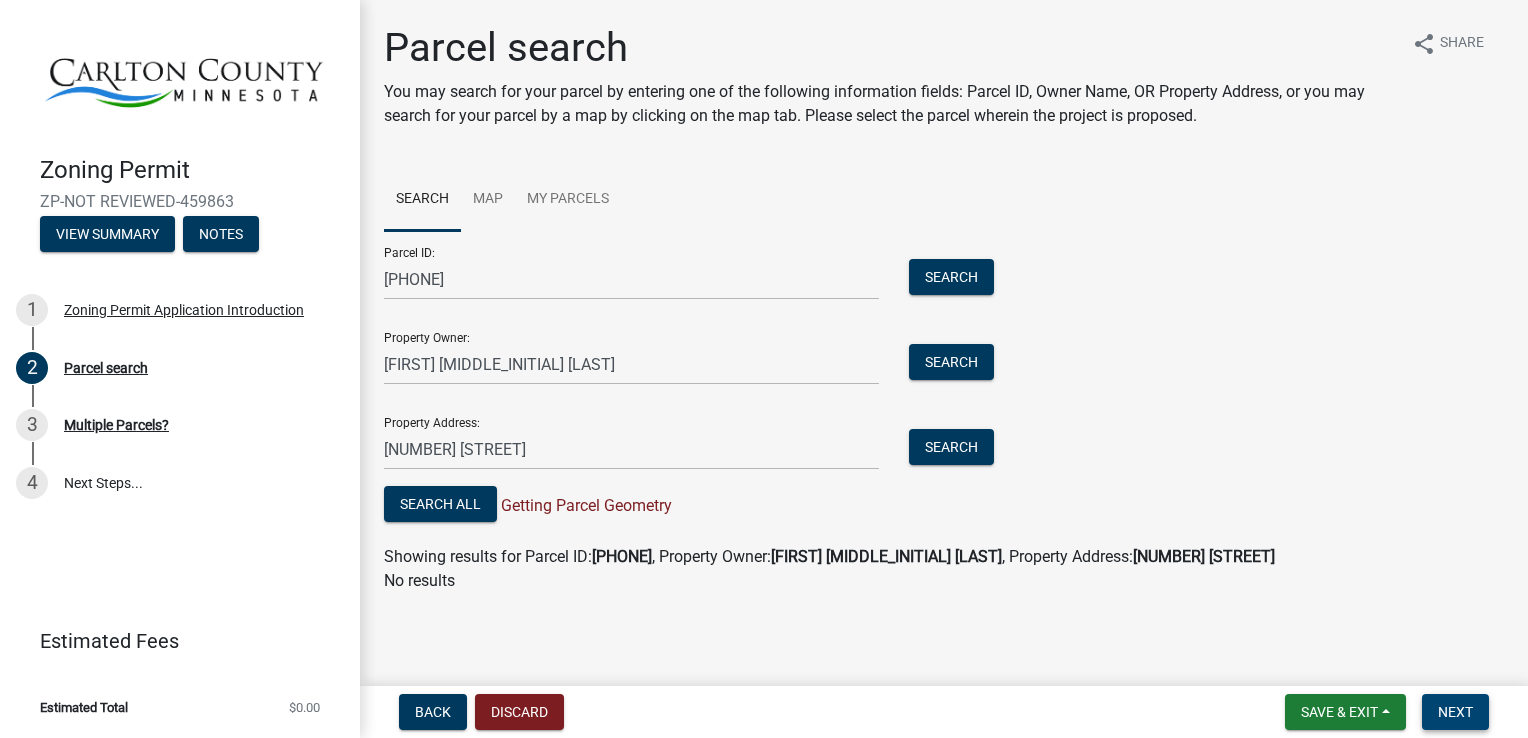 click on "Next" at bounding box center [1455, 712] 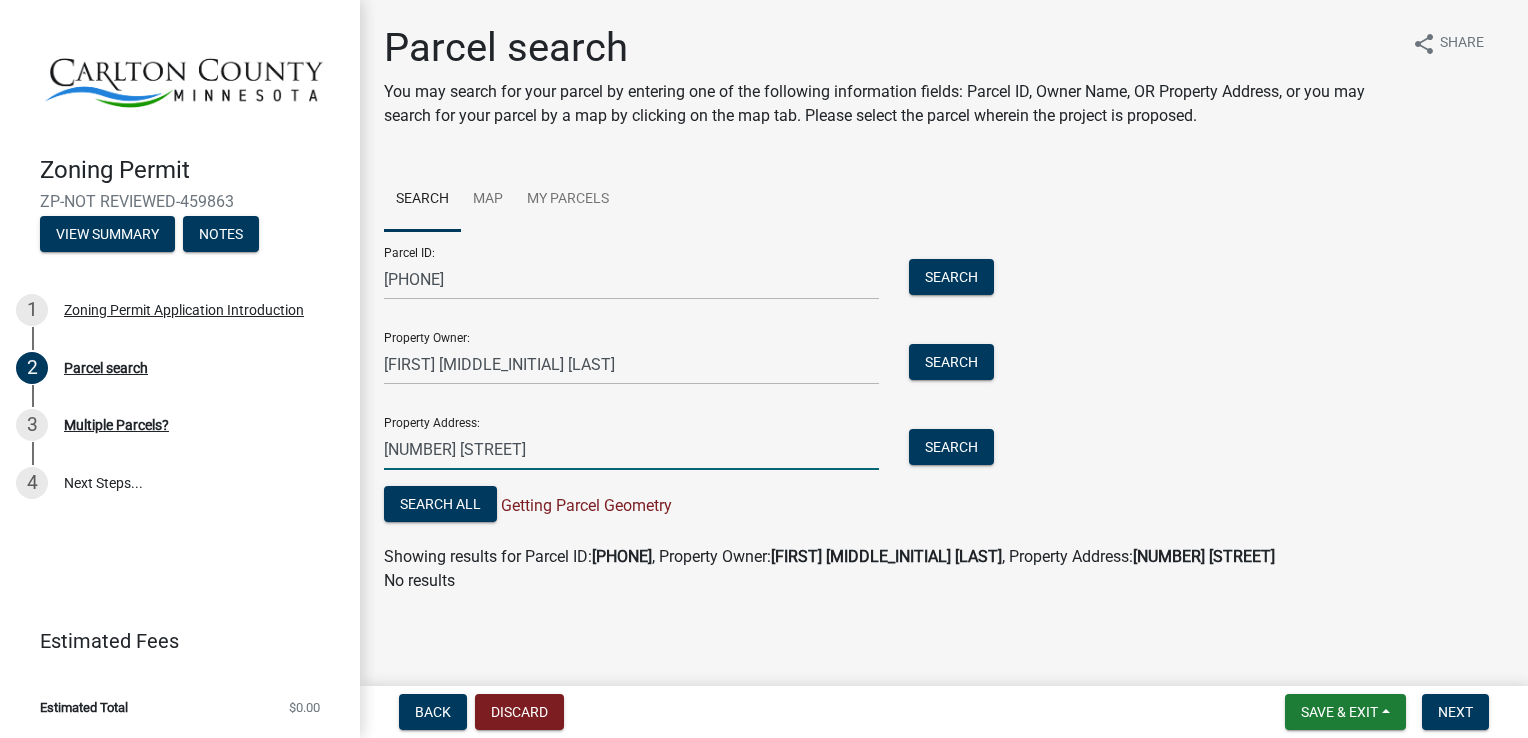 click on "[NUMBER] [STREET]" at bounding box center [631, 449] 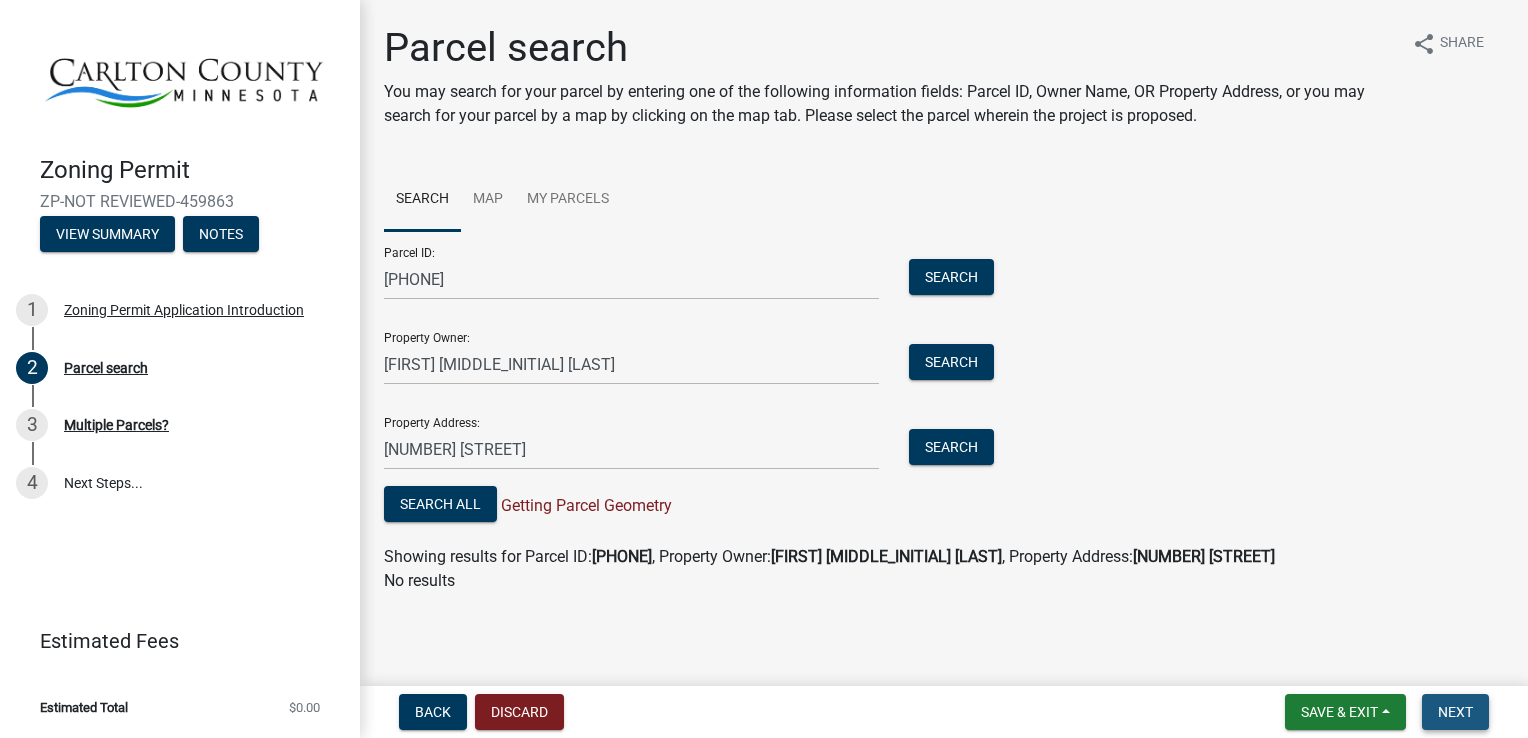 click on "Next" at bounding box center (1455, 712) 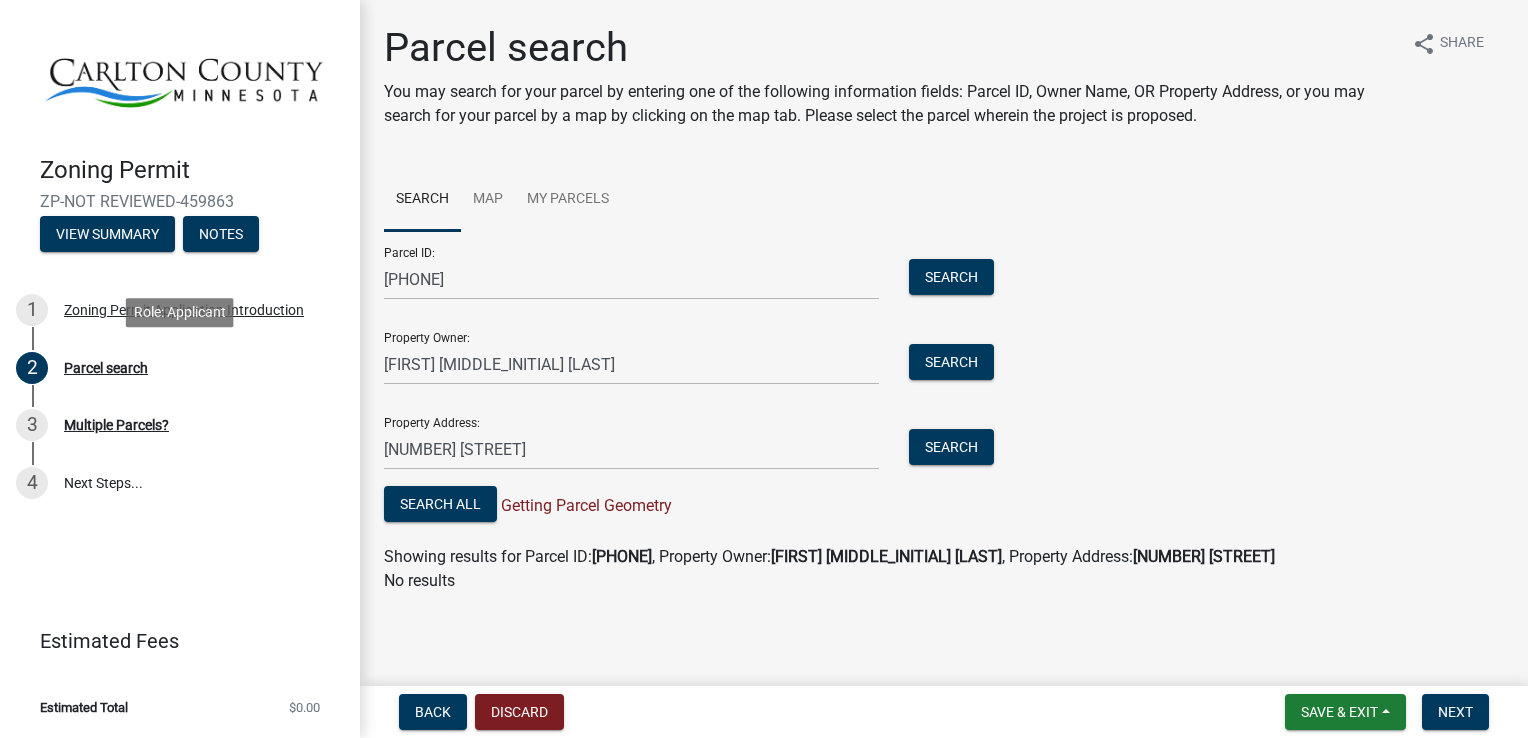 click on "Parcel search" at bounding box center [106, 368] 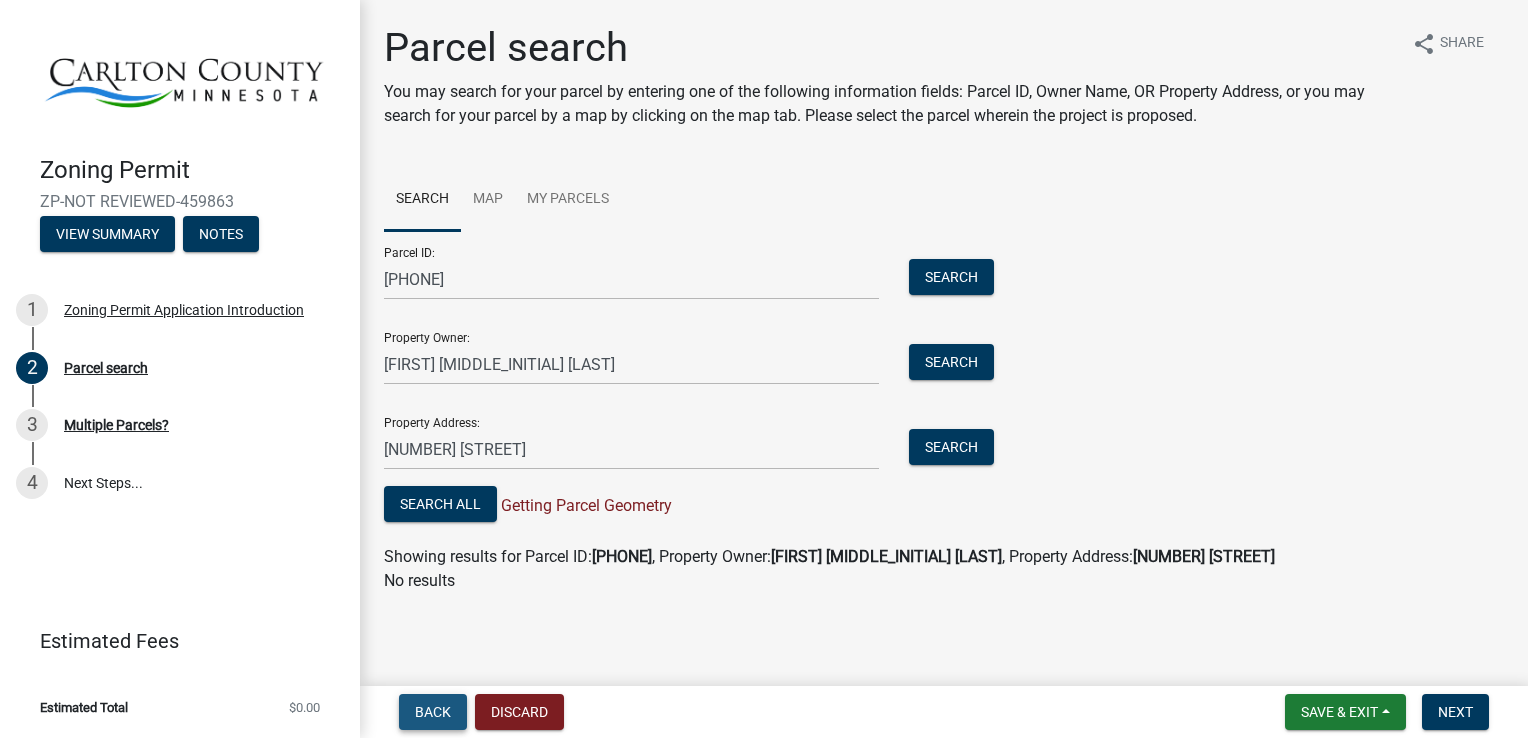 click on "Back" at bounding box center (433, 712) 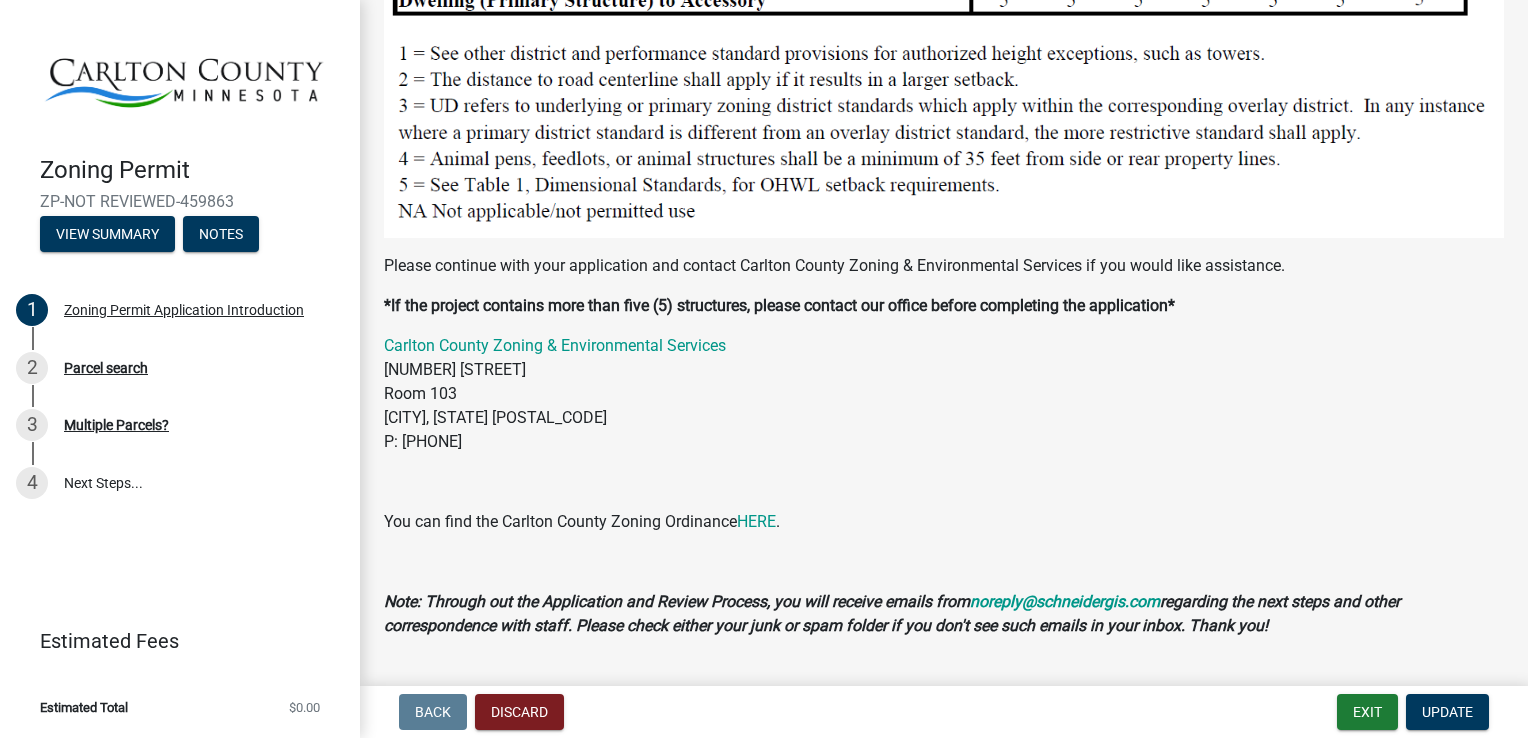 scroll, scrollTop: 2167, scrollLeft: 0, axis: vertical 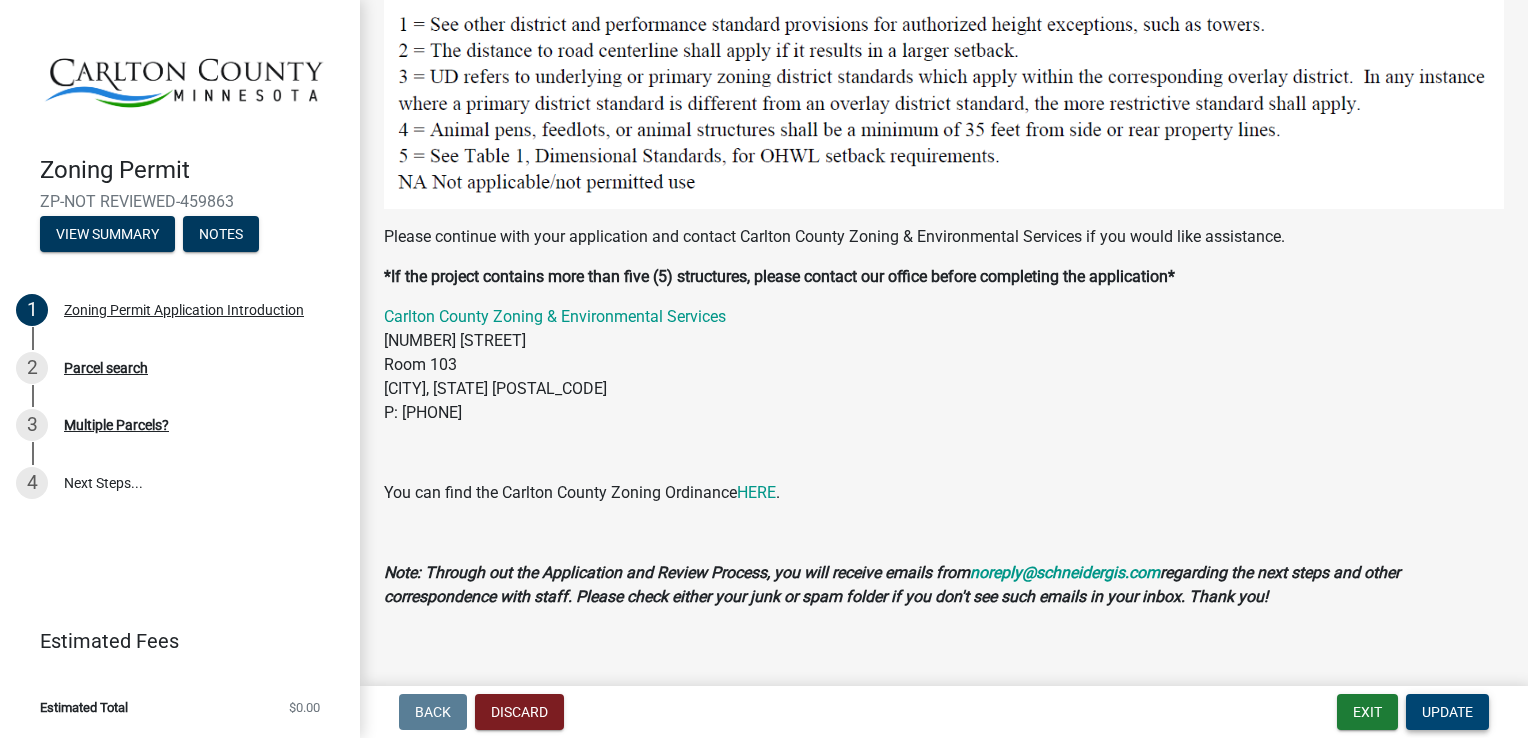 click on "Update" at bounding box center [1447, 712] 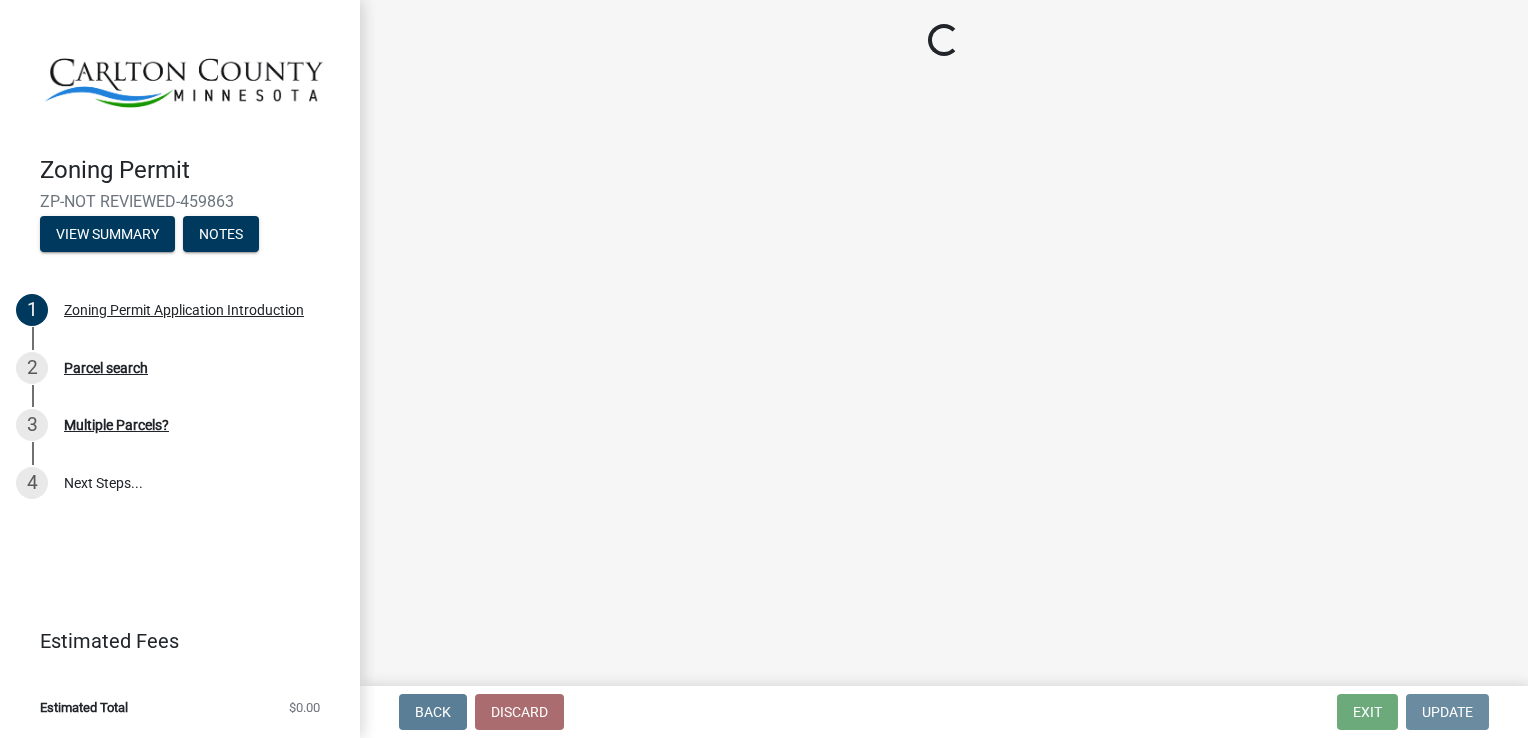 scroll, scrollTop: 0, scrollLeft: 0, axis: both 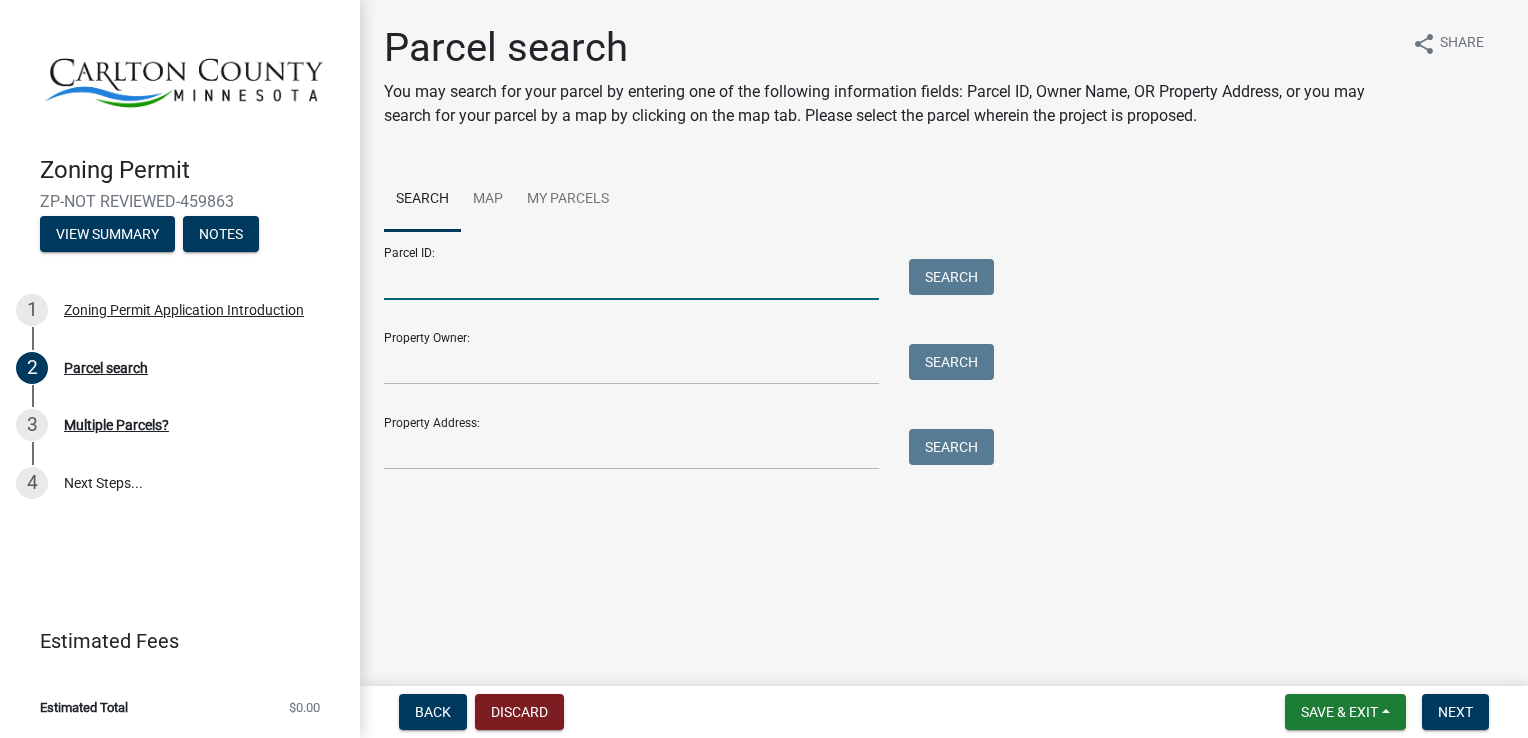 click on "Parcel ID:" at bounding box center [631, 279] 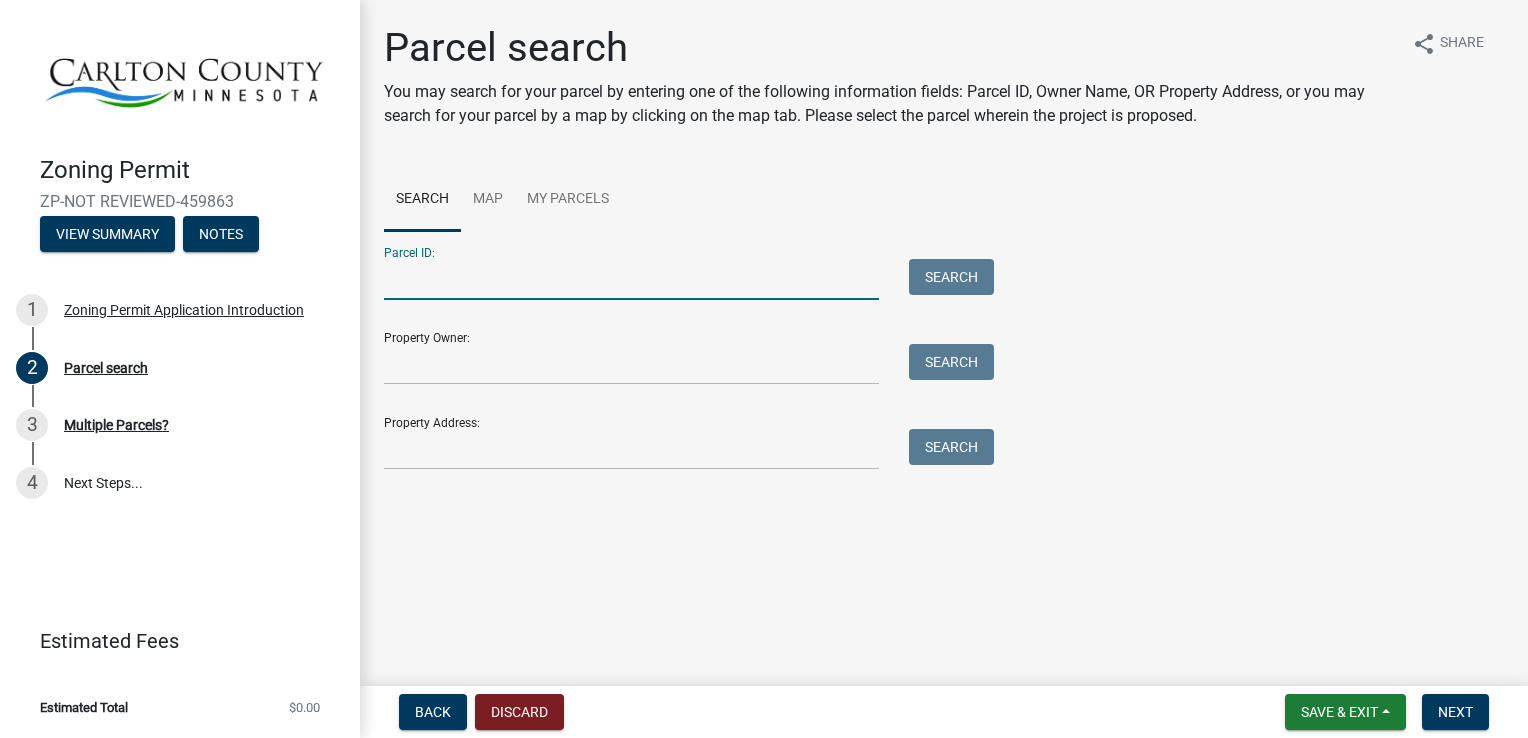 type on "[PHONE]" 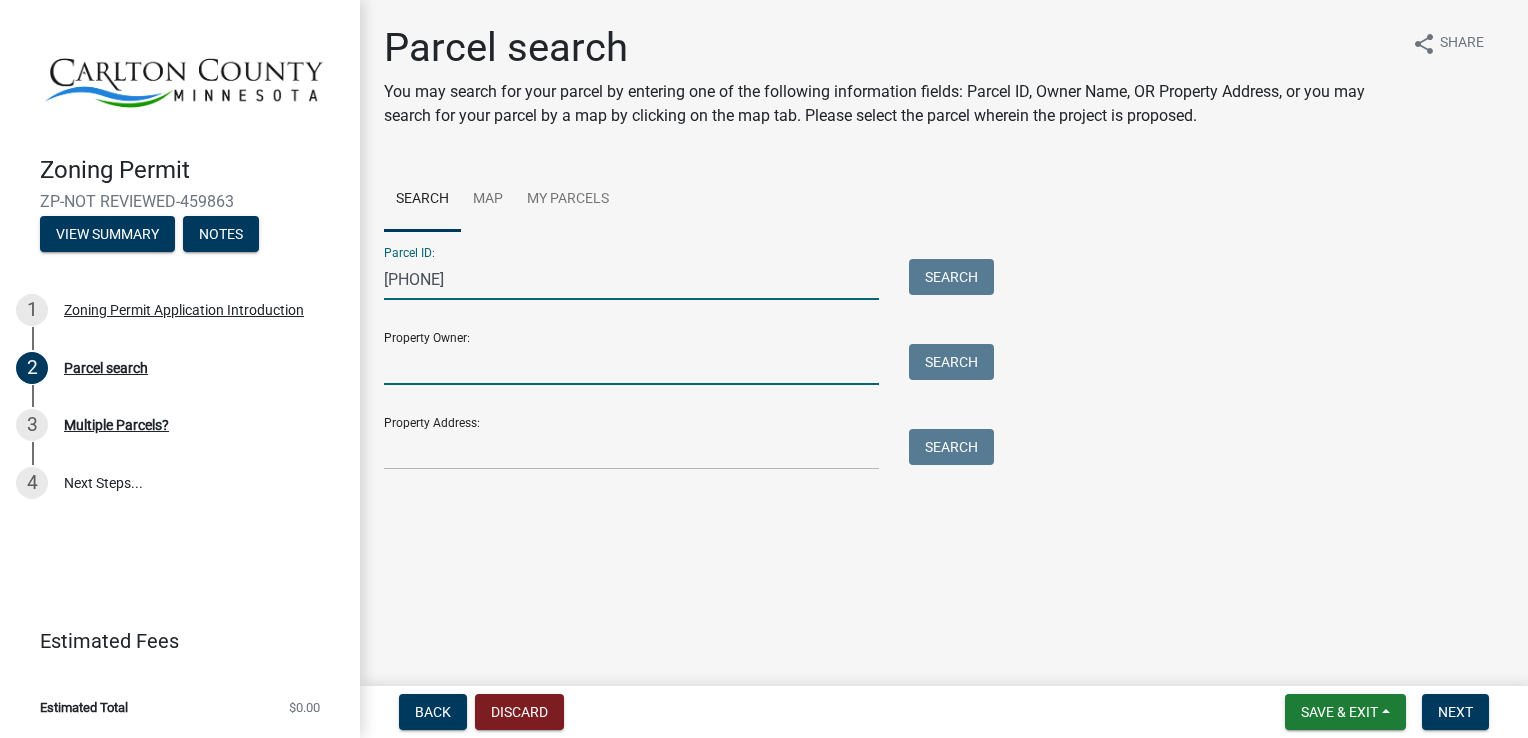 type on "[FIRST] [MIDDLE_INITIAL] [LAST]" 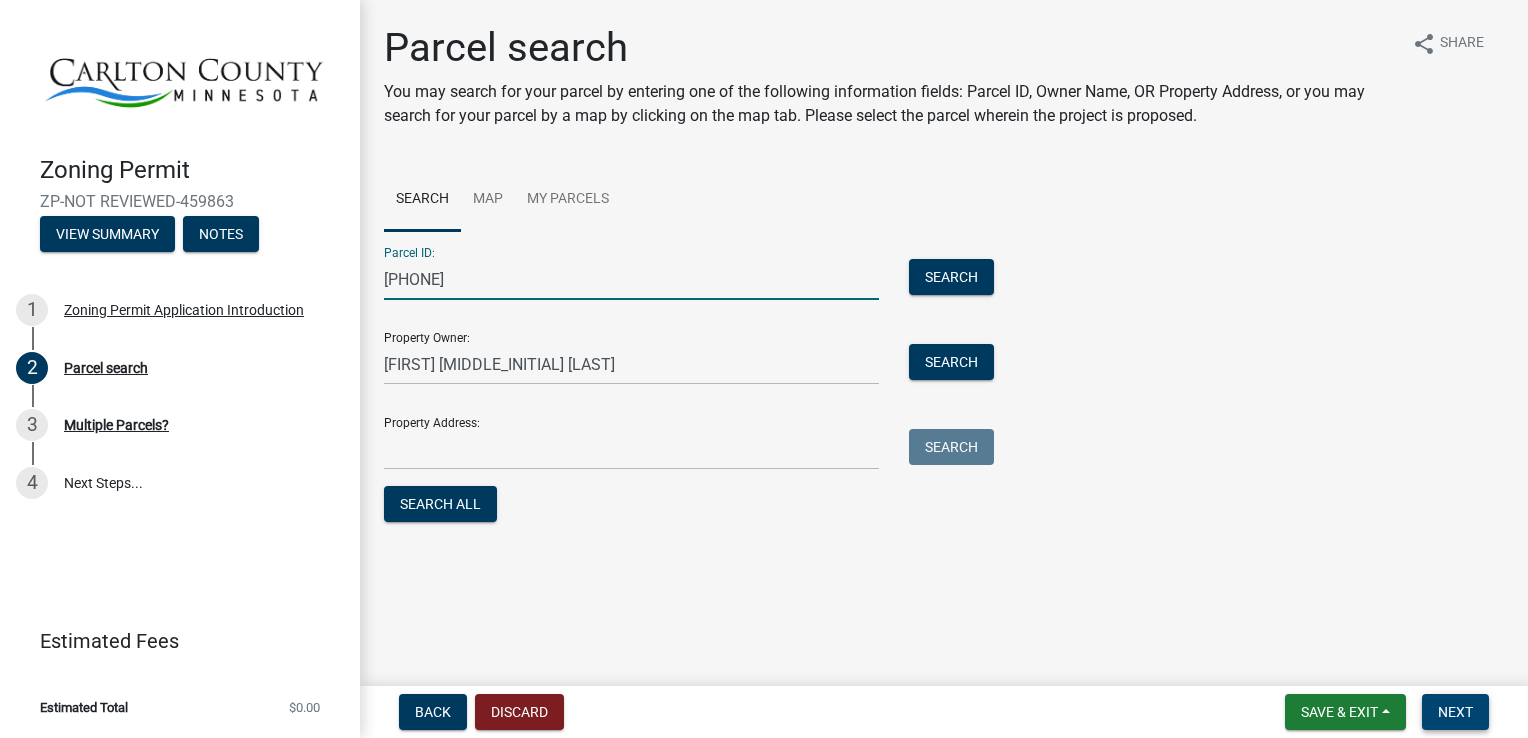 click on "Next" at bounding box center [1455, 712] 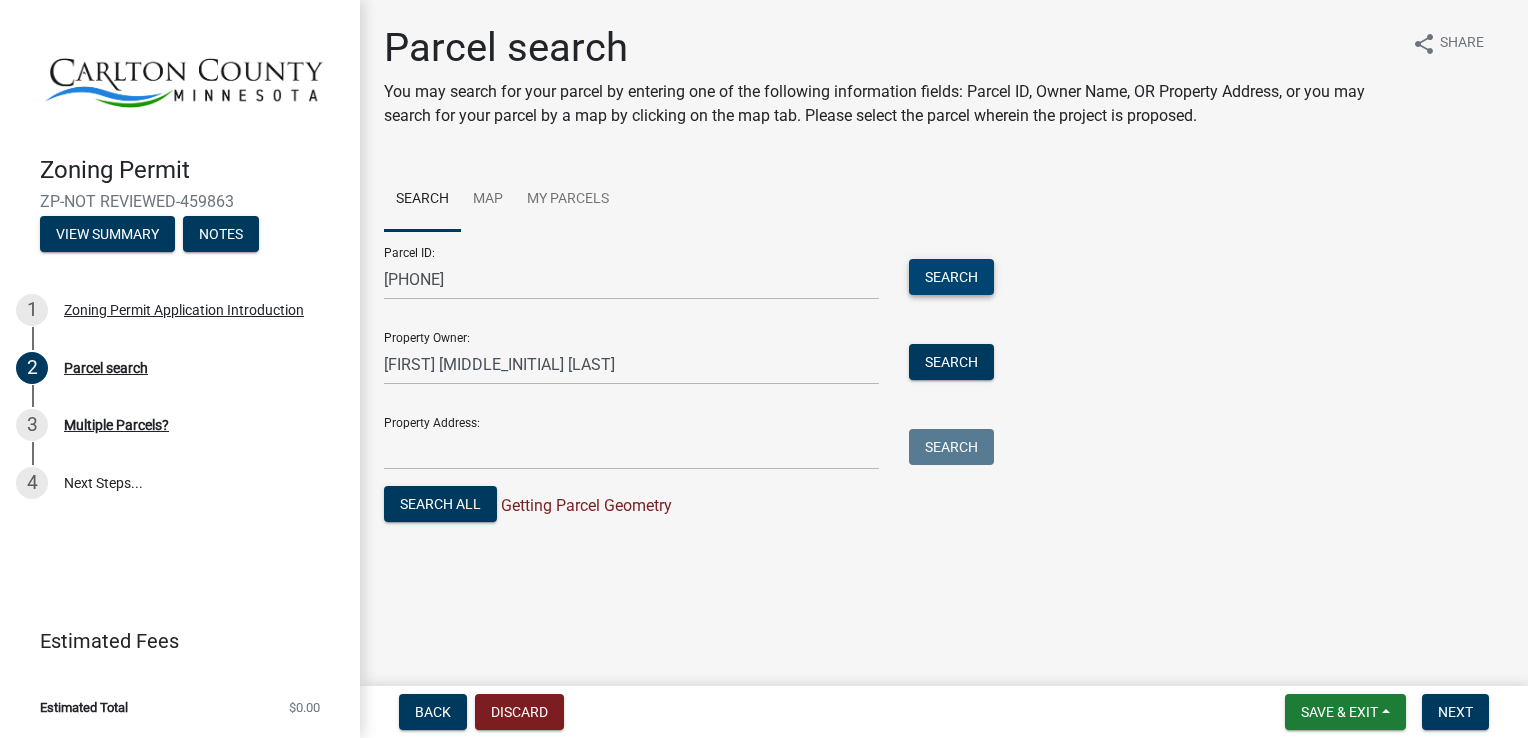 click on "Search" at bounding box center [951, 277] 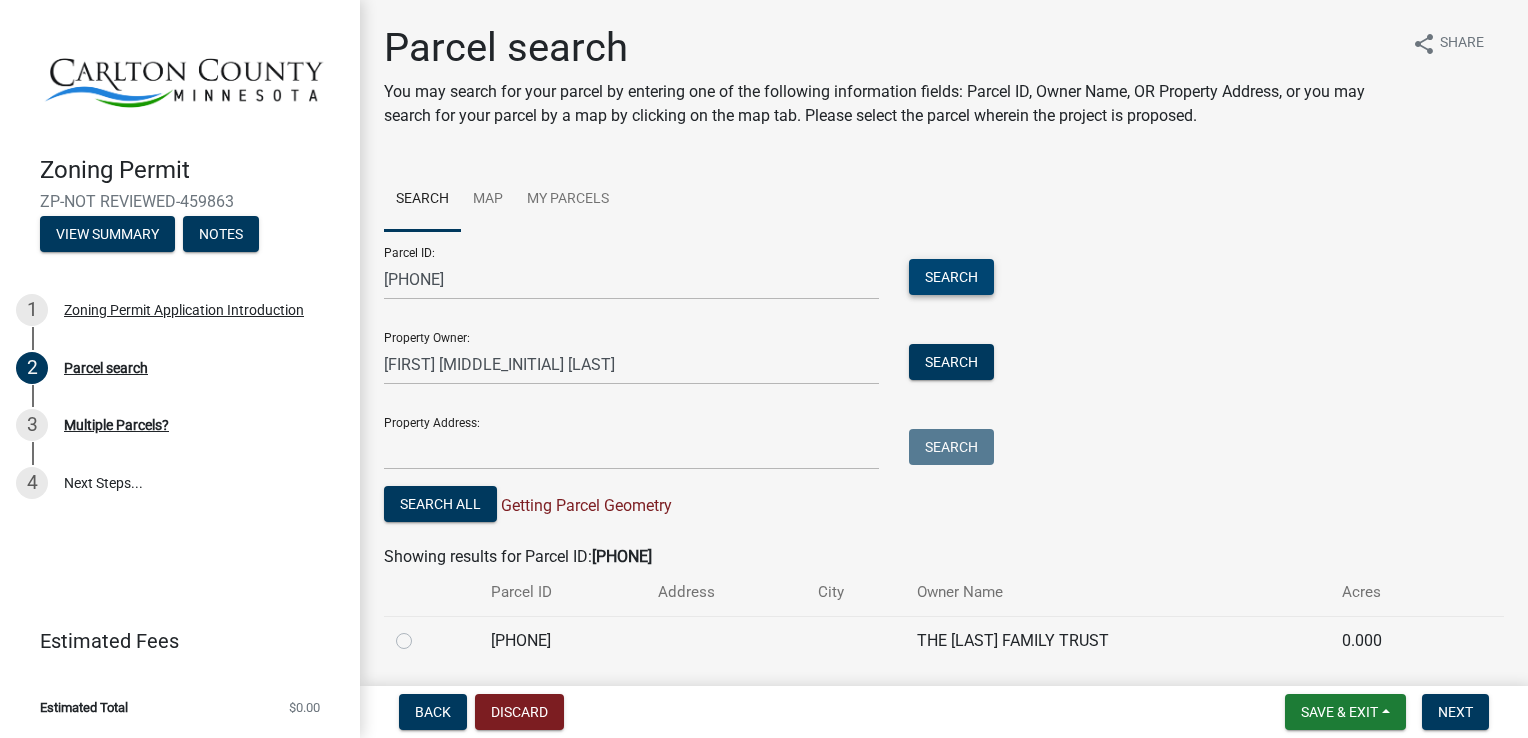 scroll, scrollTop: 64, scrollLeft: 0, axis: vertical 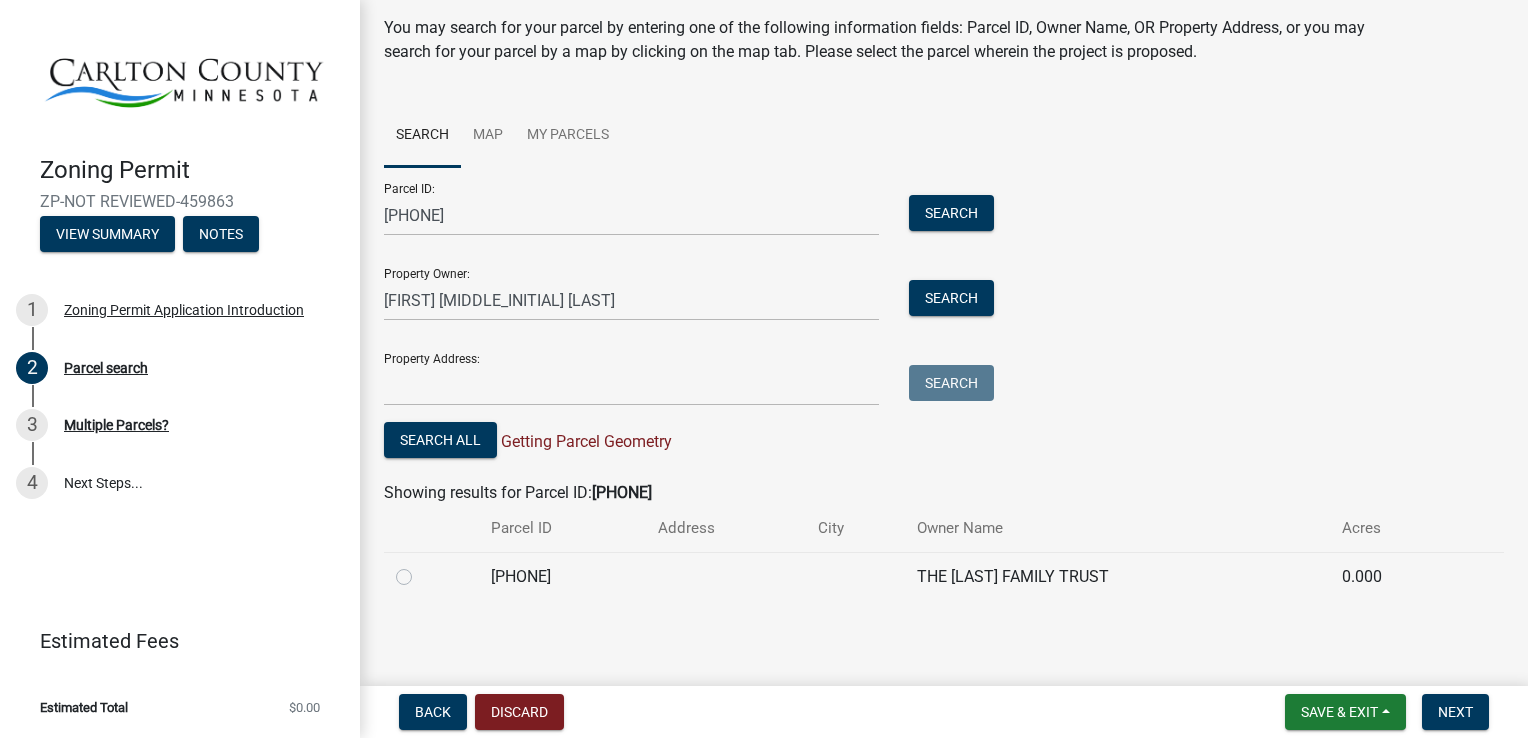 click 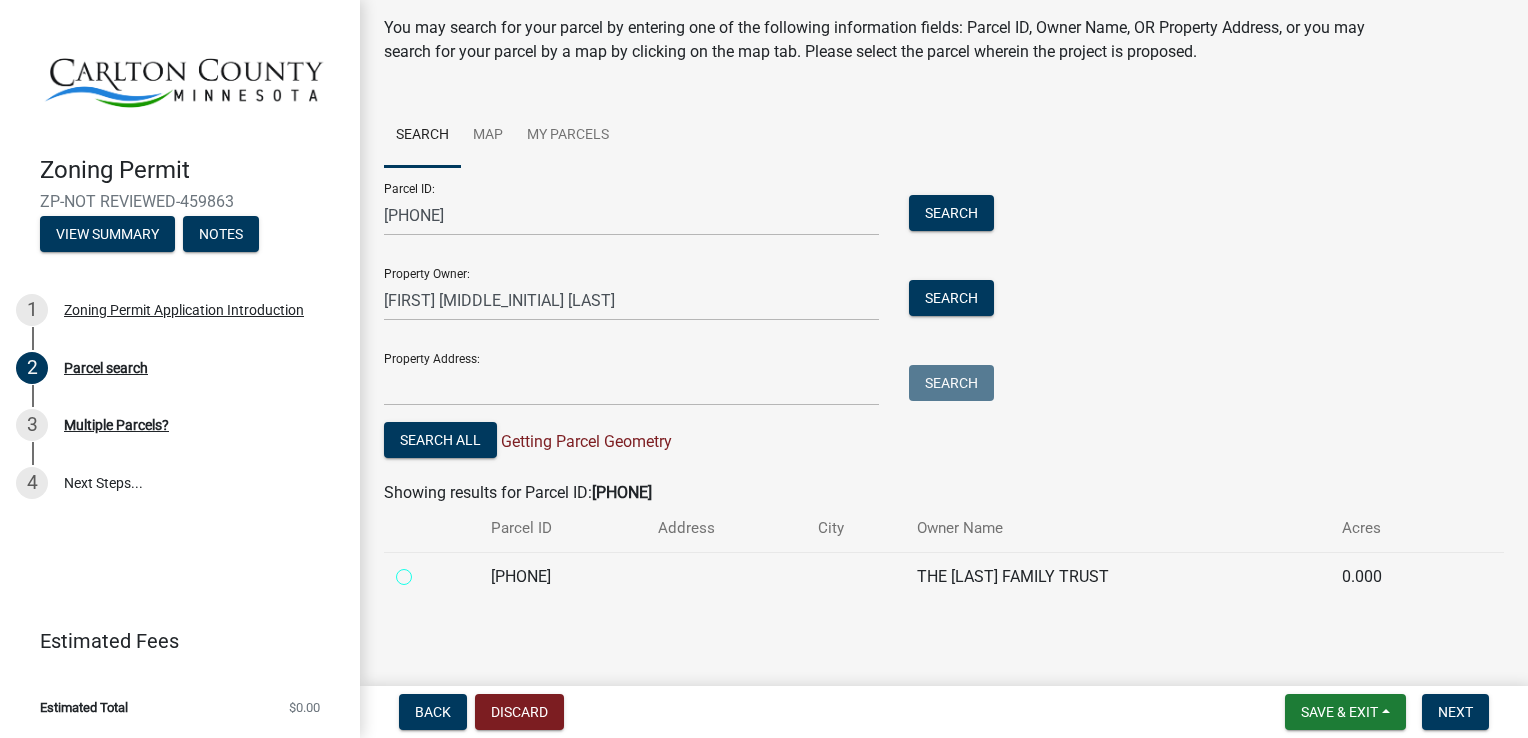 radio on "true" 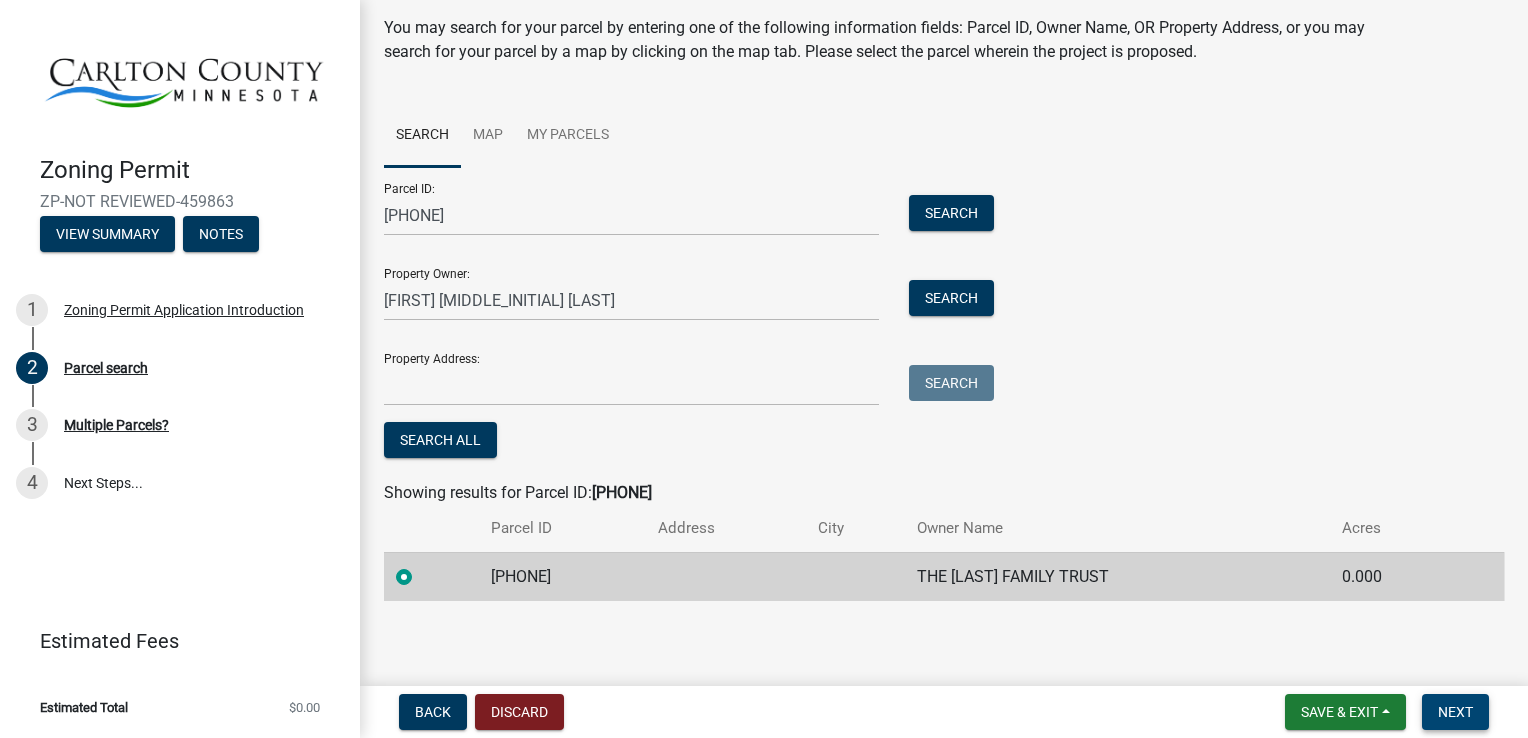 click on "Next" at bounding box center (1455, 712) 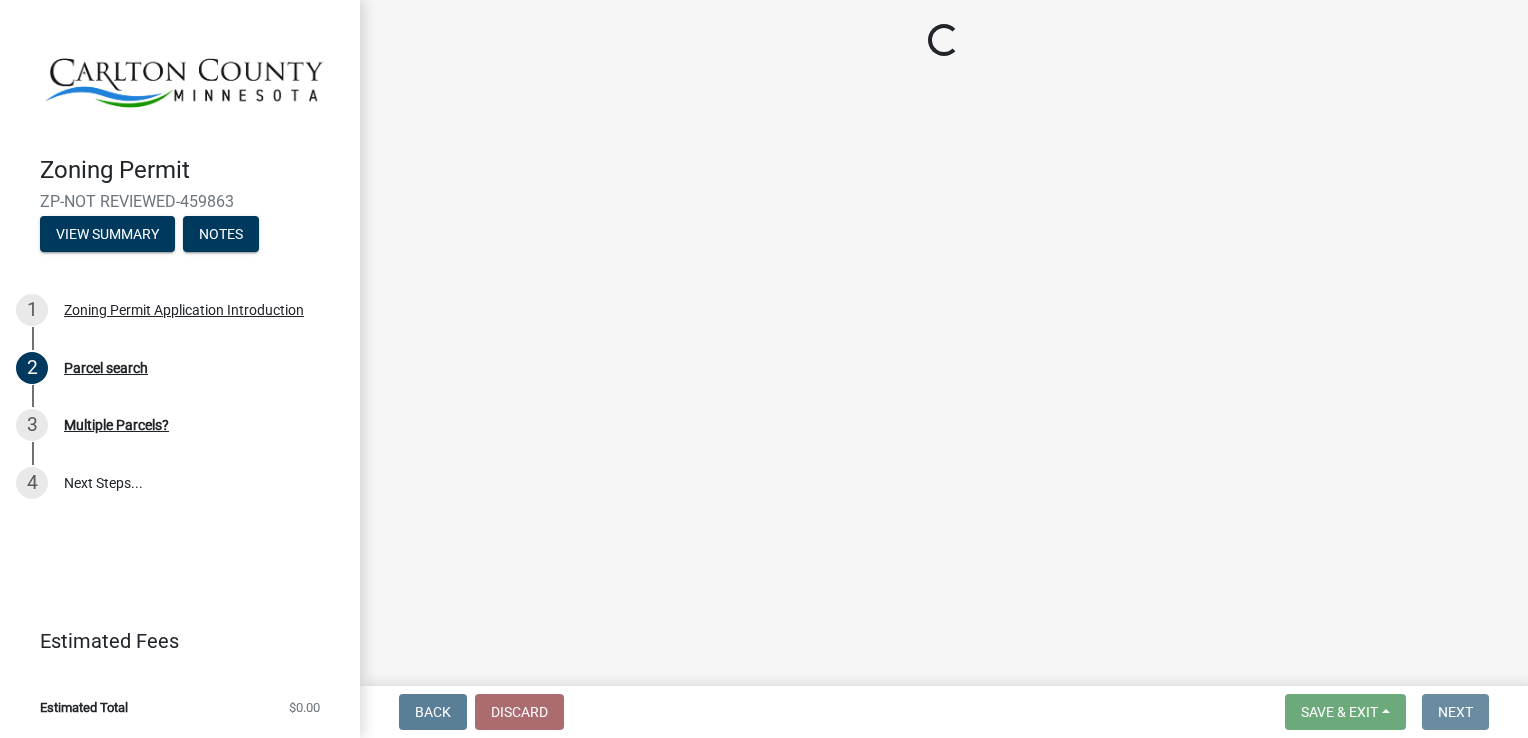 scroll, scrollTop: 0, scrollLeft: 0, axis: both 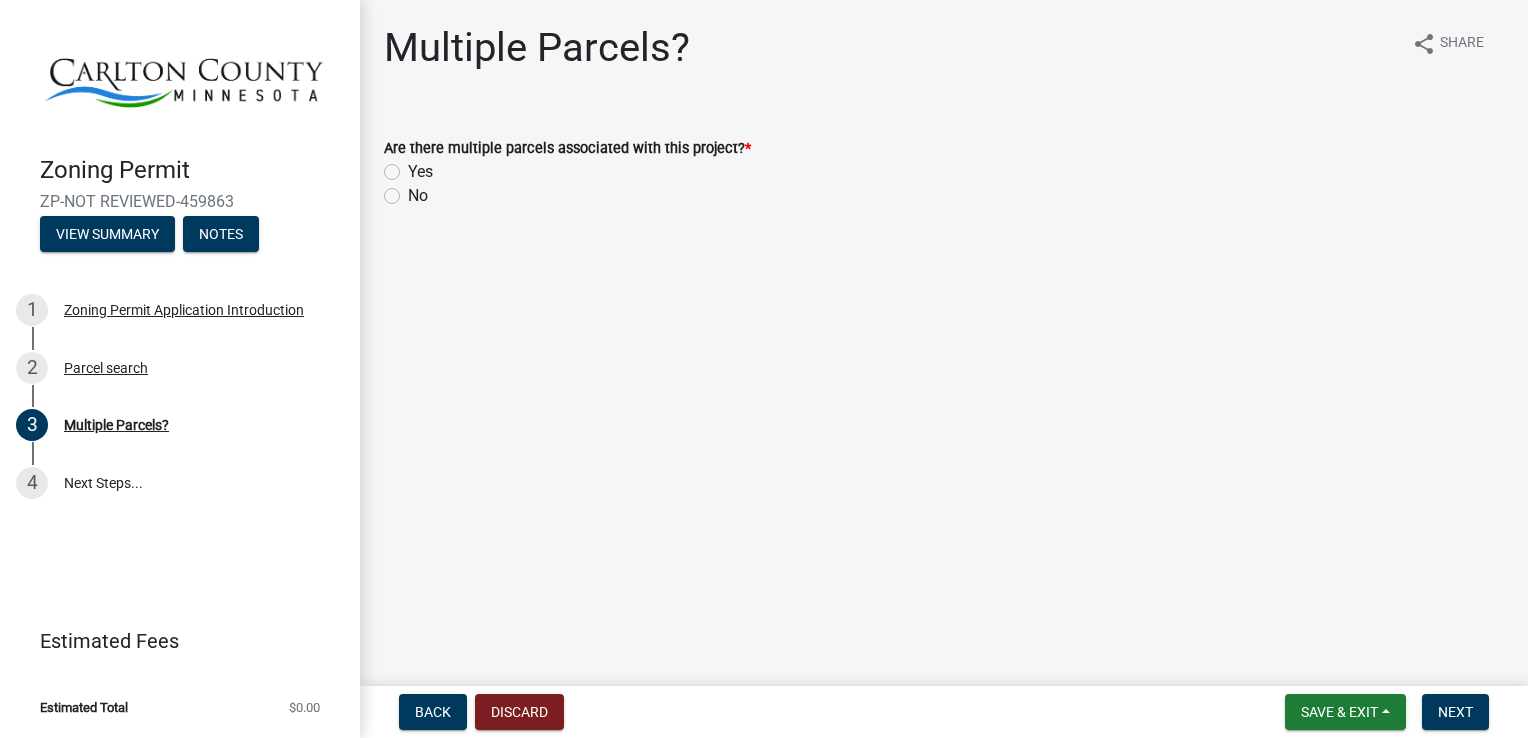 click on "Yes" 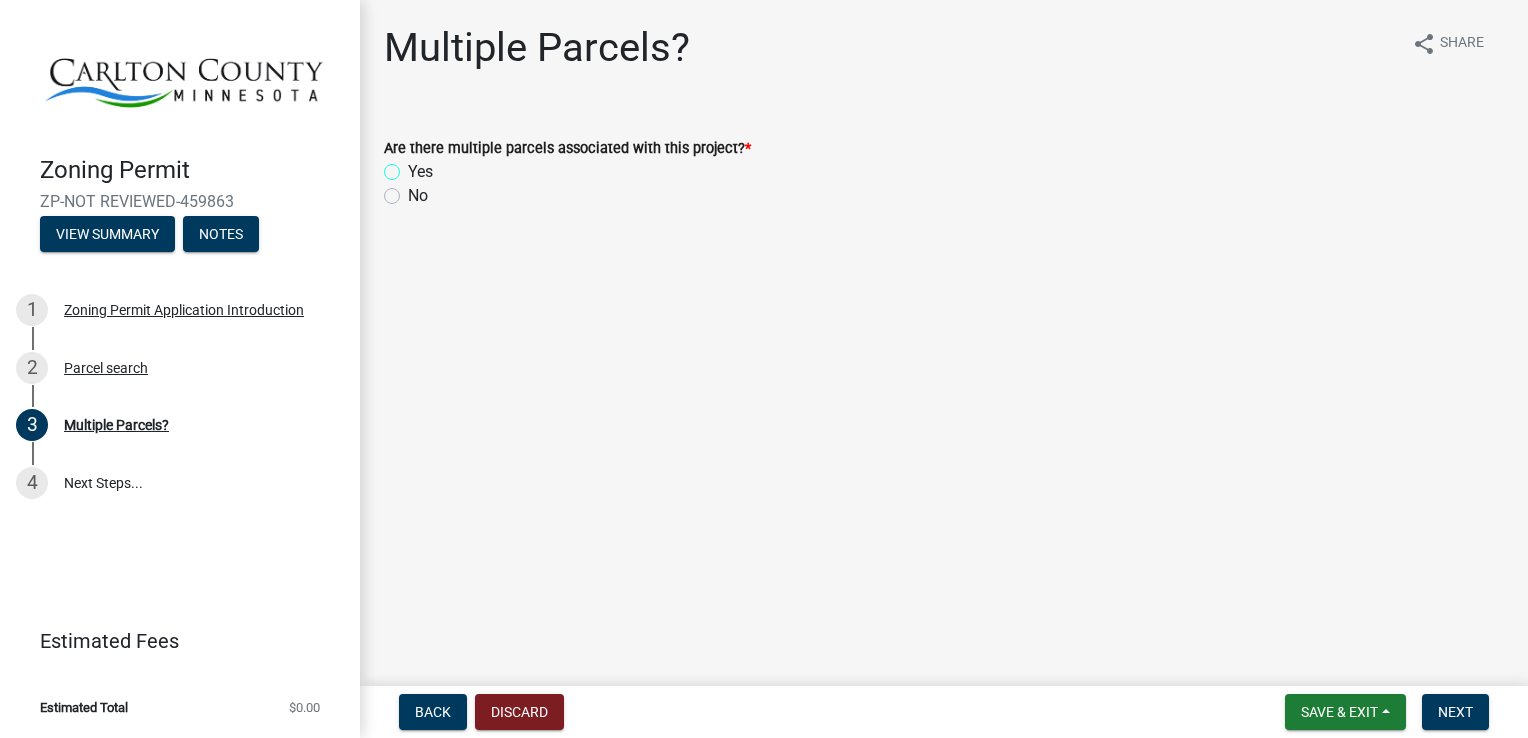 click on "Yes" at bounding box center [414, 166] 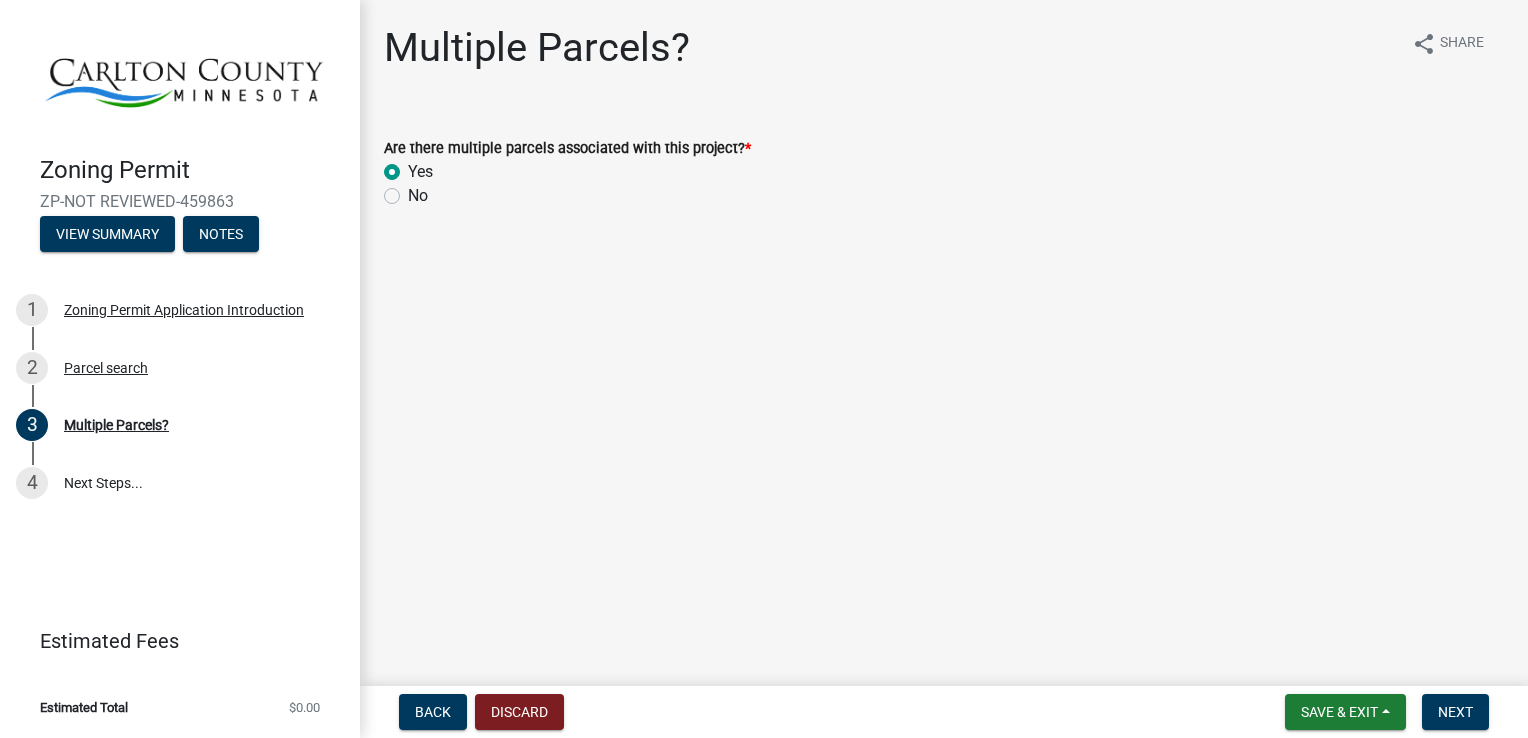 radio on "true" 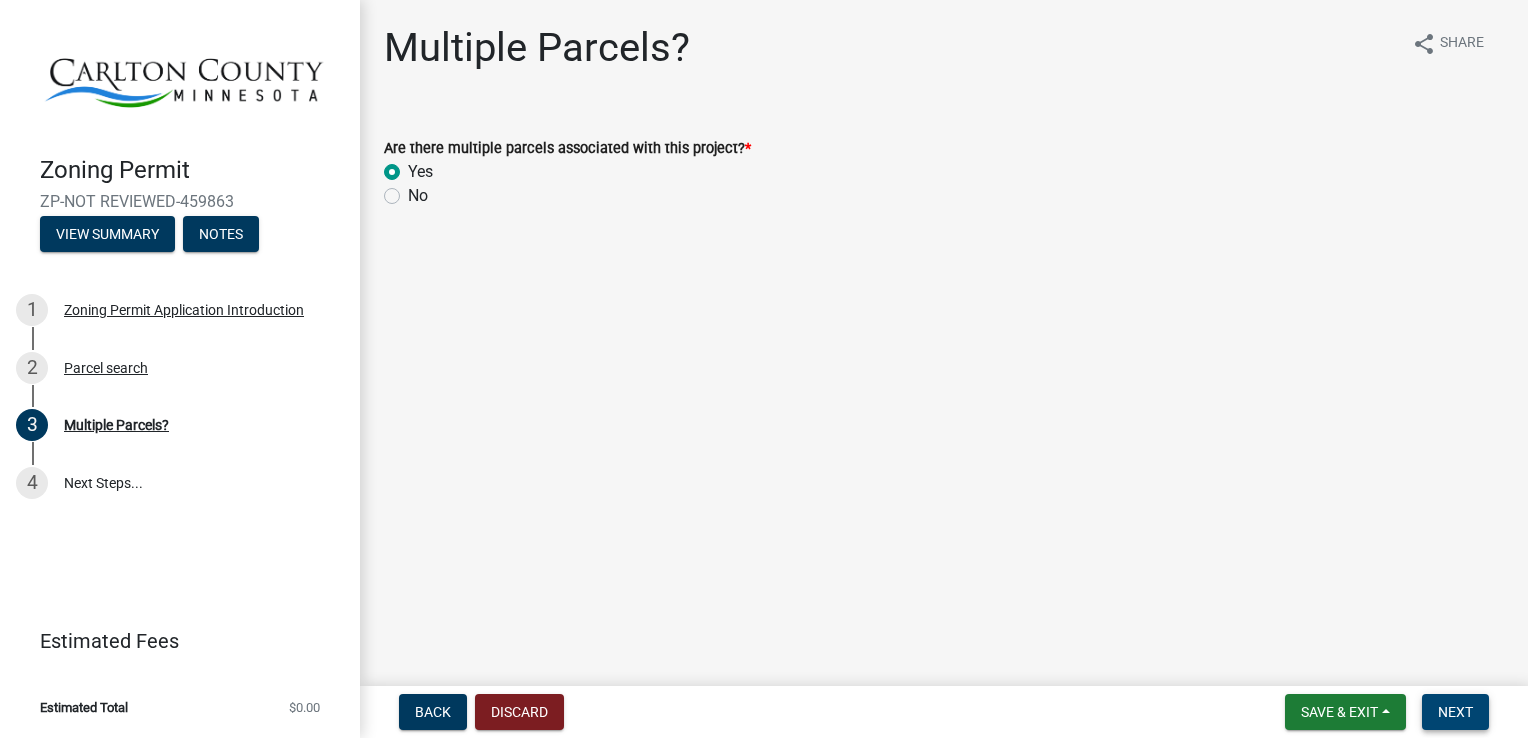 click on "Next" at bounding box center (1455, 712) 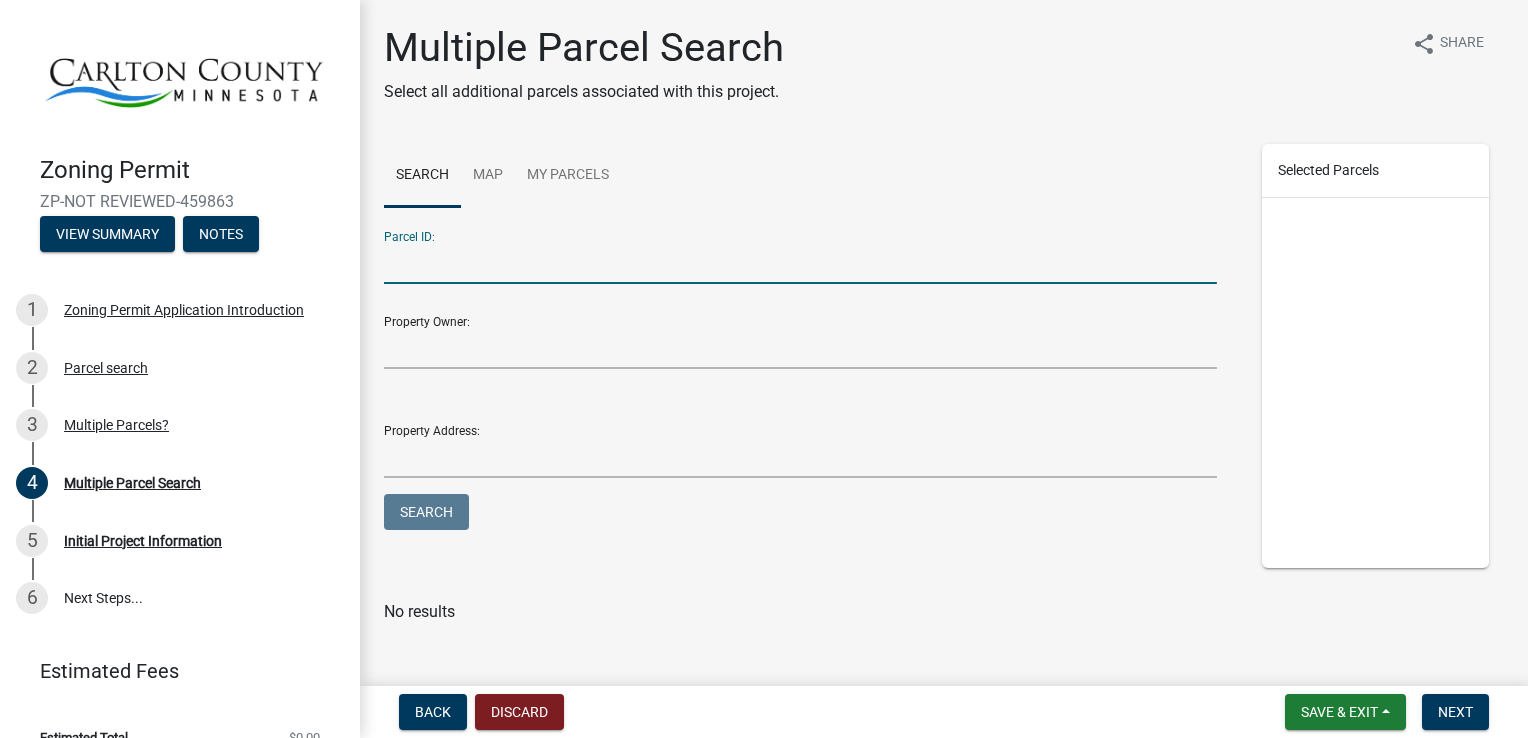 click on "Parcel ID:" at bounding box center [800, 263] 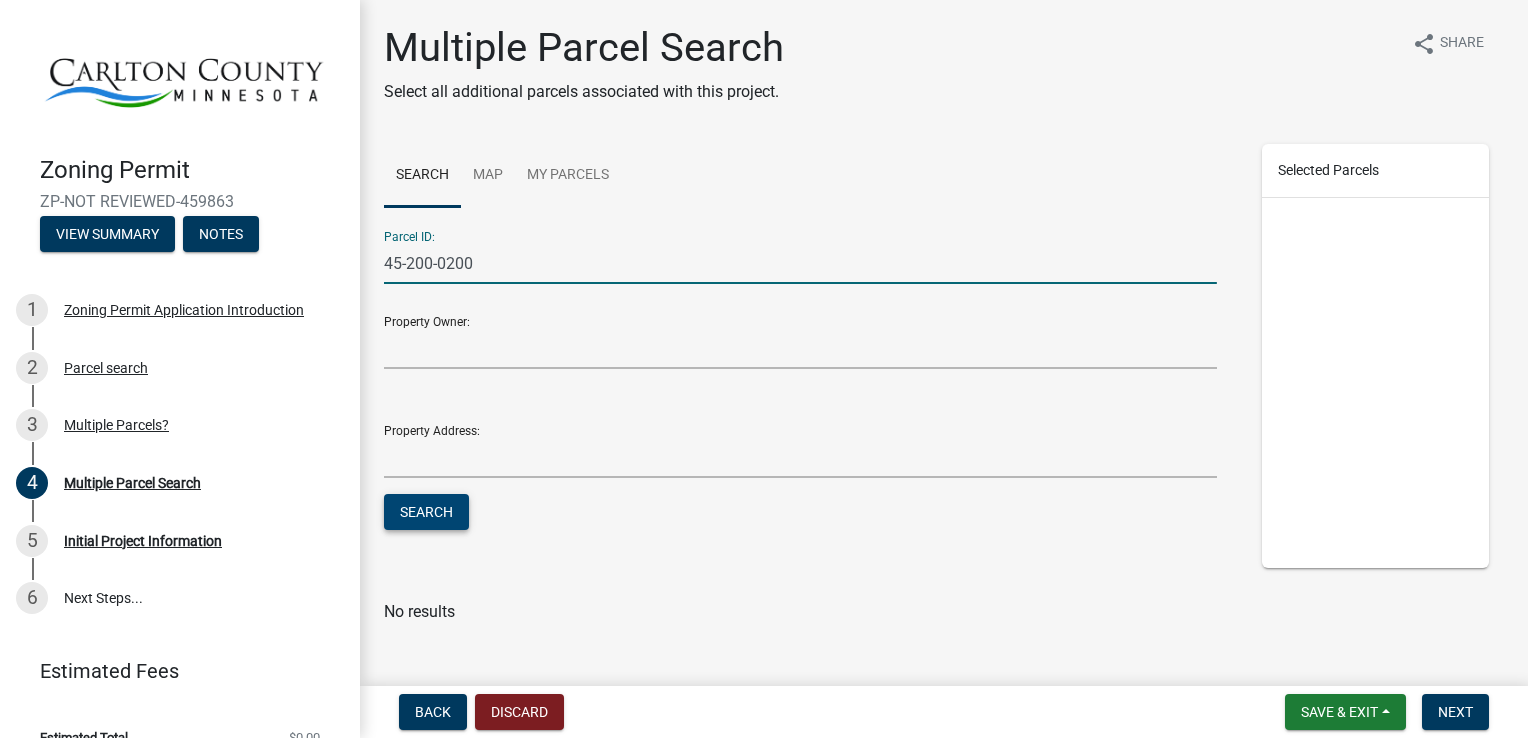 type on "45-200-0200" 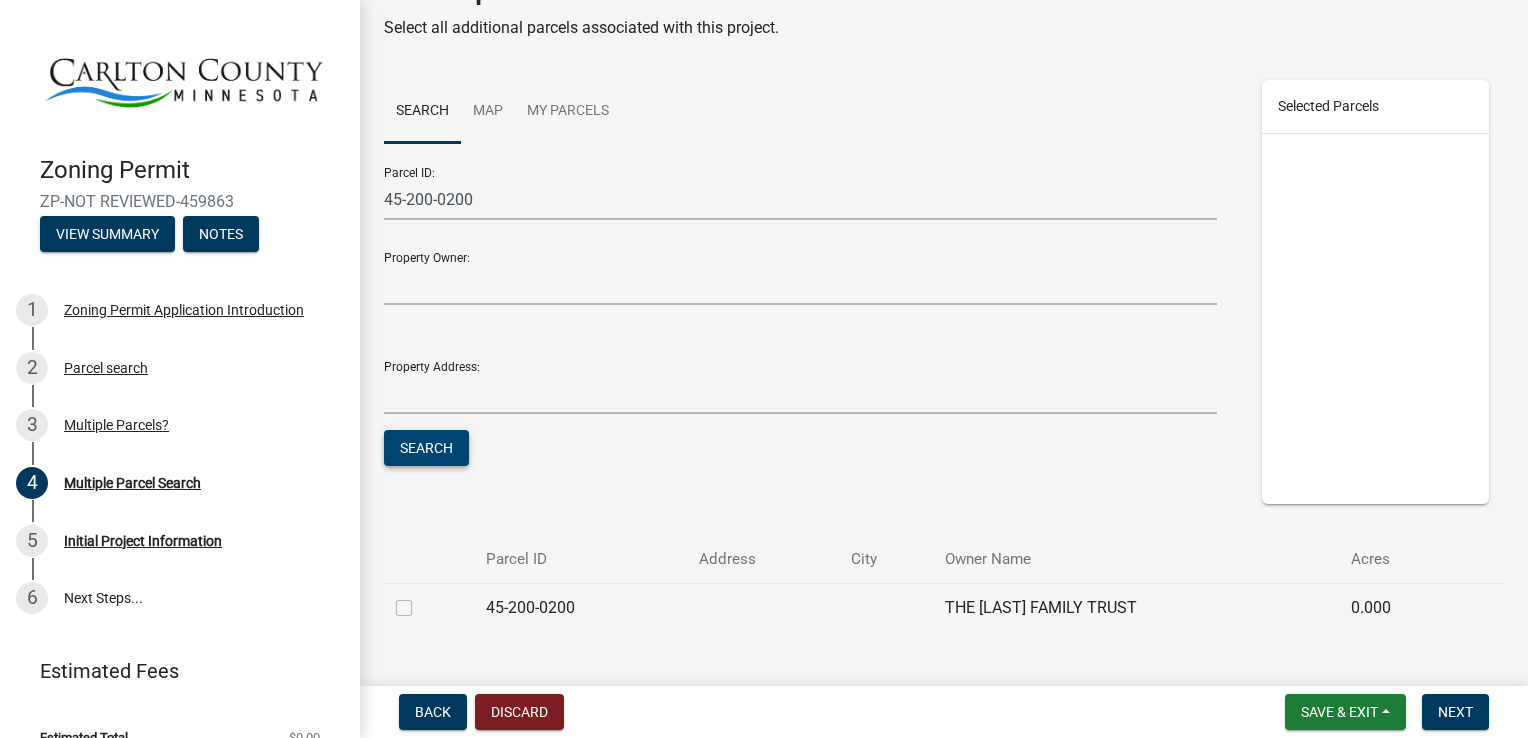 scroll, scrollTop: 111, scrollLeft: 0, axis: vertical 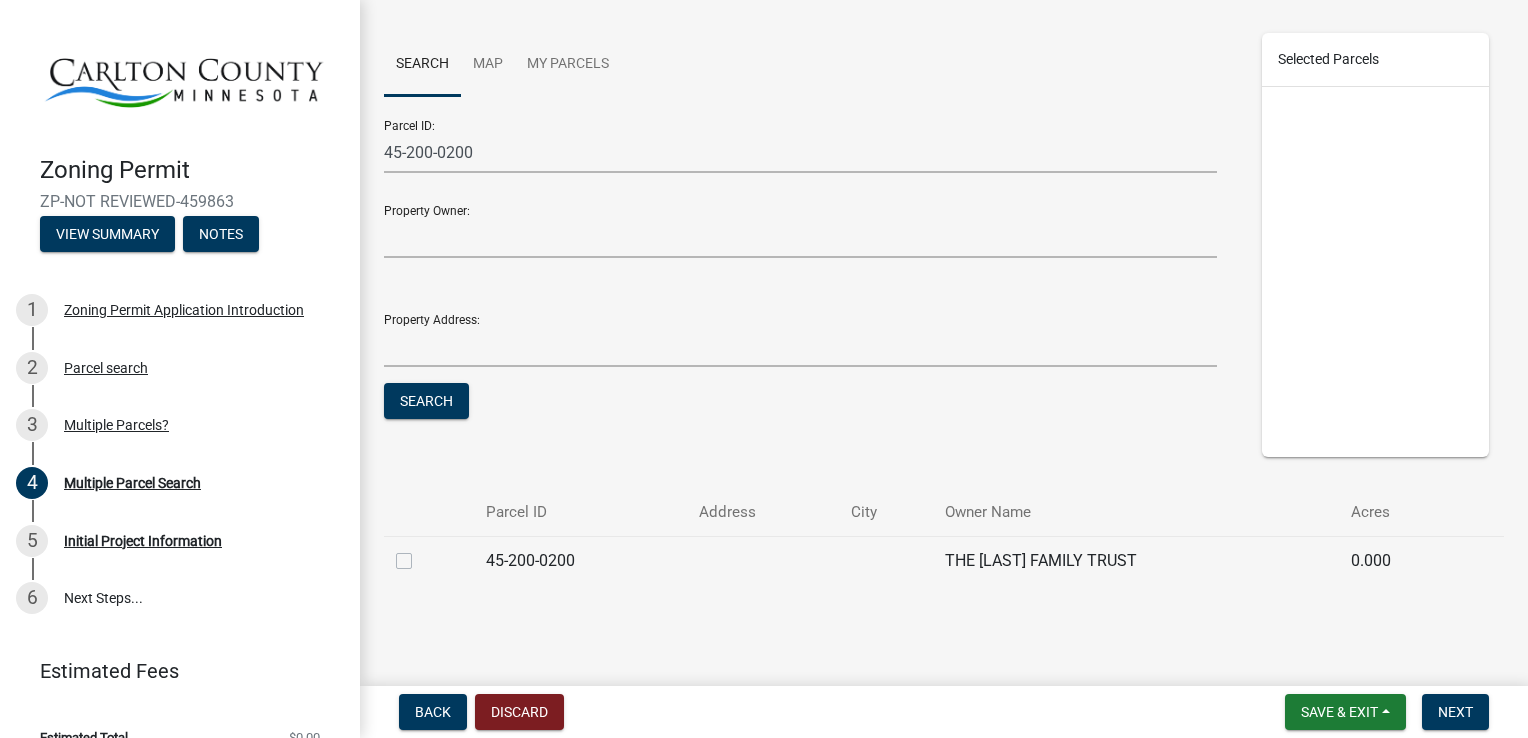click 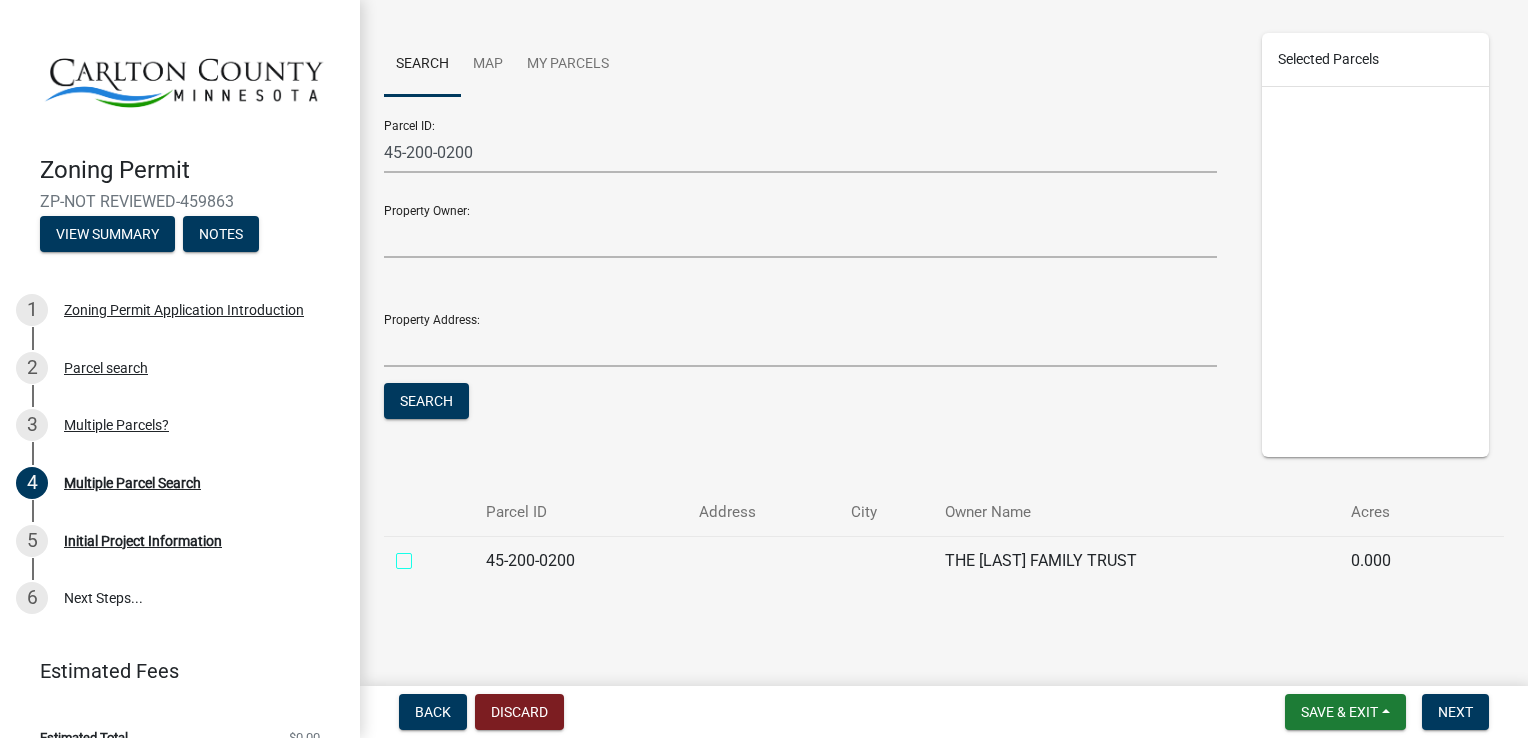 click at bounding box center [426, 555] 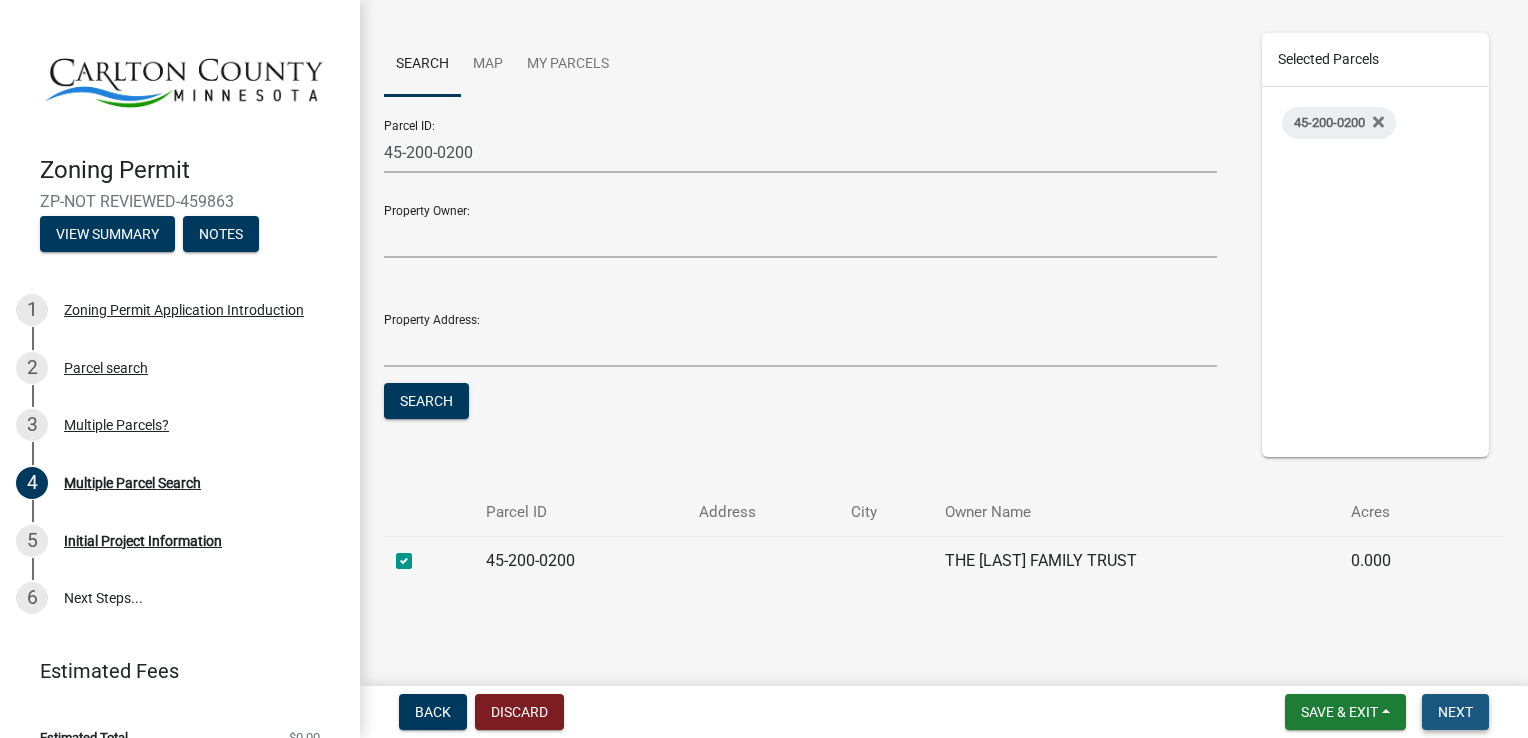 drag, startPoint x: 1476, startPoint y: 708, endPoint x: 1466, endPoint y: 686, distance: 24.166092 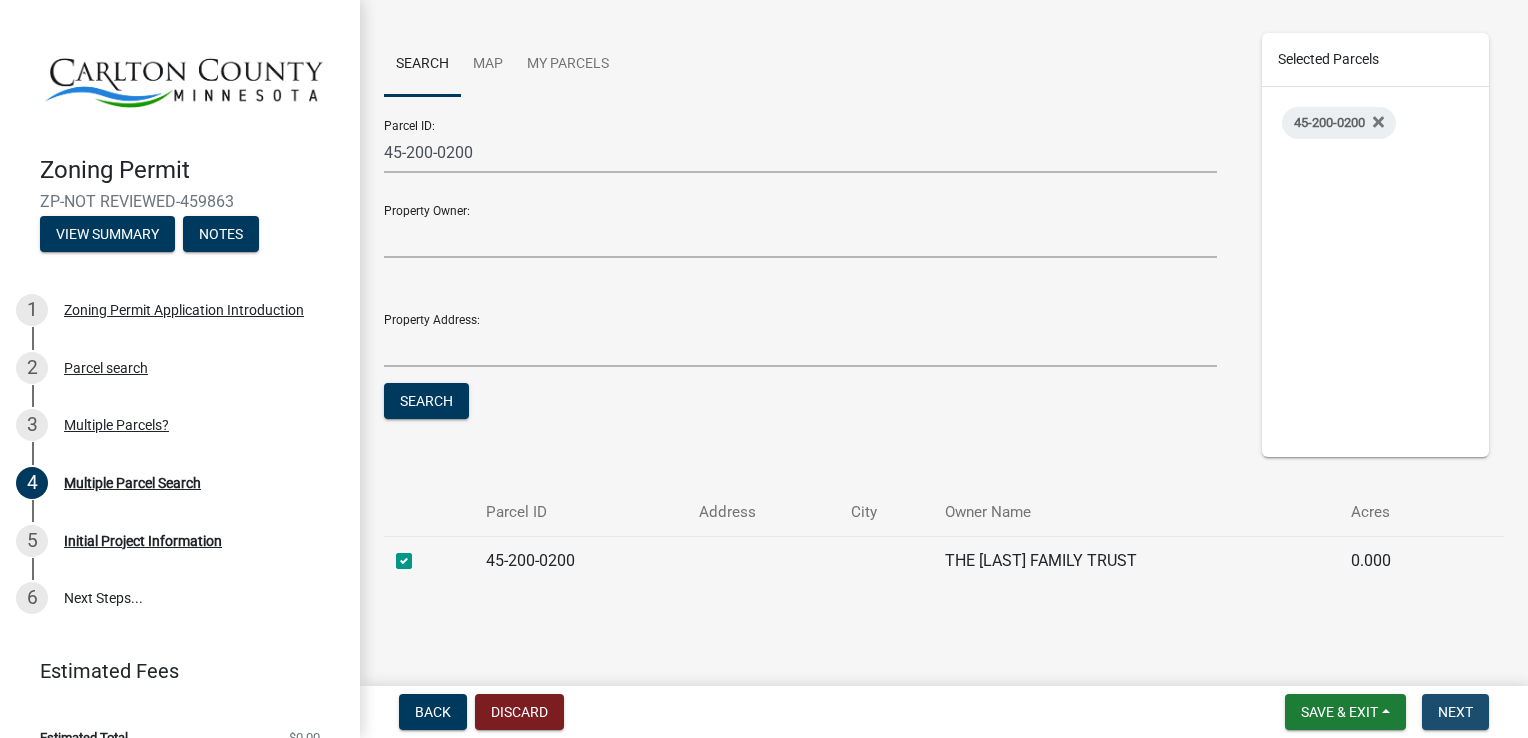 scroll, scrollTop: 0, scrollLeft: 0, axis: both 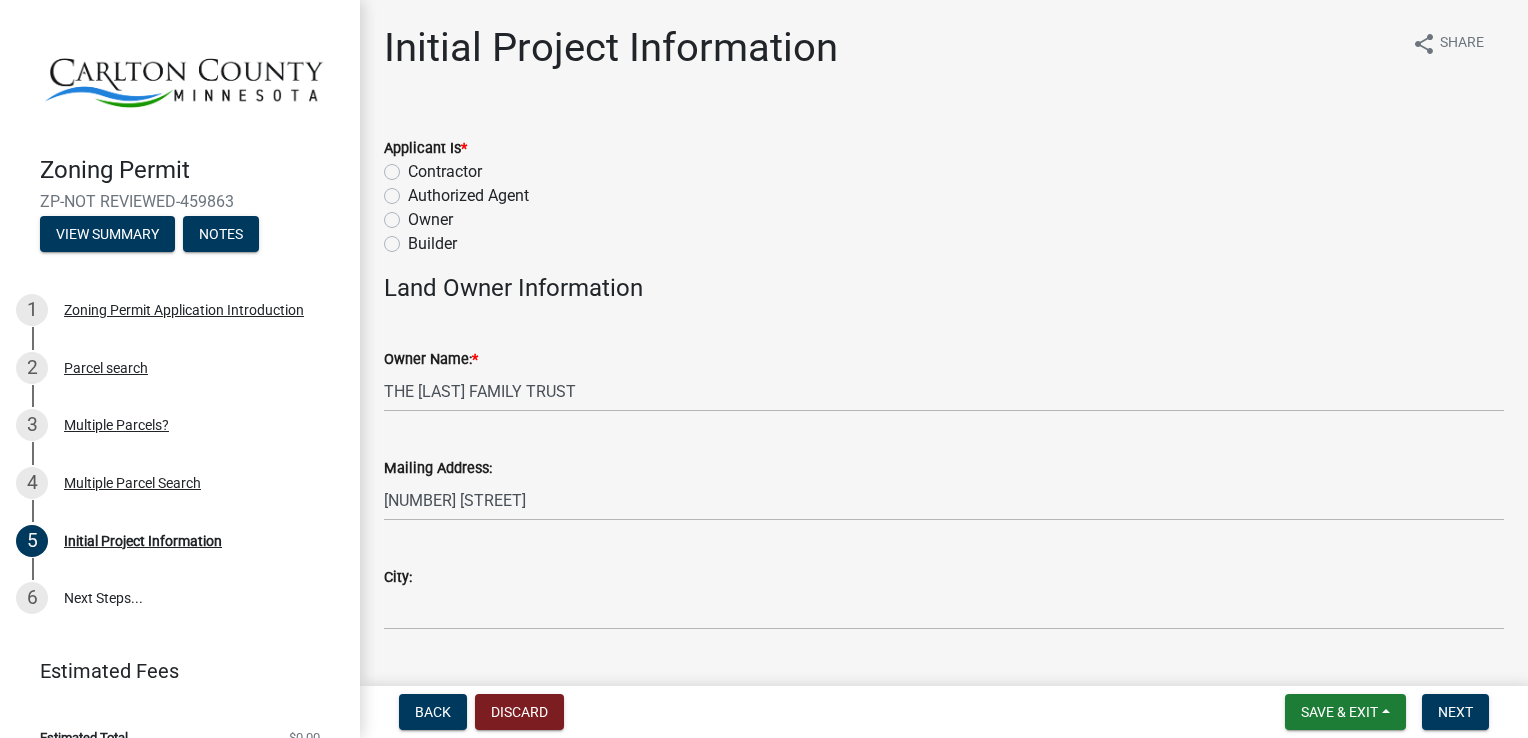 click on "Owner" 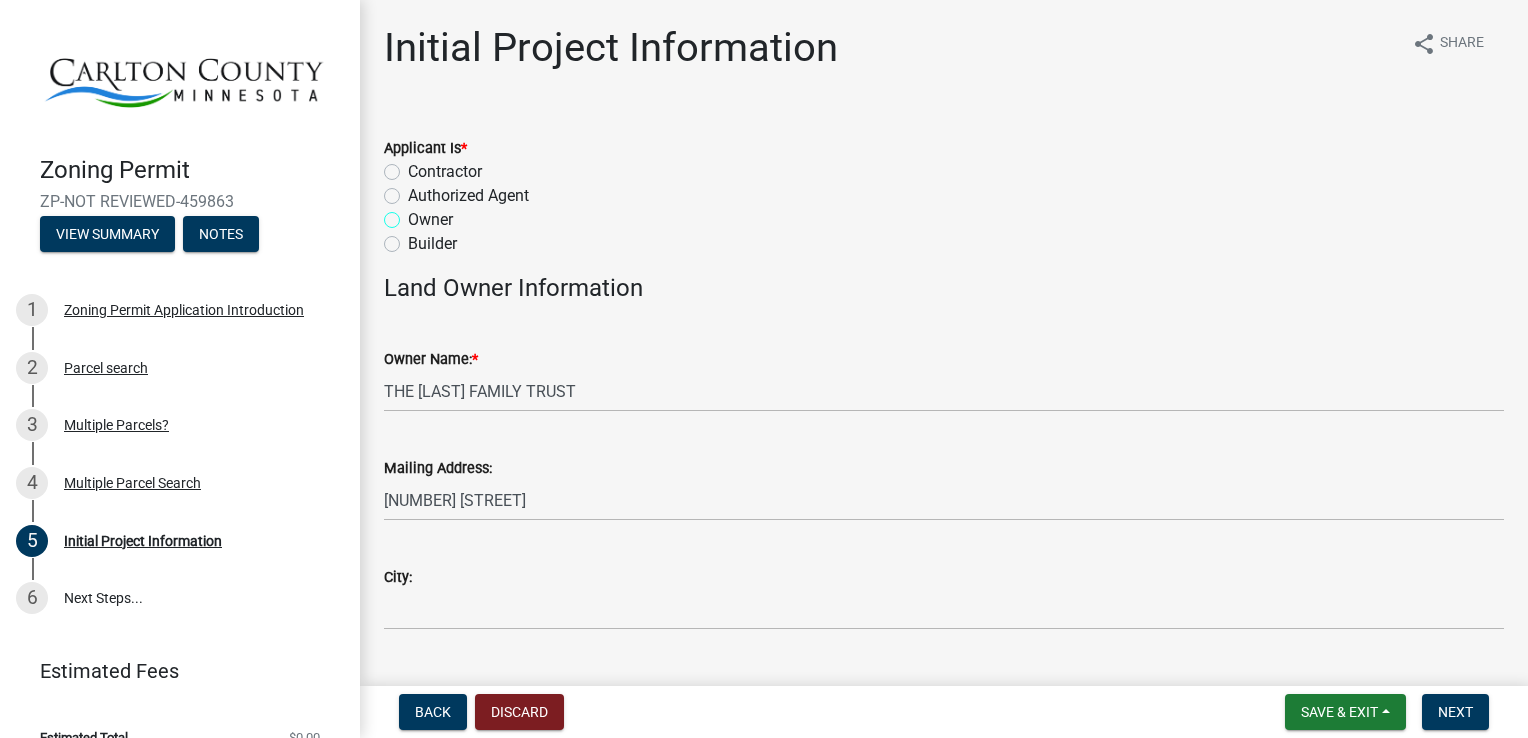 click on "Owner" at bounding box center [414, 214] 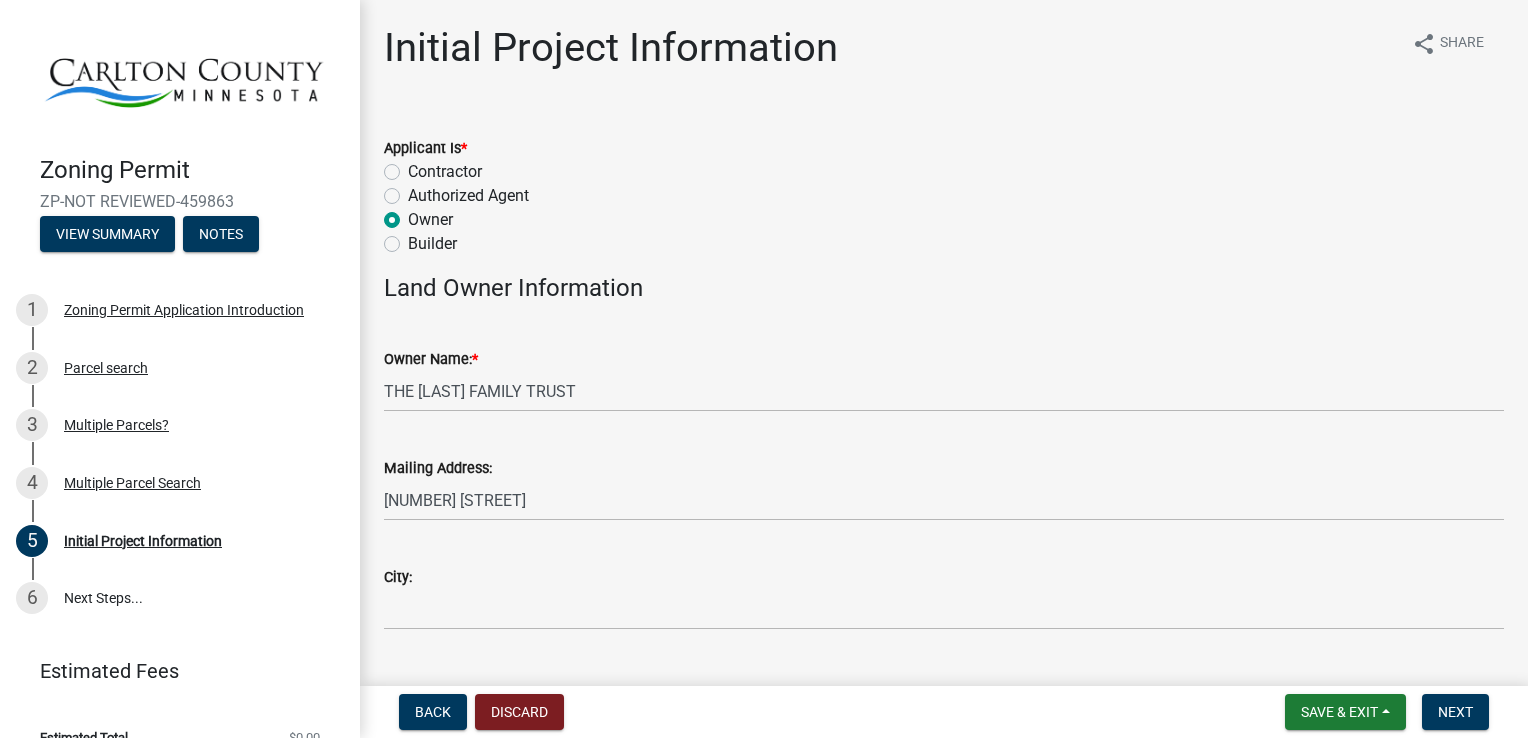 radio on "true" 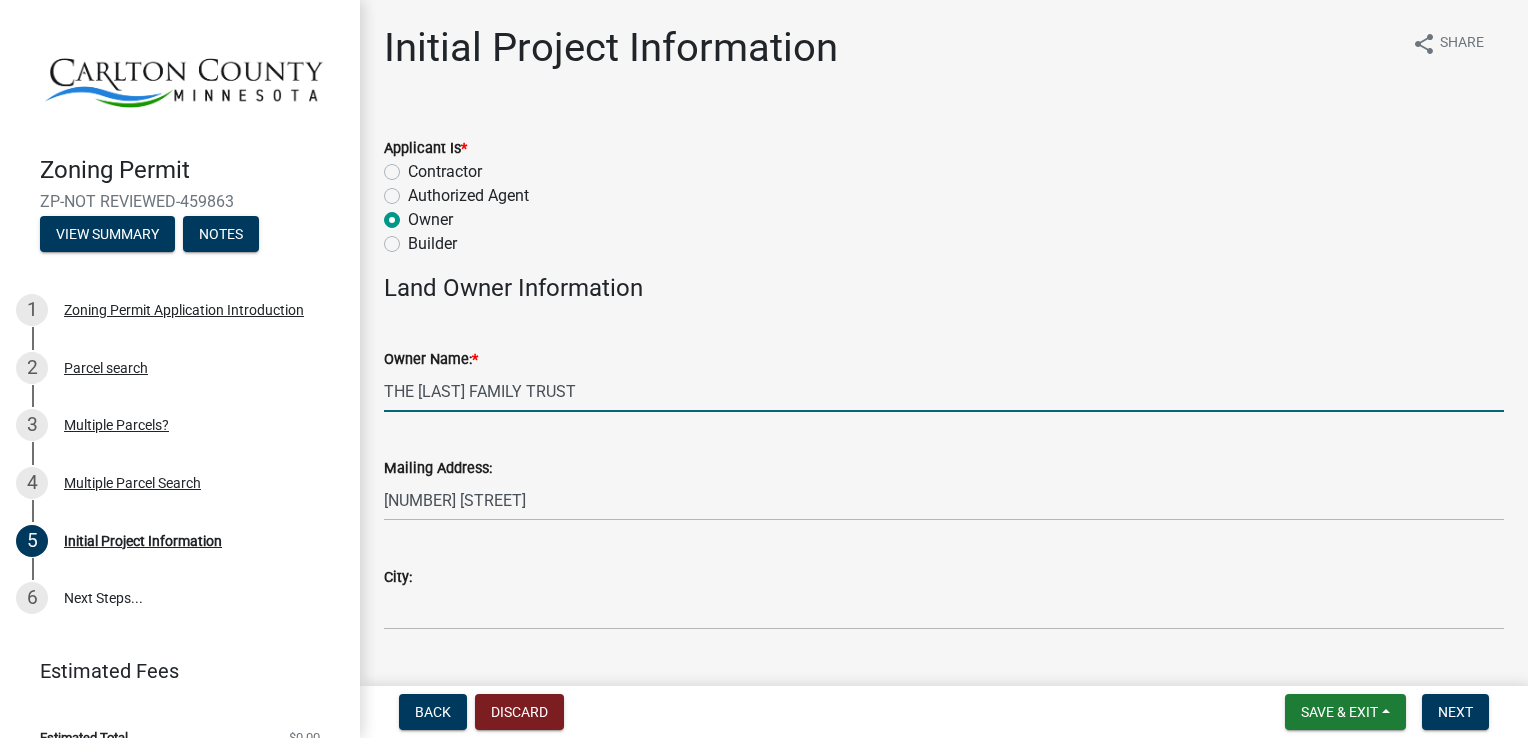 click on "THE [LAST] FAMILY TRUST" at bounding box center [944, 391] 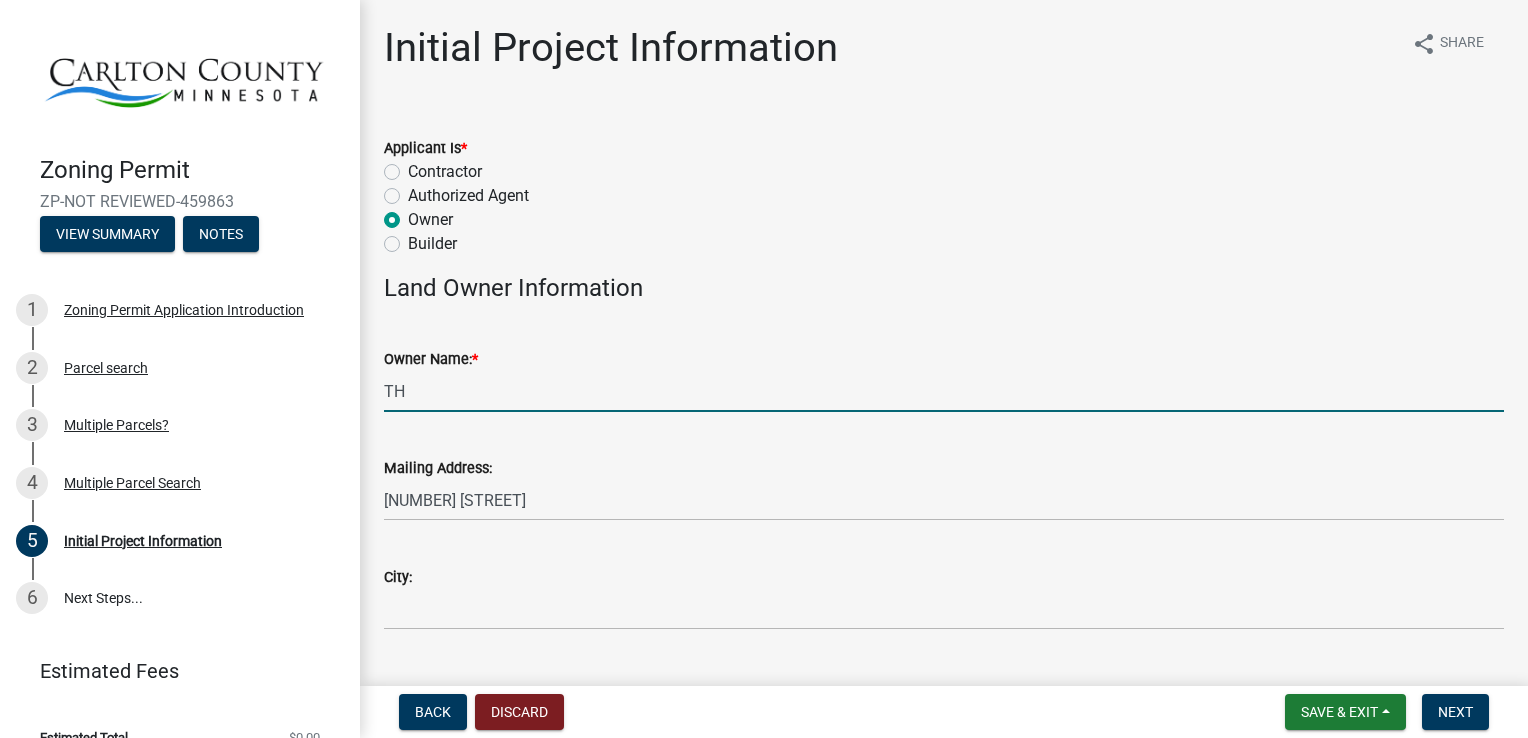 type on "T" 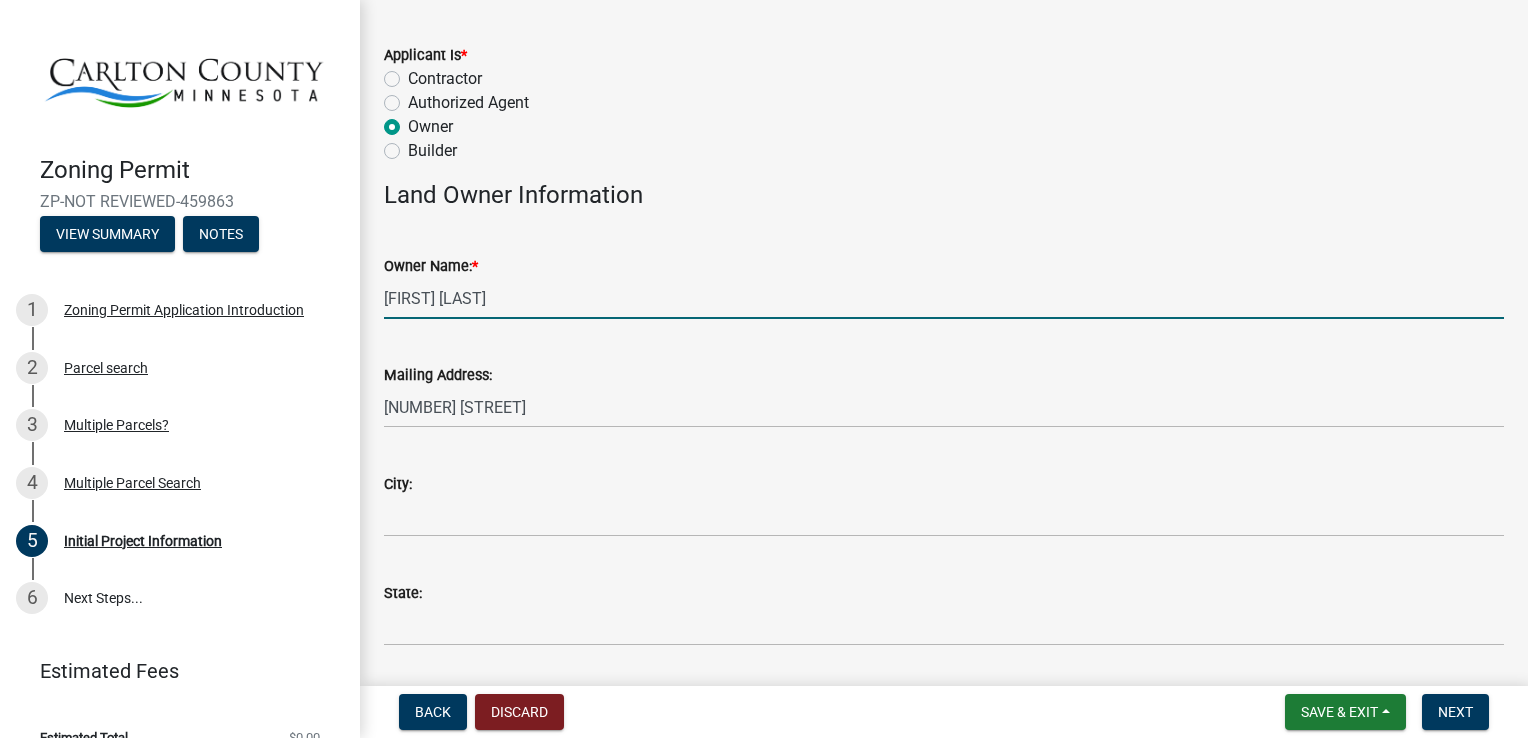 scroll, scrollTop: 300, scrollLeft: 0, axis: vertical 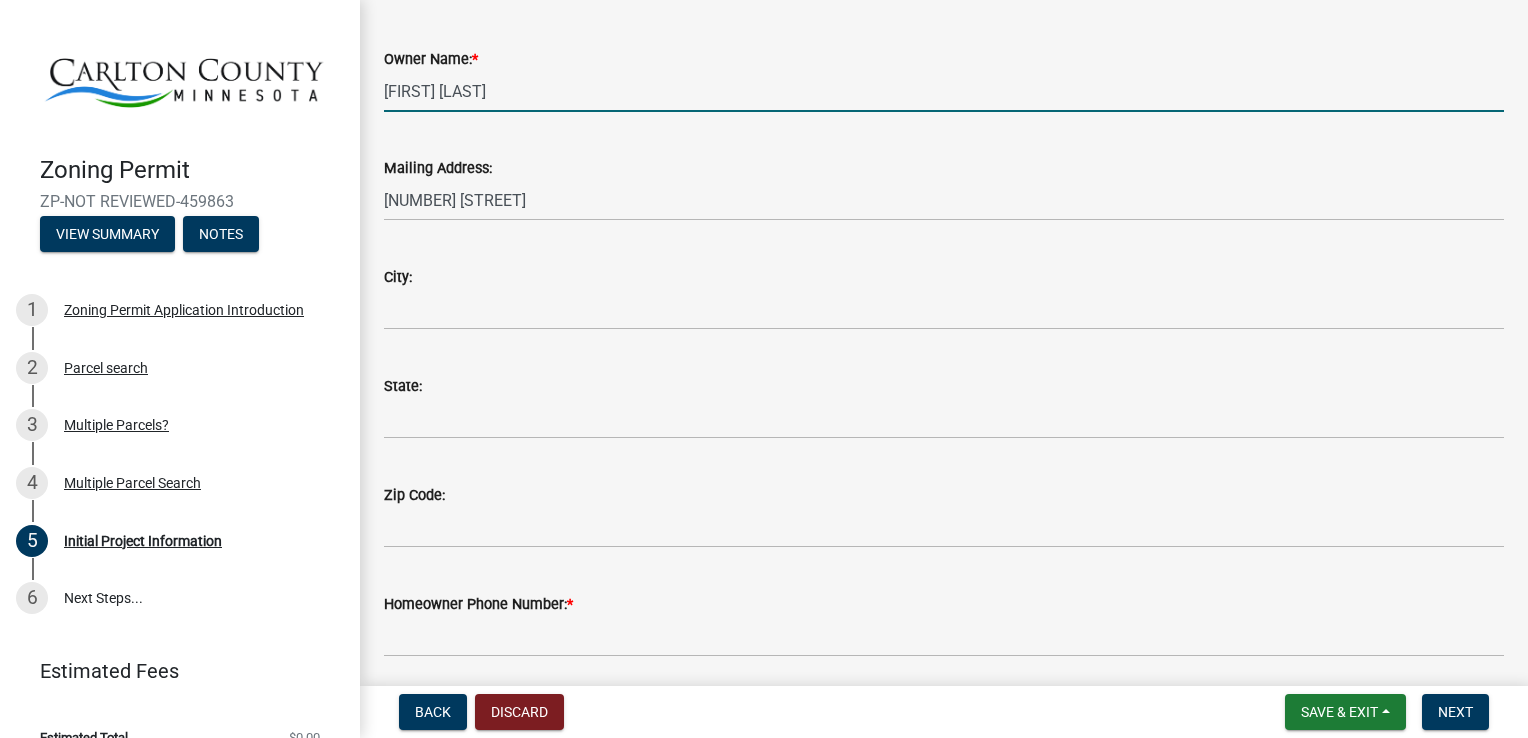 type on "[FIRST] [LAST]" 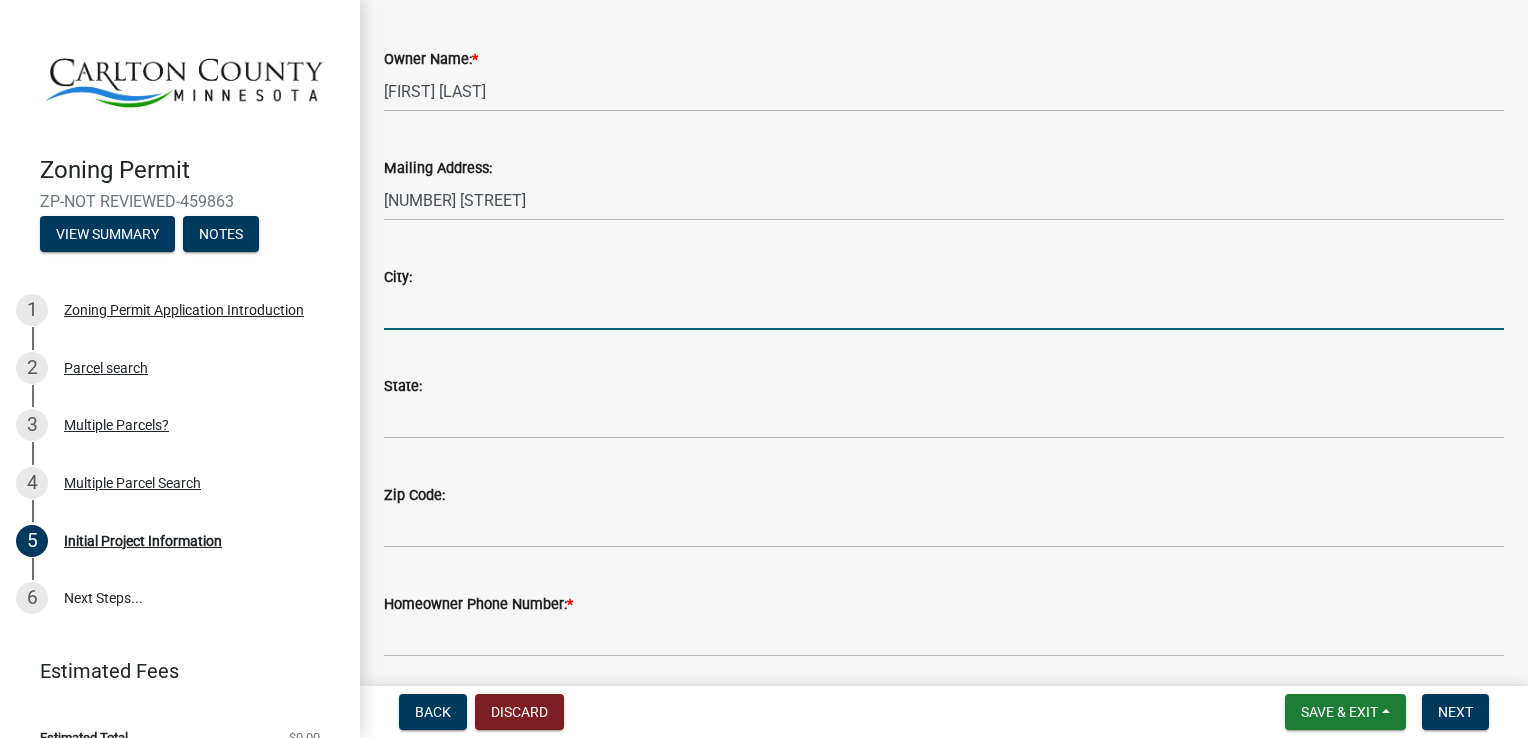 click on "City:" at bounding box center (944, 309) 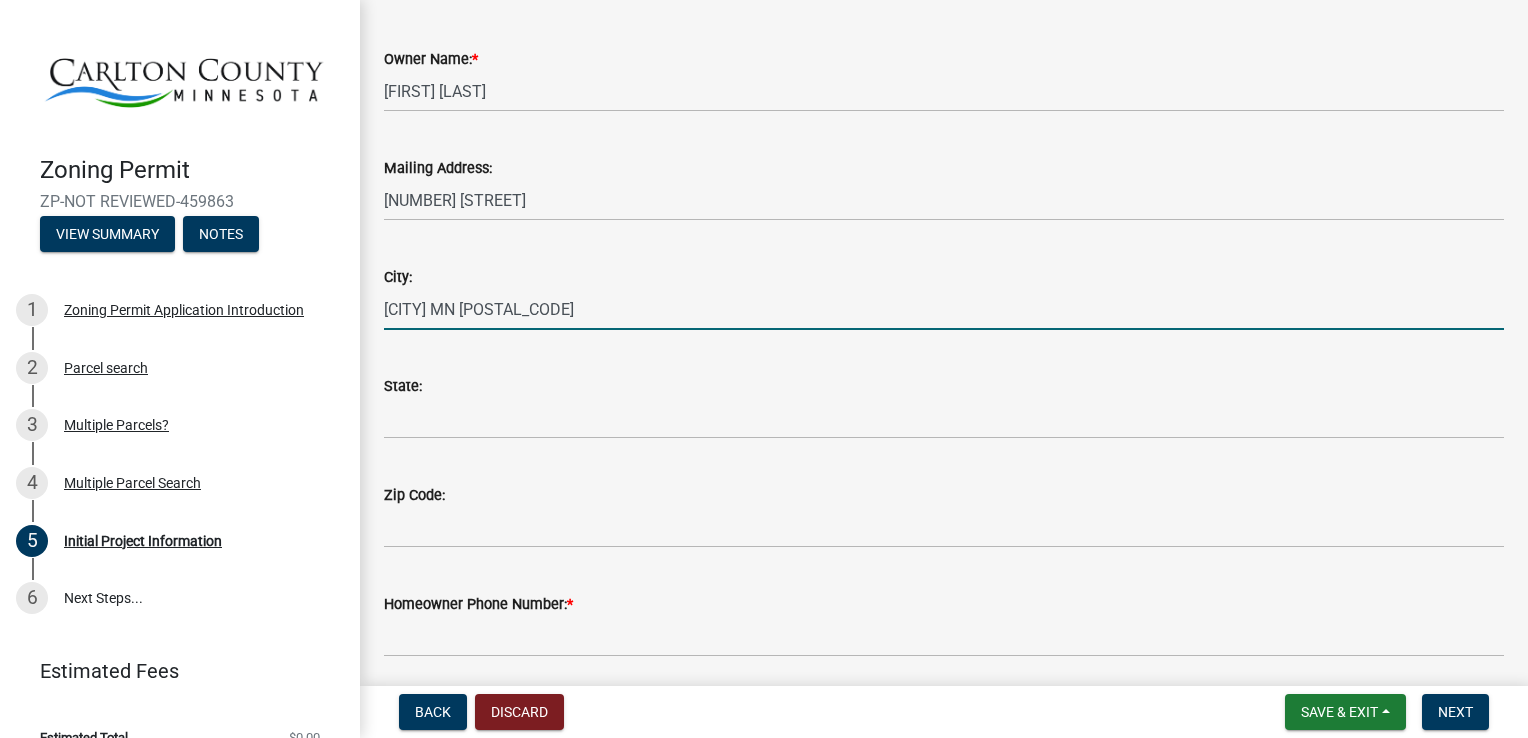 type on "Minnesota" 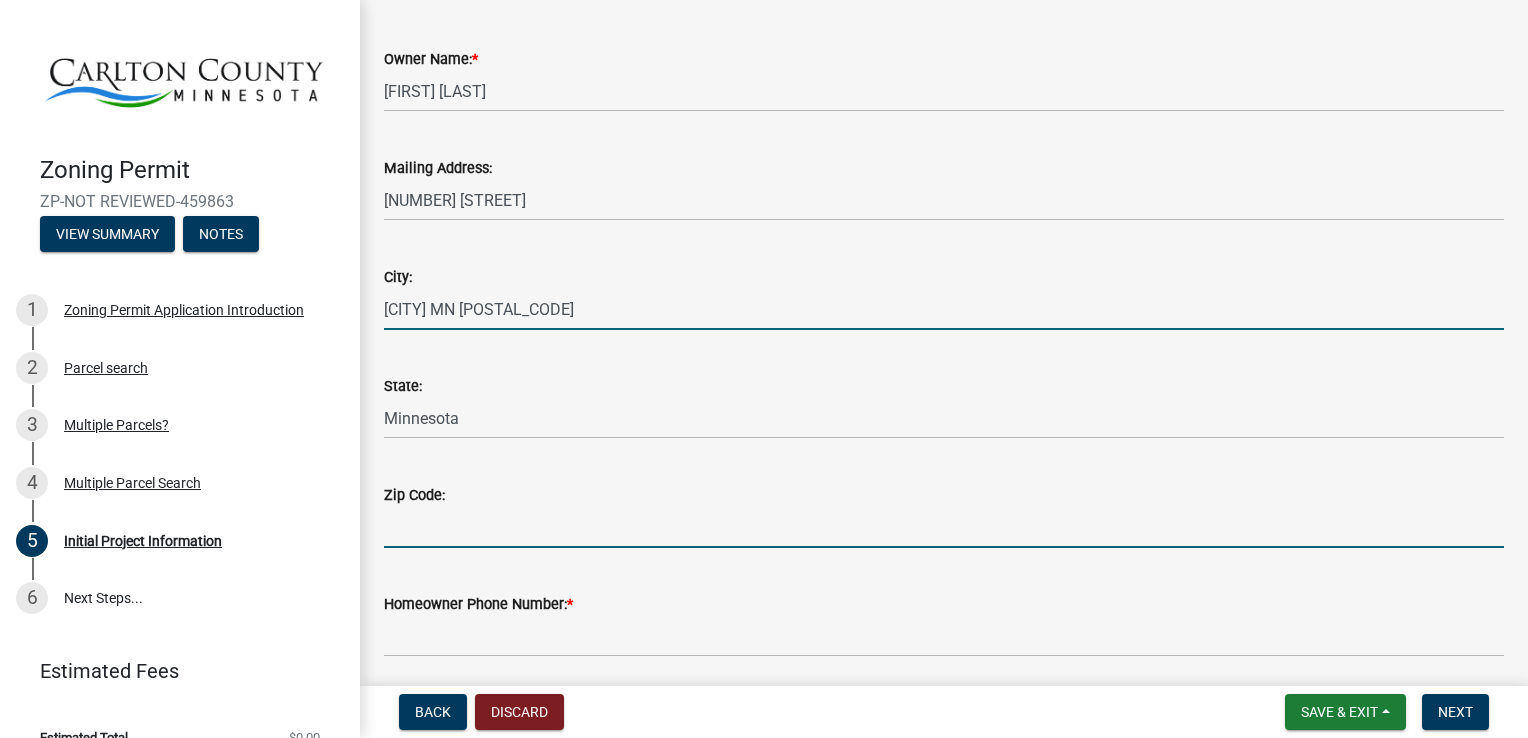 type on "55718" 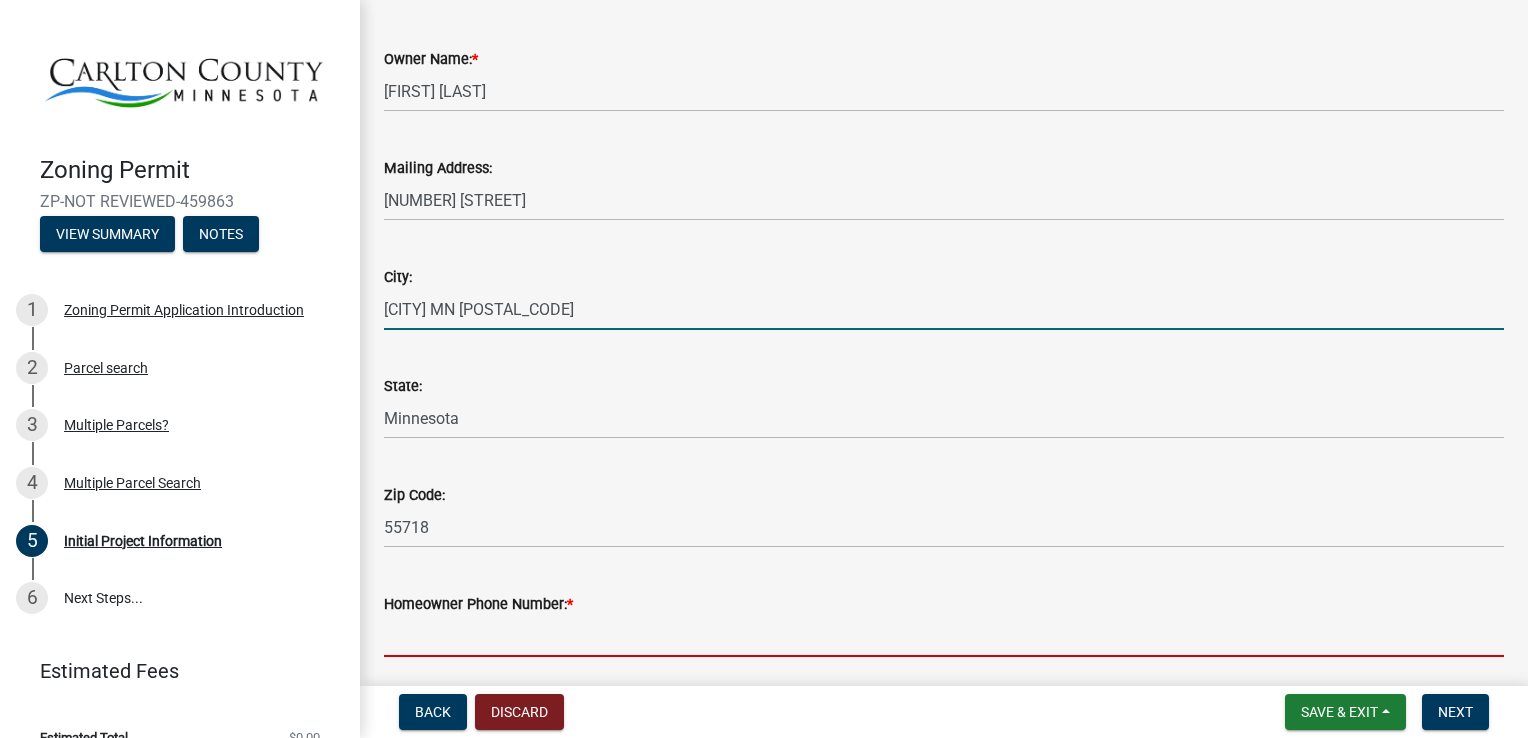 type on "[NUMBER]" 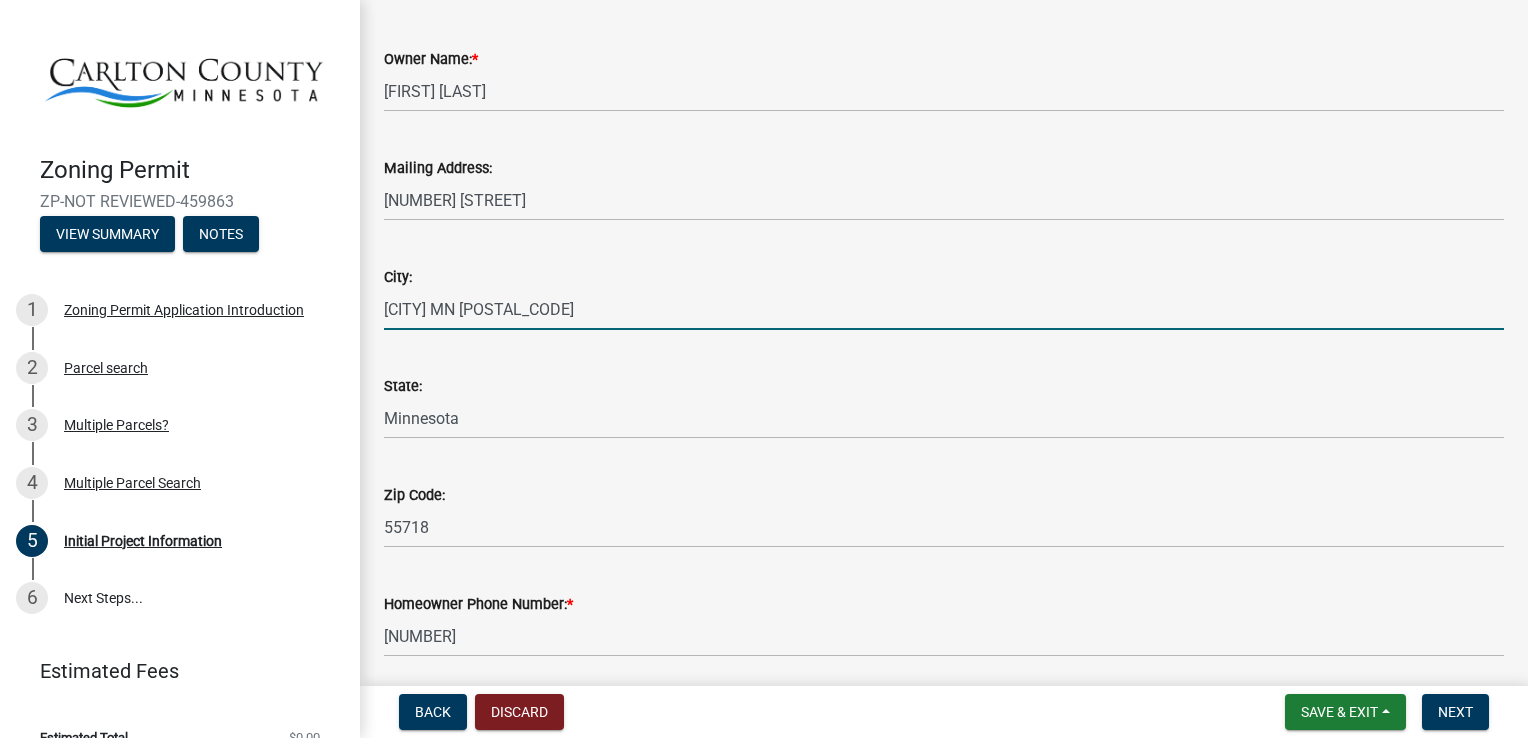type on "[EMAIL]" 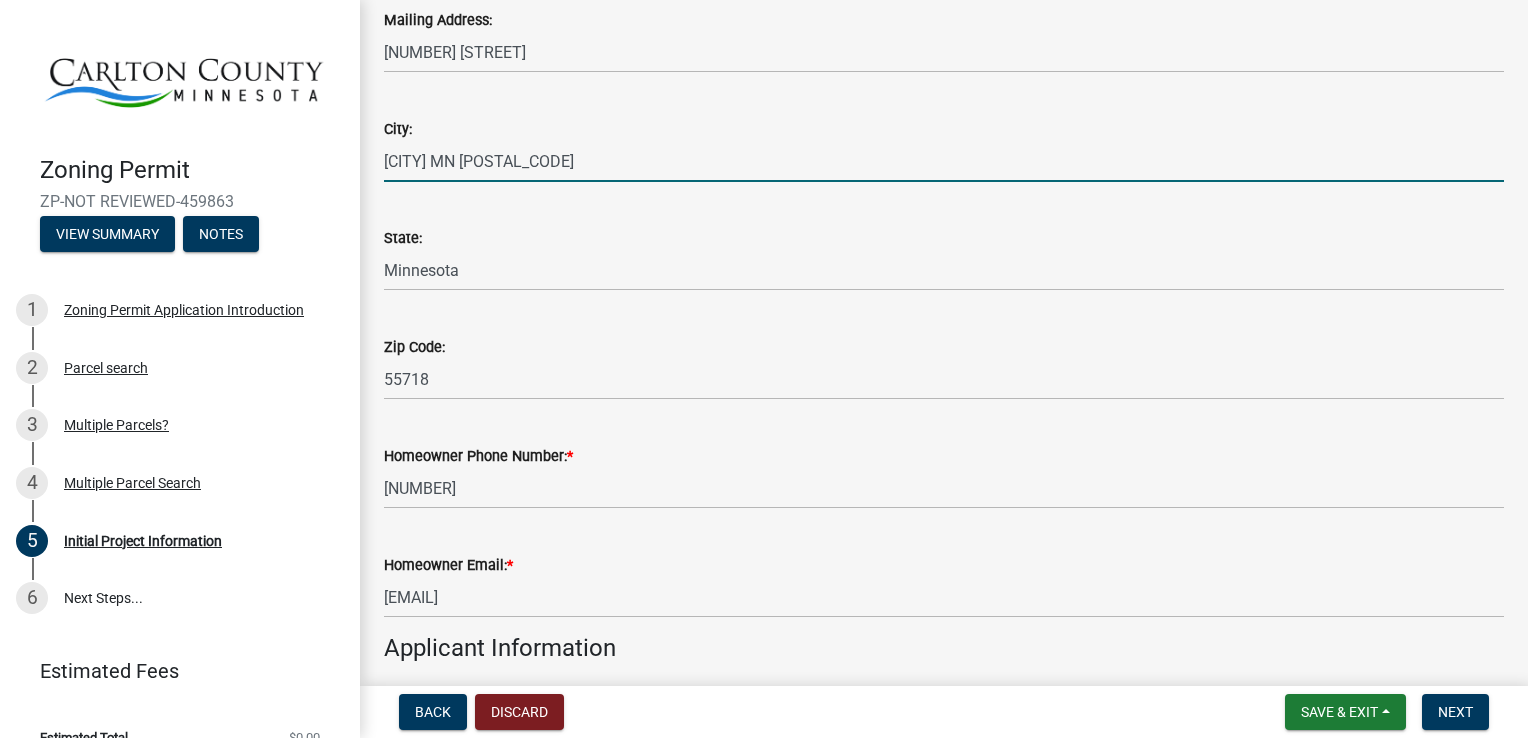 scroll, scrollTop: 500, scrollLeft: 0, axis: vertical 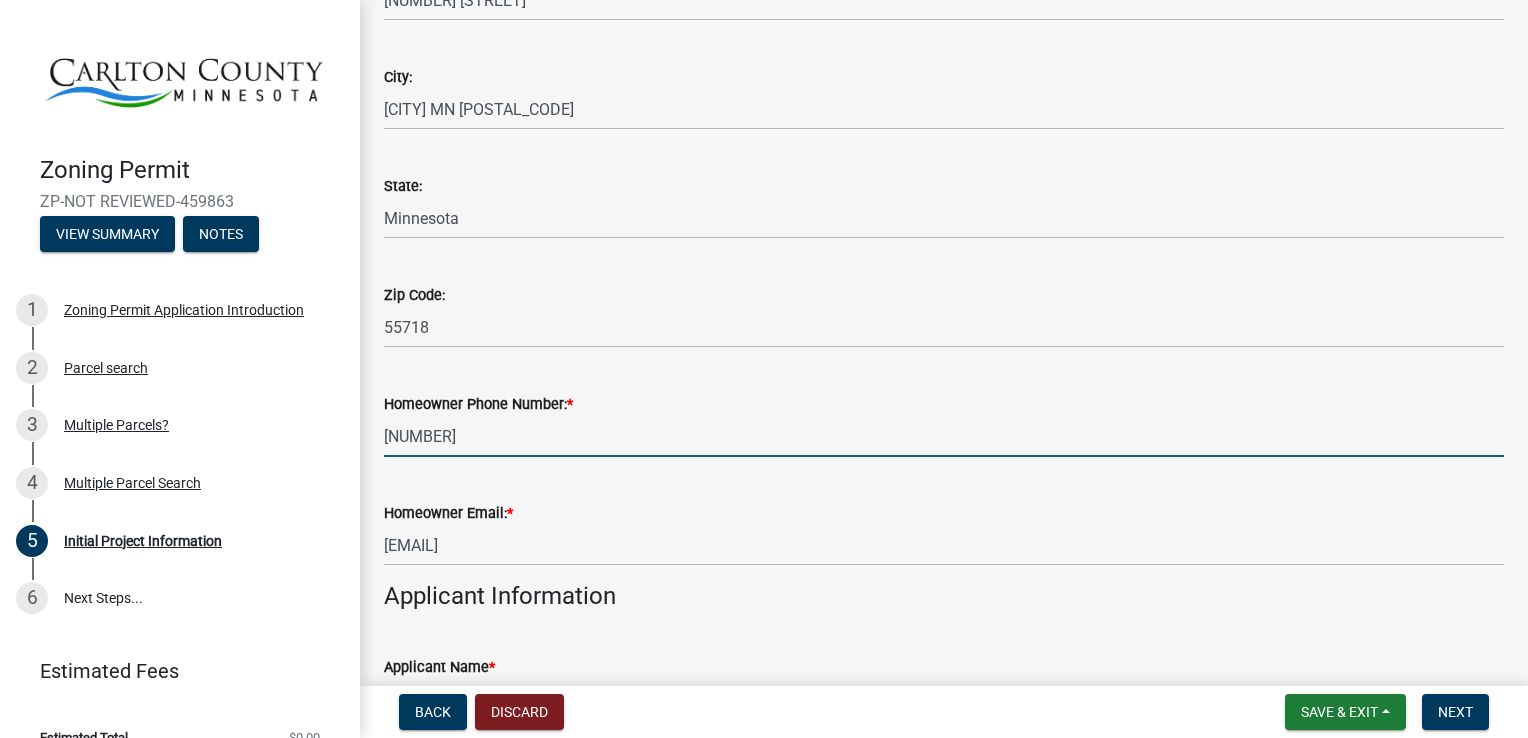 click on "[NUMBER]" at bounding box center [944, 436] 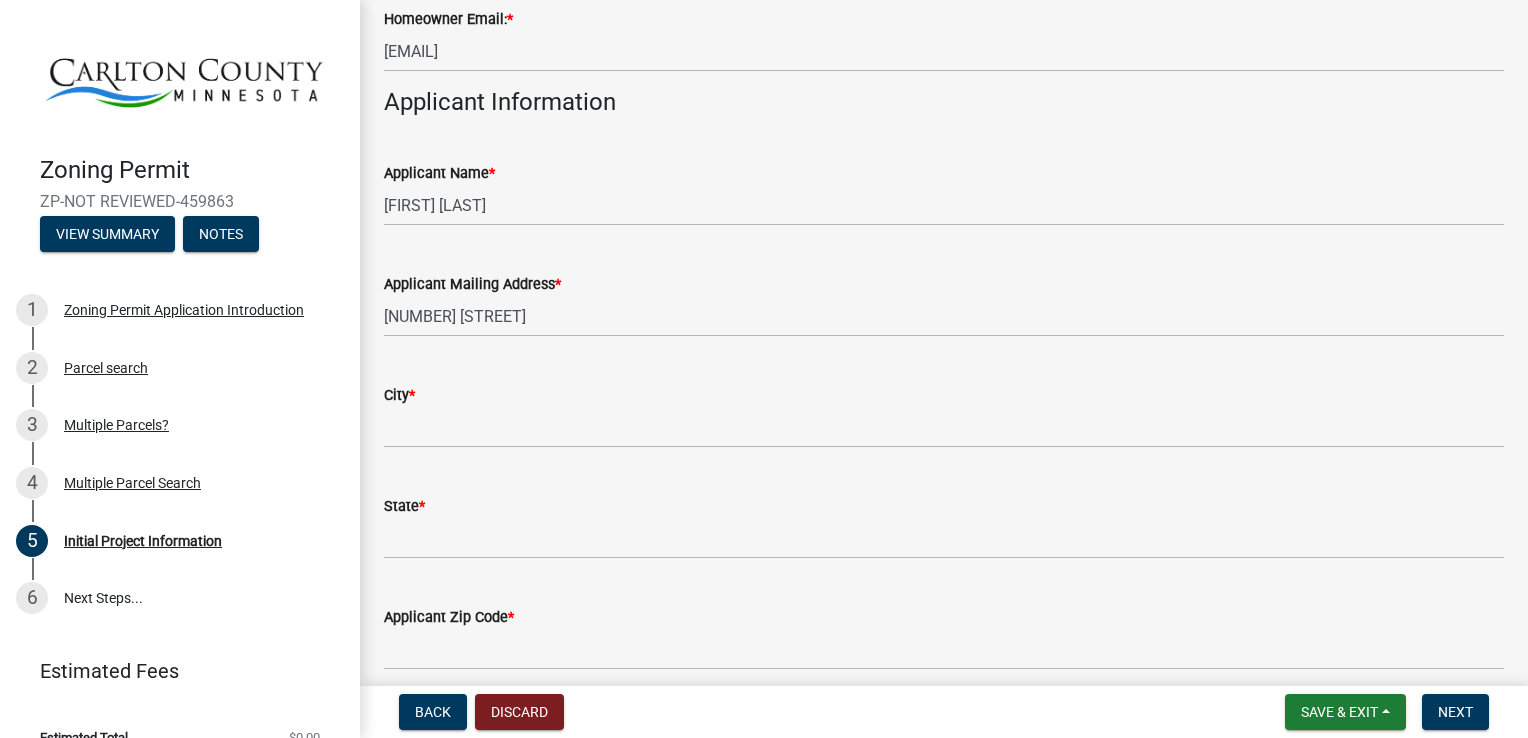 scroll, scrollTop: 1100, scrollLeft: 0, axis: vertical 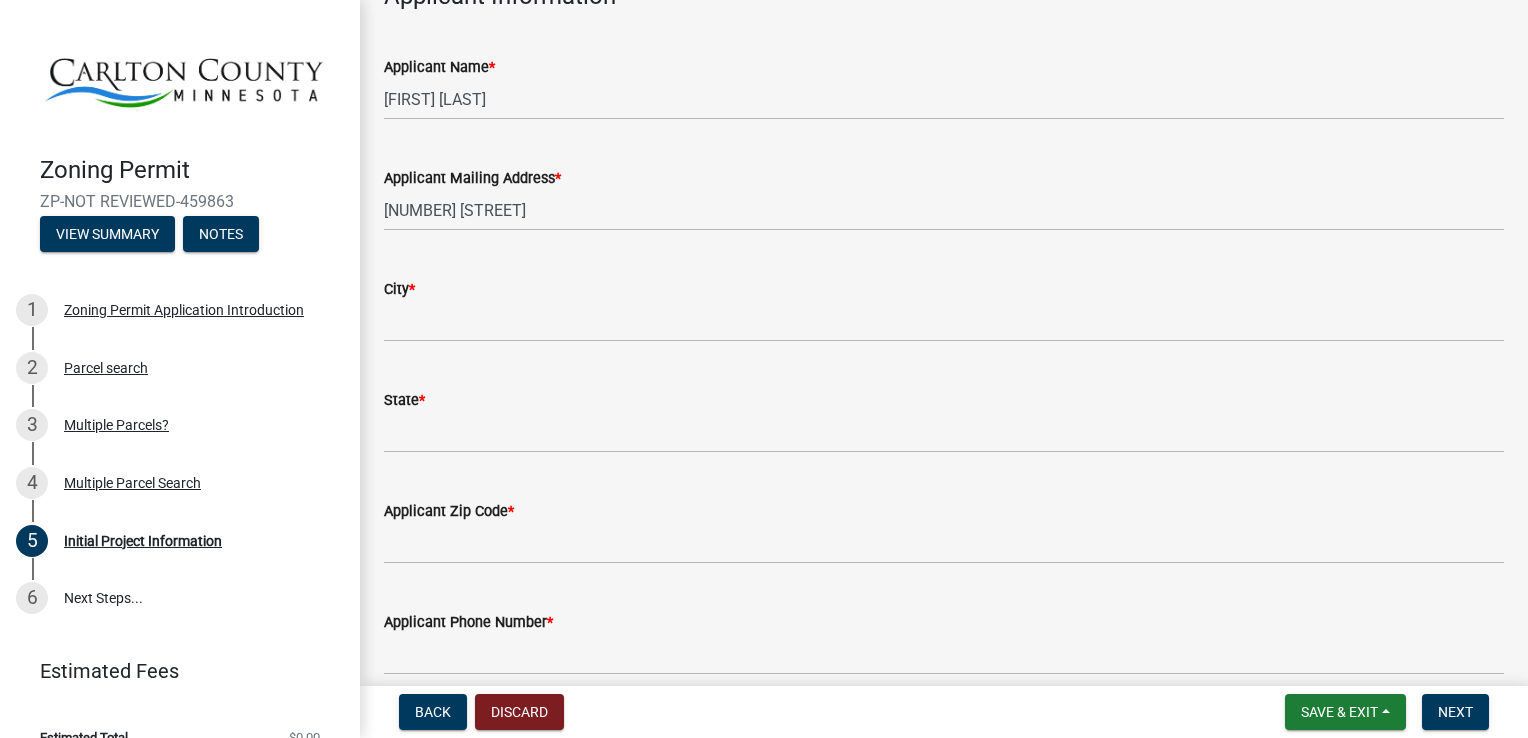 type on "[NUMBER]" 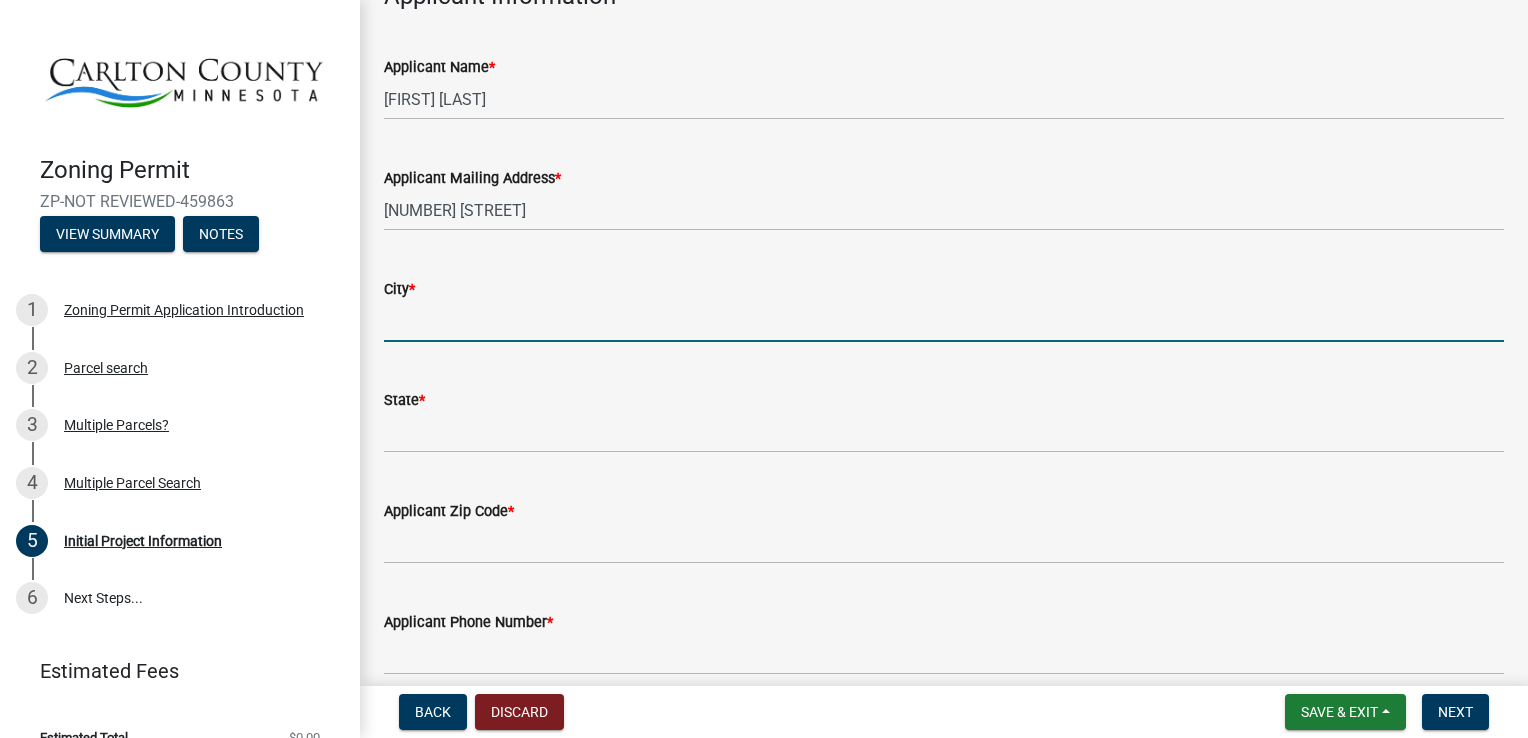 click on "City  *" at bounding box center [944, 321] 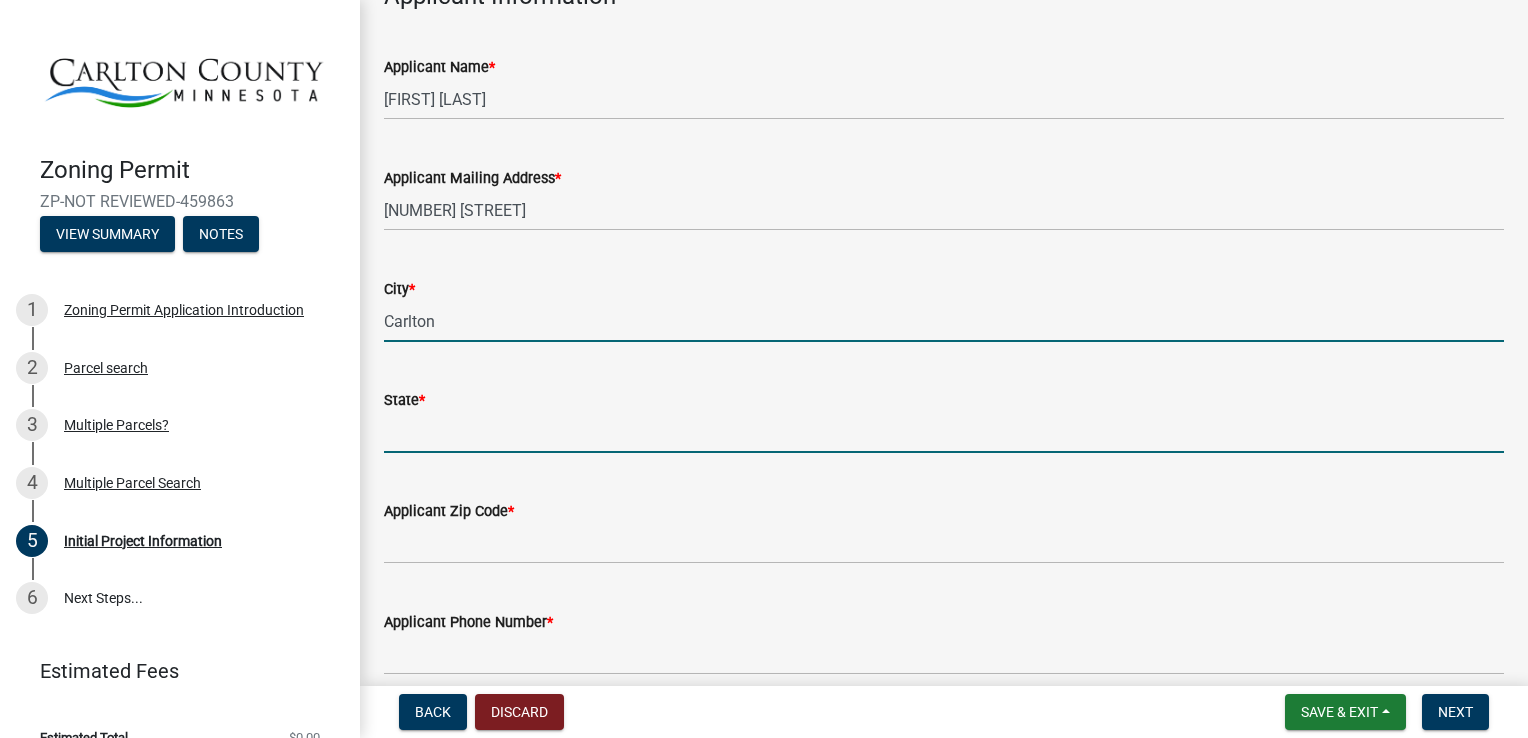 type on "MN" 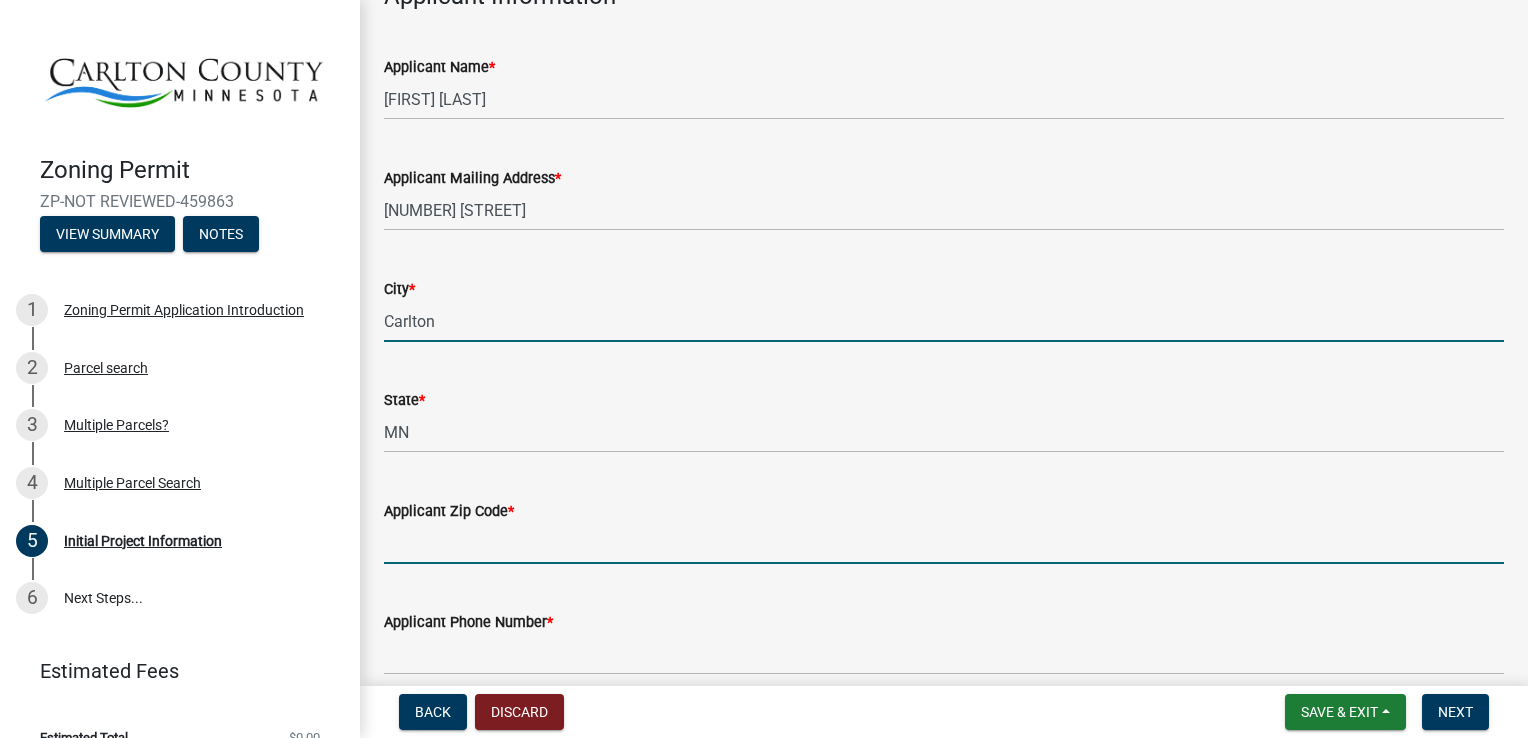 type on "55718" 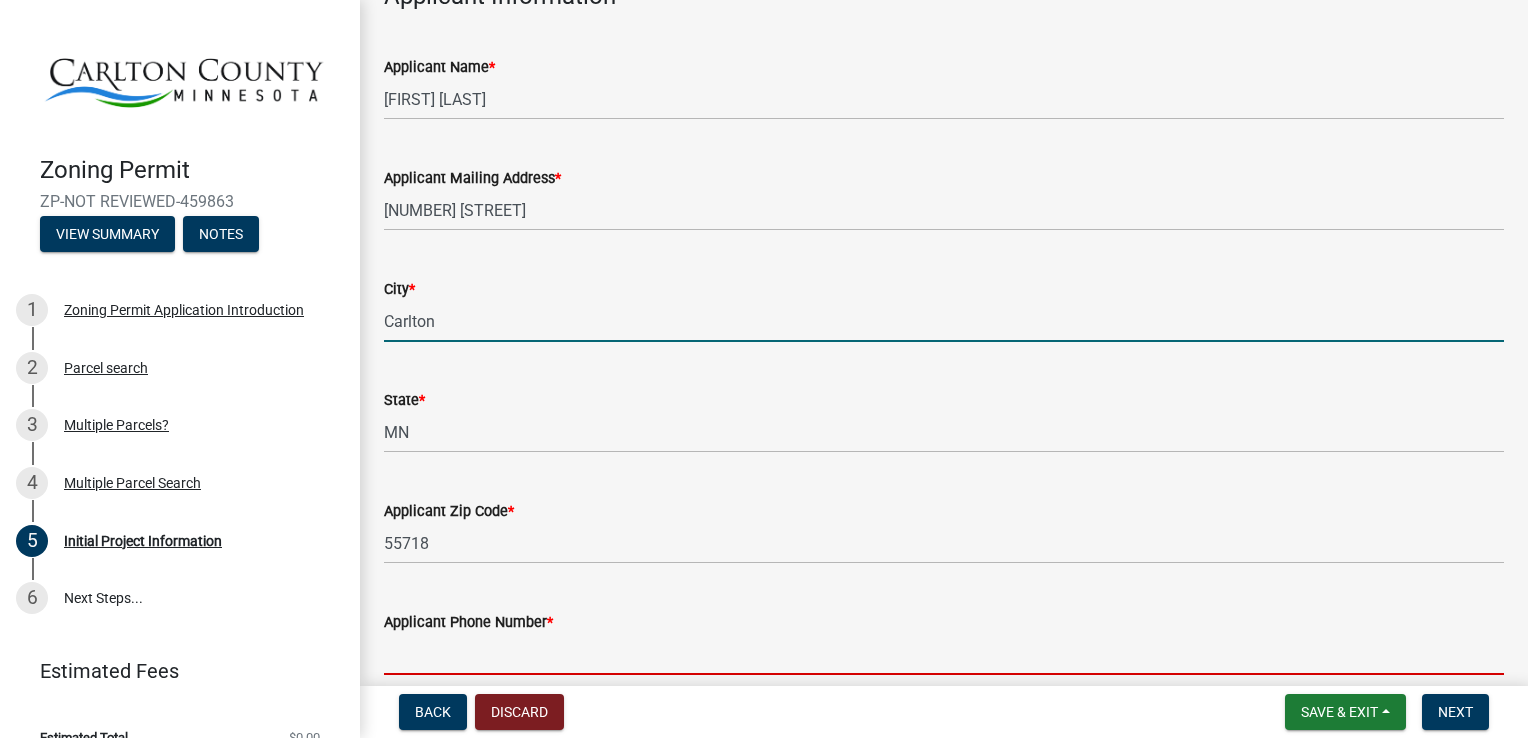 type on "[PHONE]" 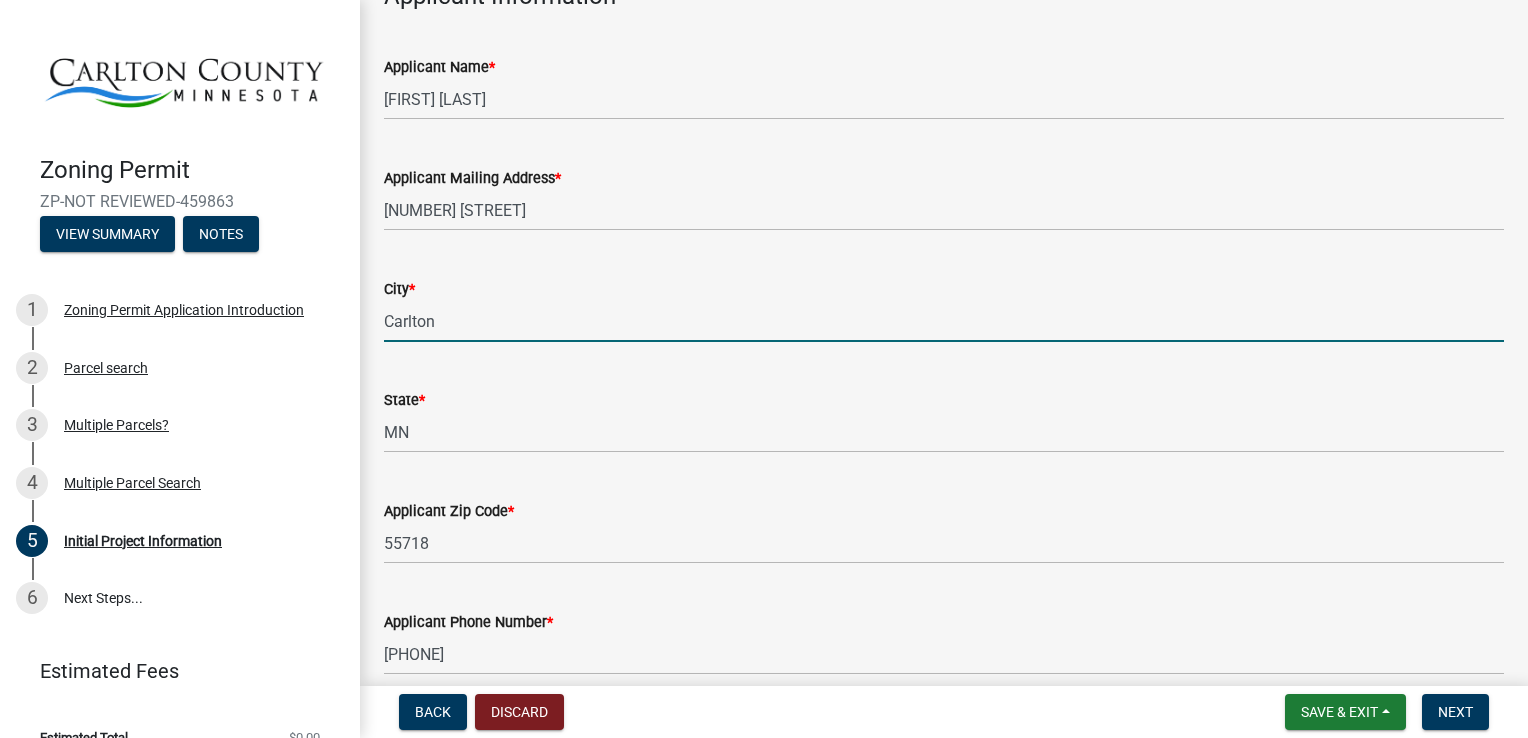 type on "[EMAIL]" 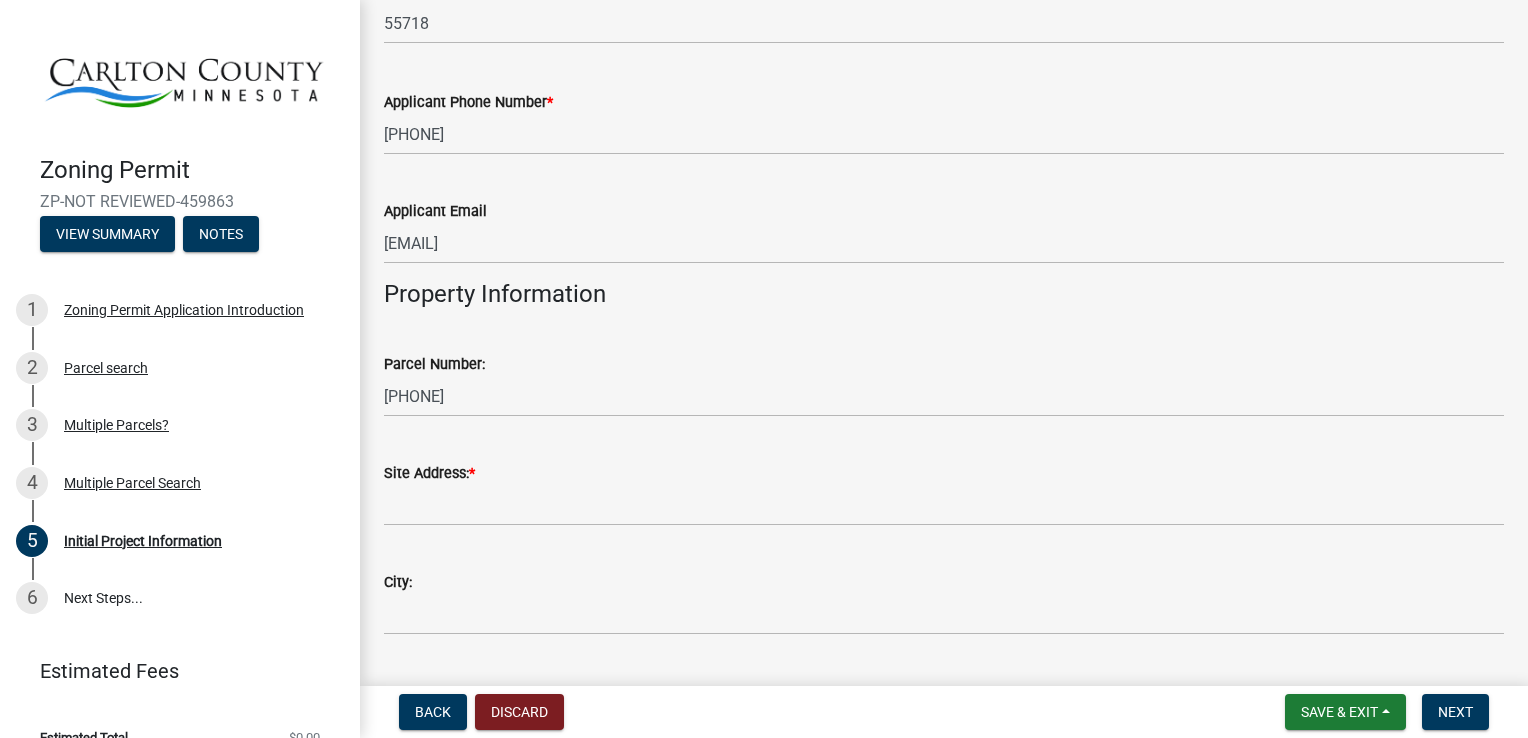scroll, scrollTop: 1700, scrollLeft: 0, axis: vertical 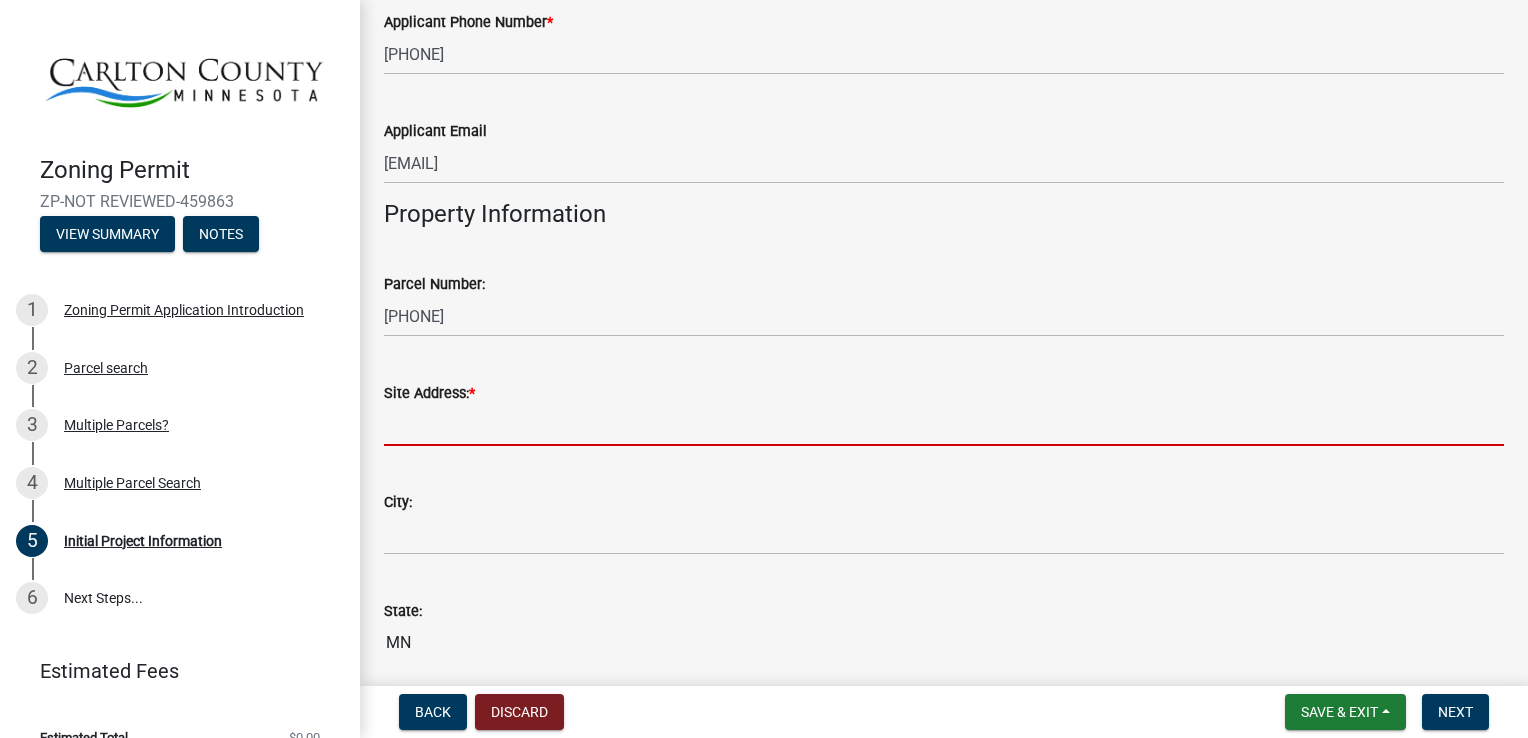click on "Site Address:   *" at bounding box center (944, 425) 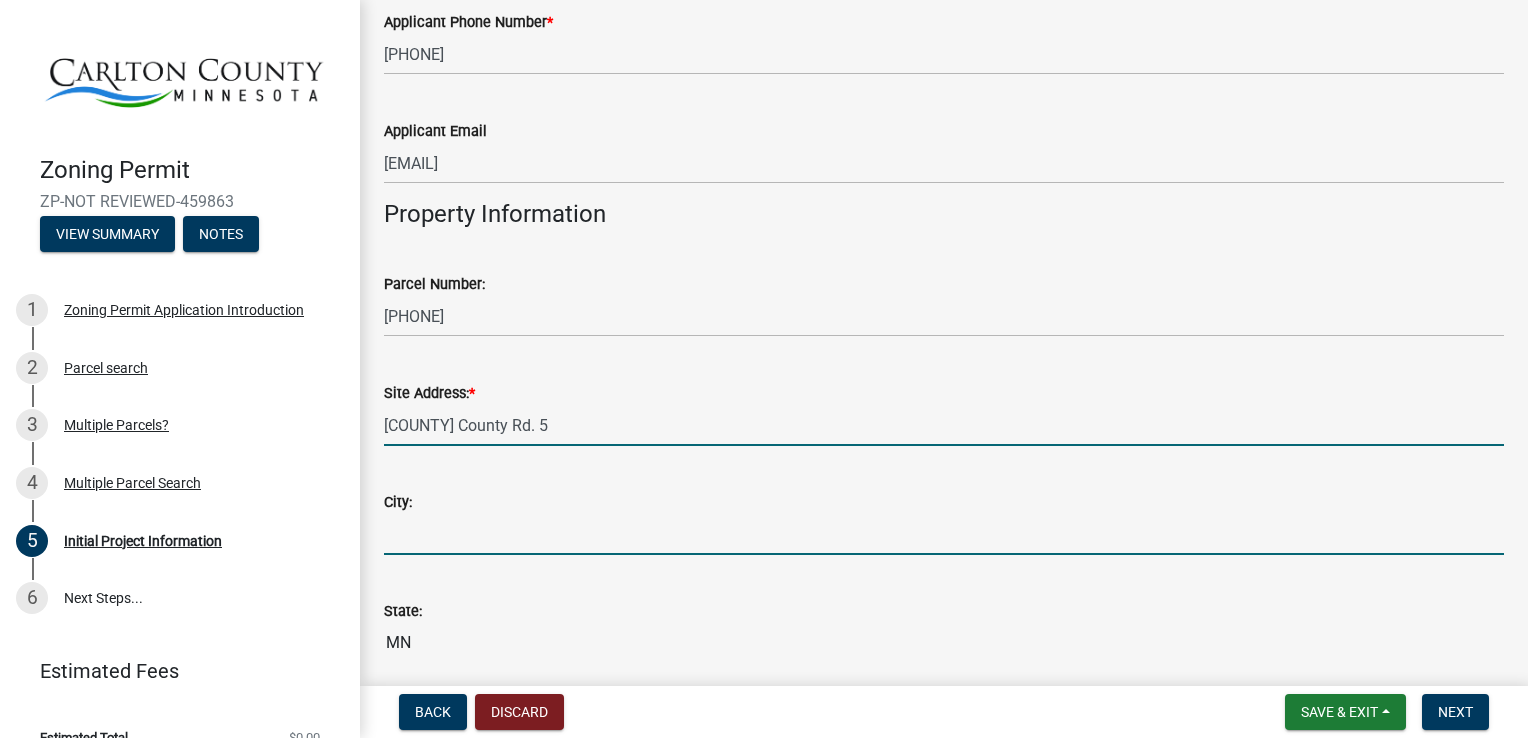 type on "Barnum" 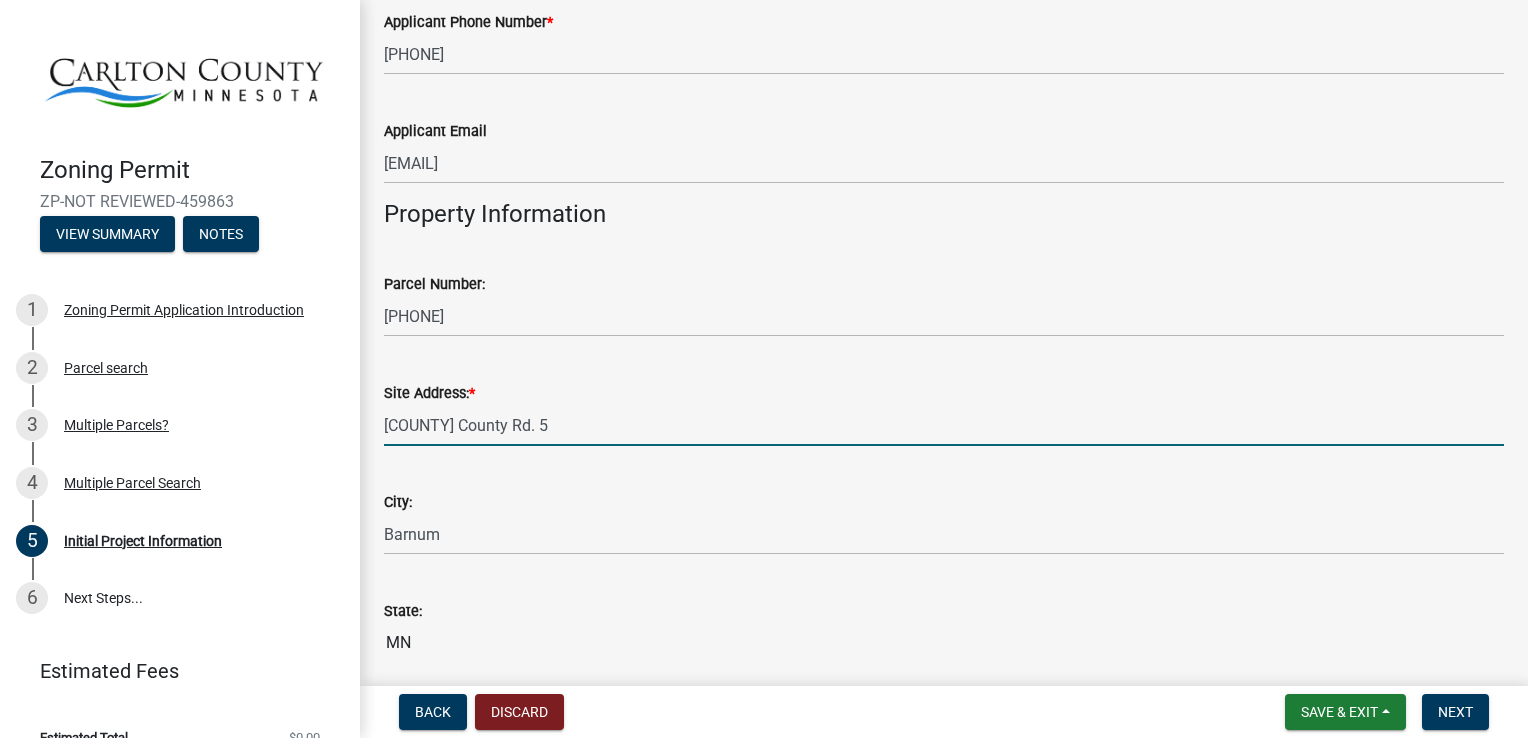 type on "55707" 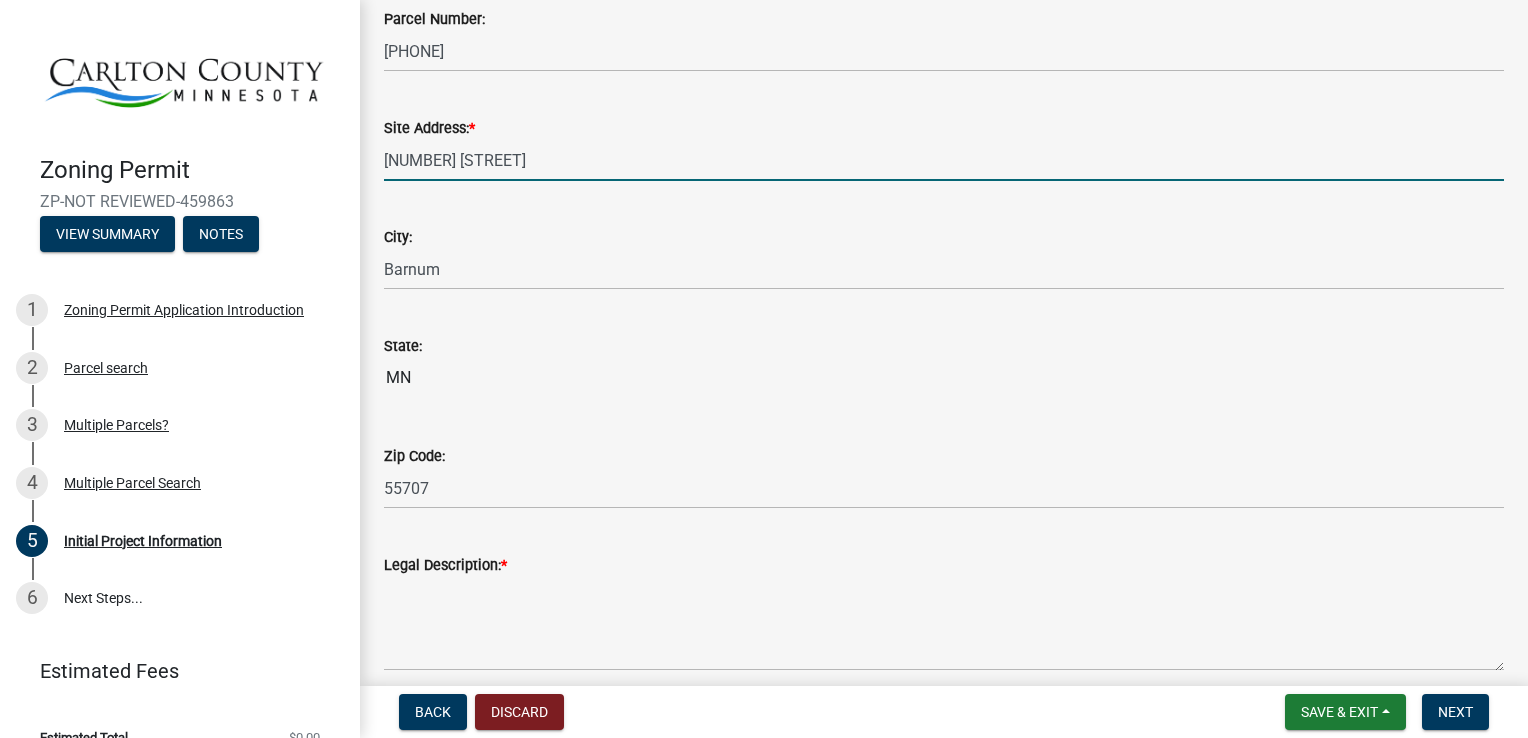 scroll, scrollTop: 2000, scrollLeft: 0, axis: vertical 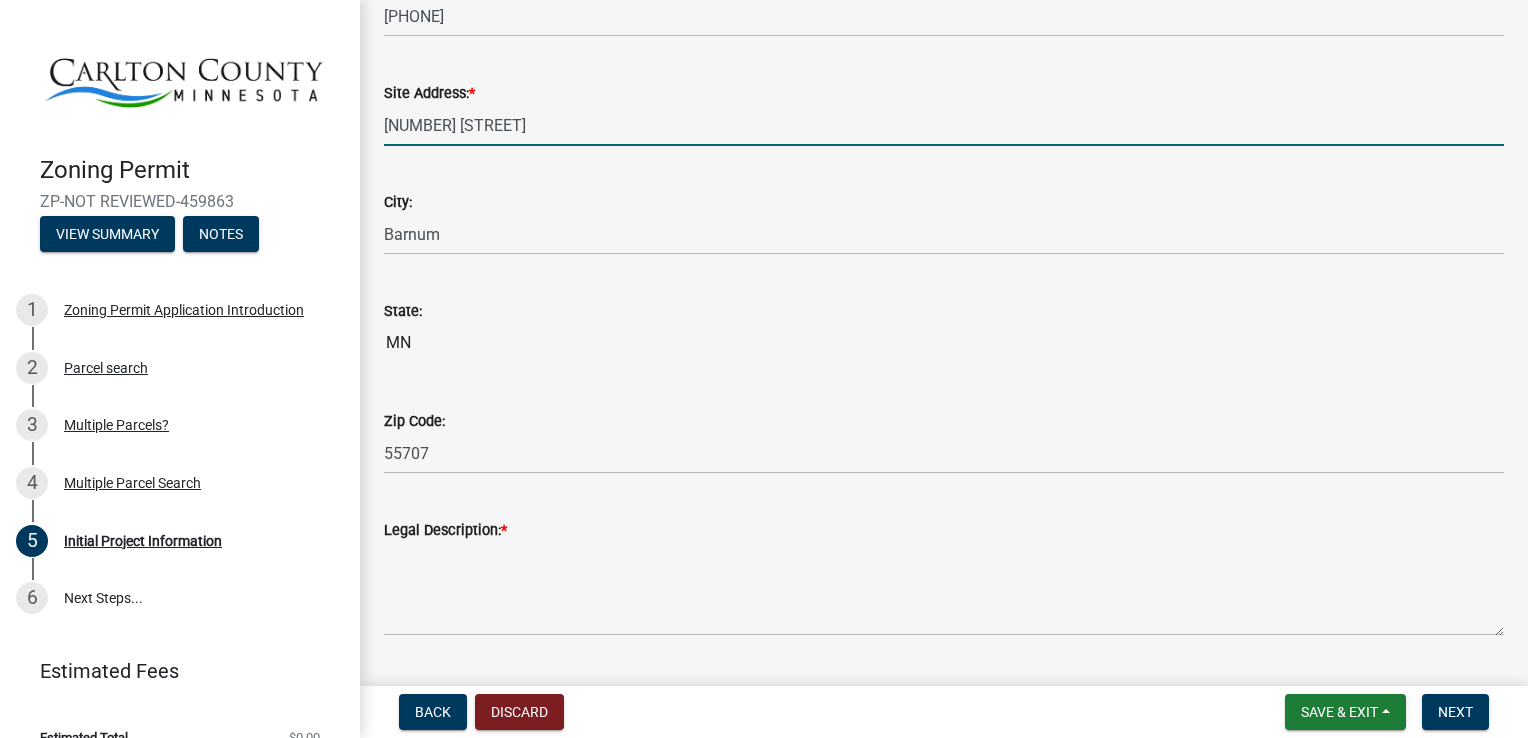 drag, startPoint x: 524, startPoint y: 121, endPoint x: 386, endPoint y: 125, distance: 138.05795 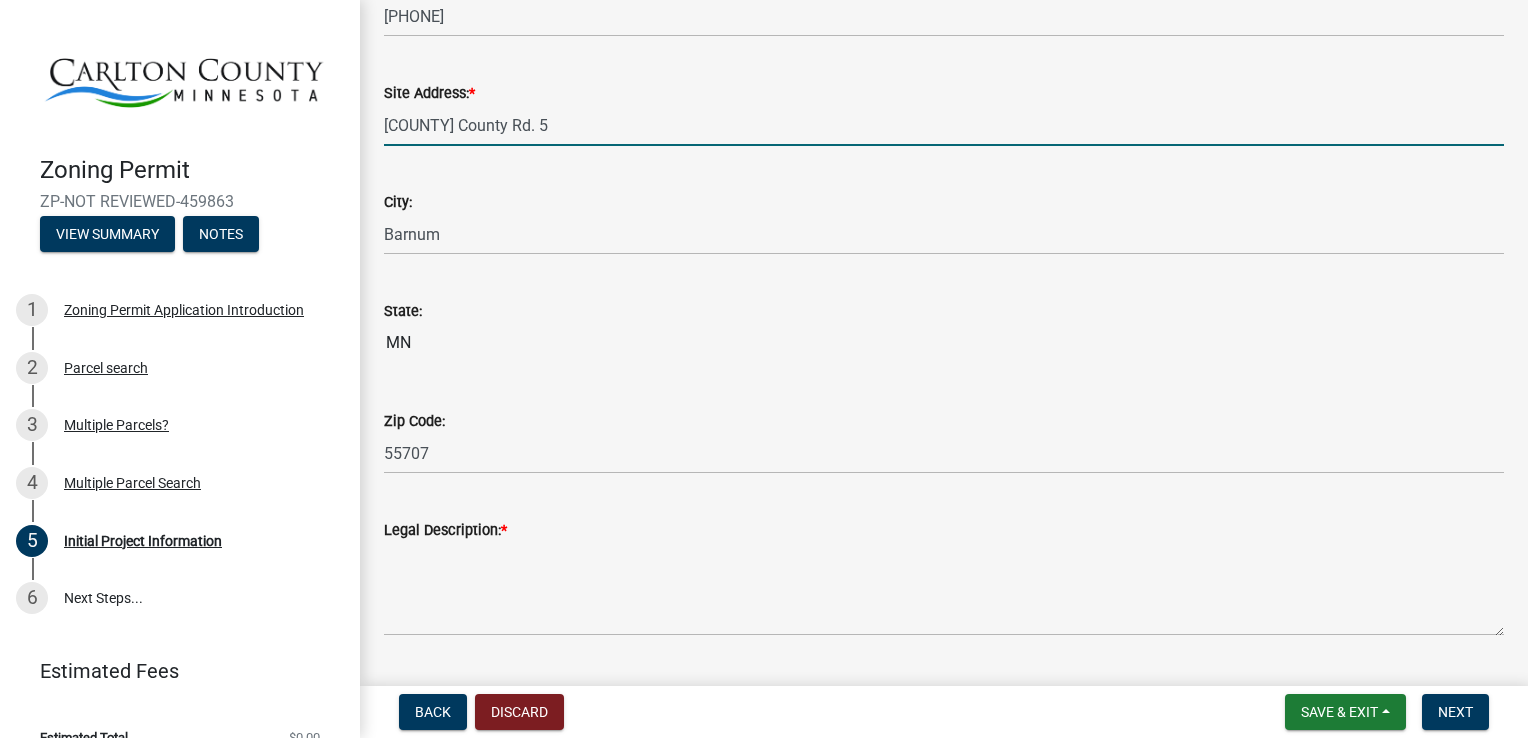 type on "[COUNTY] County Rd. 5" 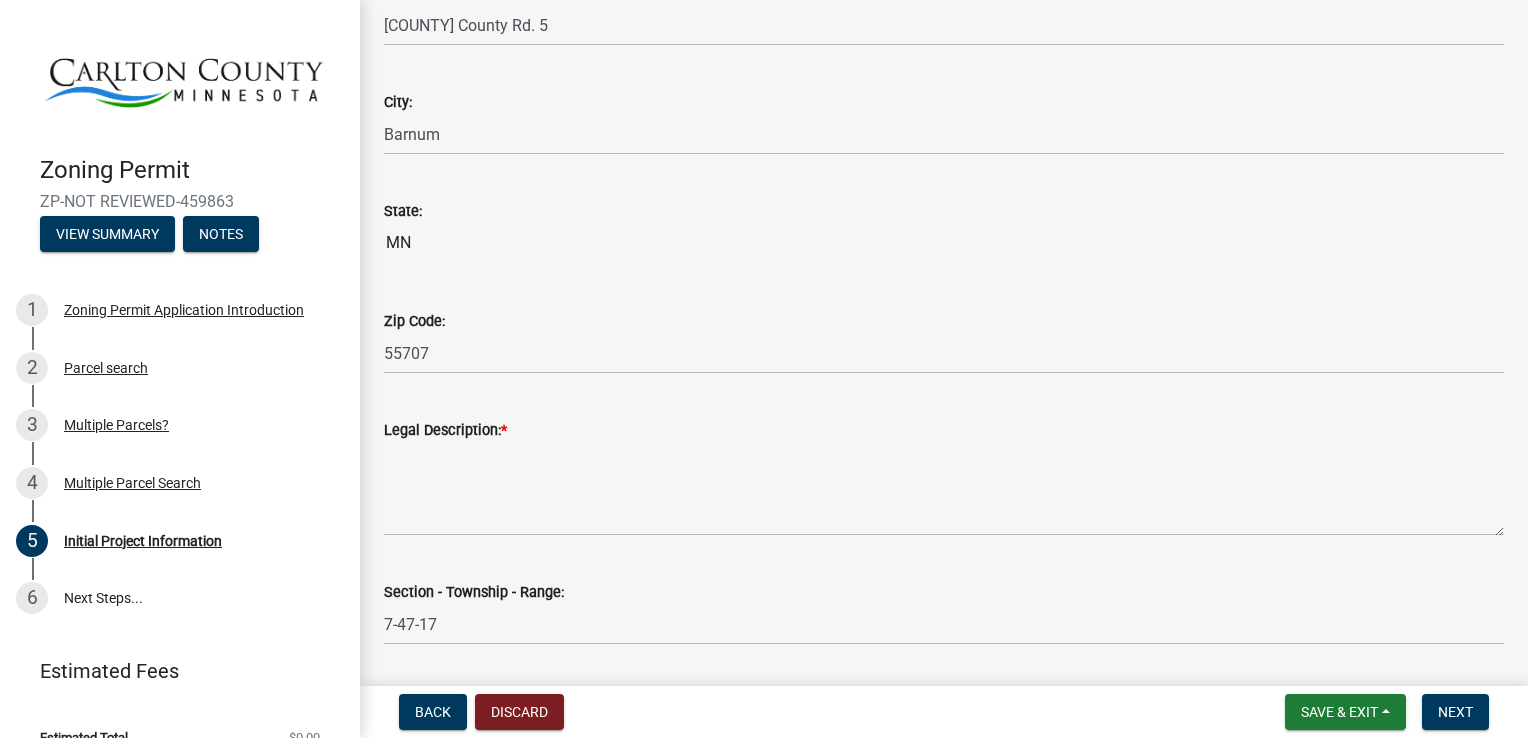 scroll, scrollTop: 2200, scrollLeft: 0, axis: vertical 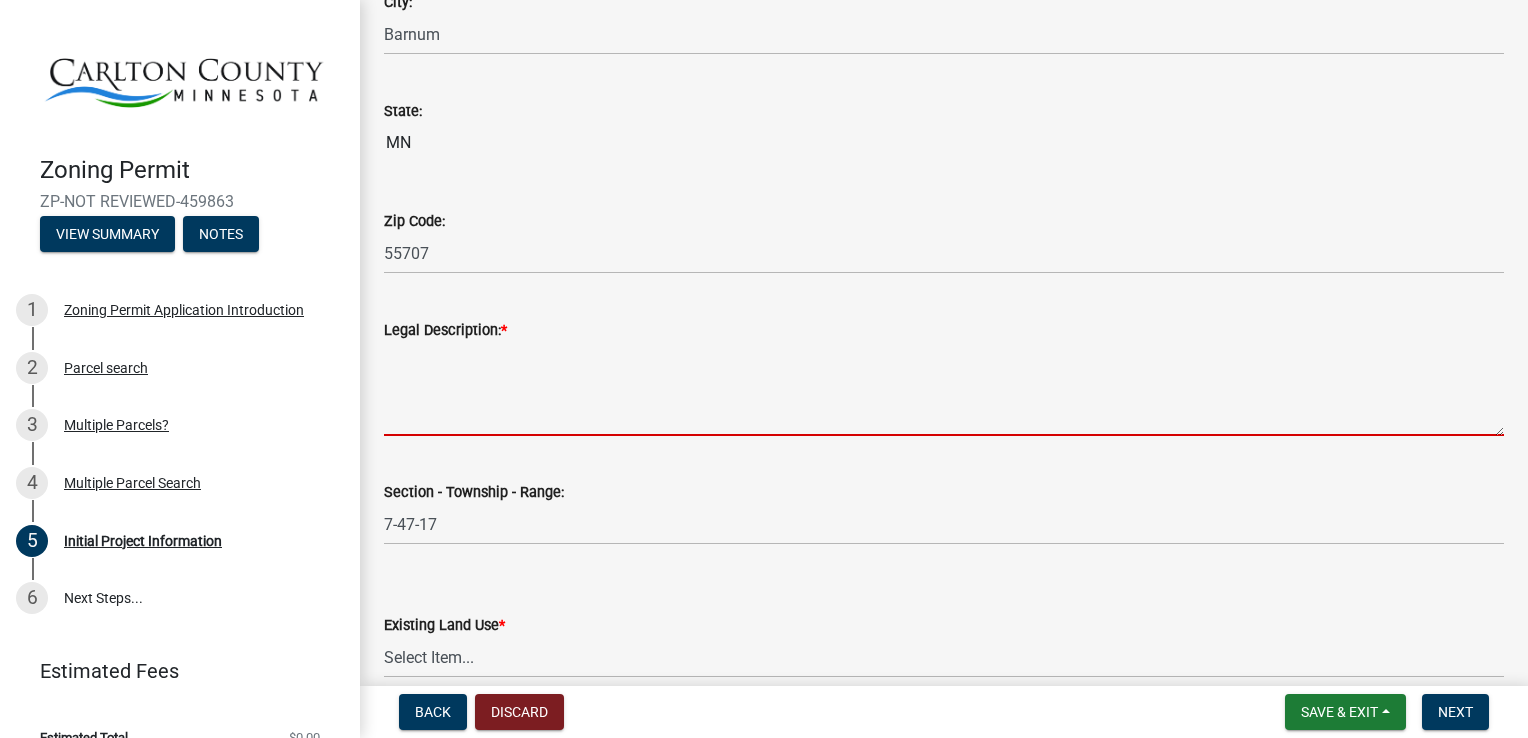 click on "Legal Description:  *" at bounding box center (944, 389) 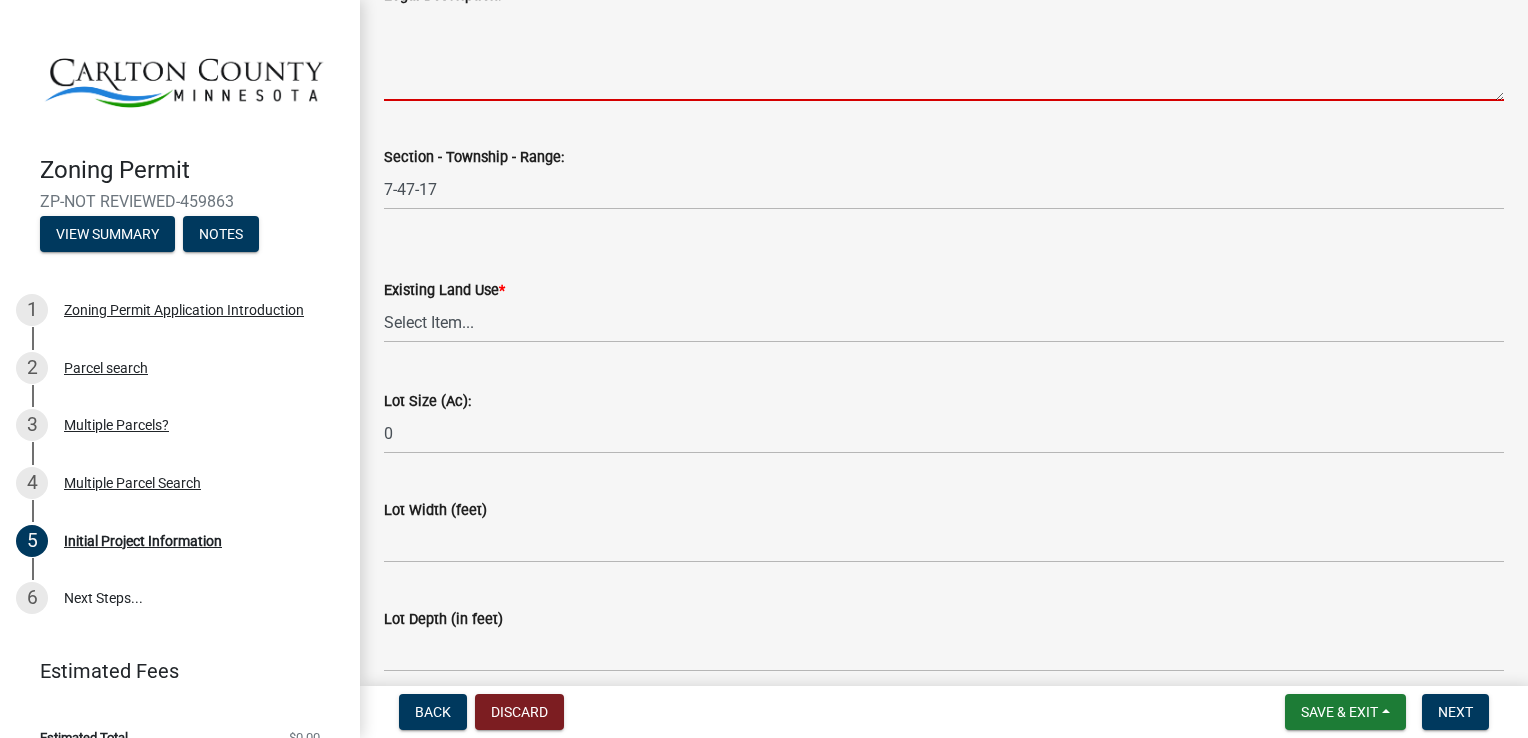 scroll, scrollTop: 2565, scrollLeft: 0, axis: vertical 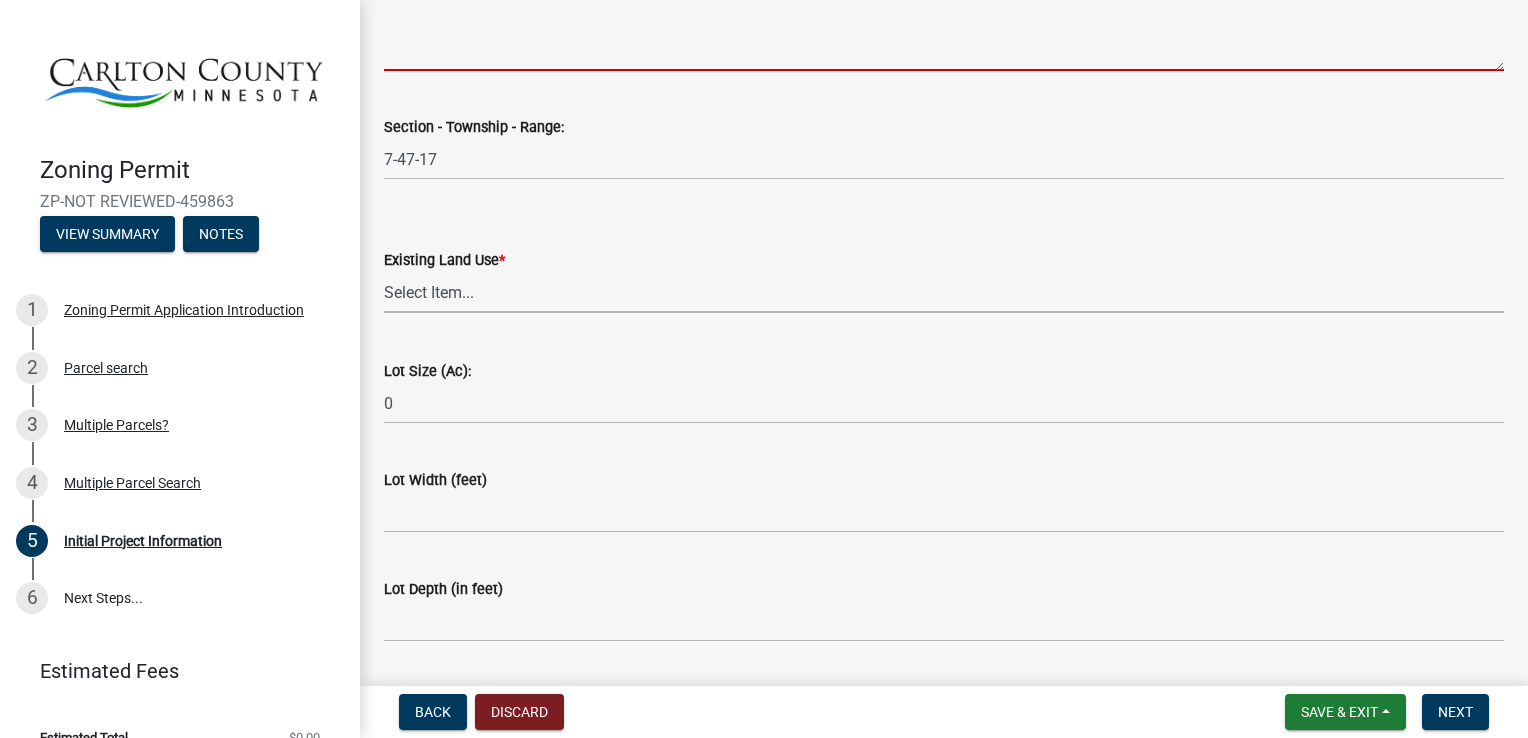 click on "Existing Land Use  *  Select Item...   Residential   Commercial   Recreational/hunting   Agricultural" 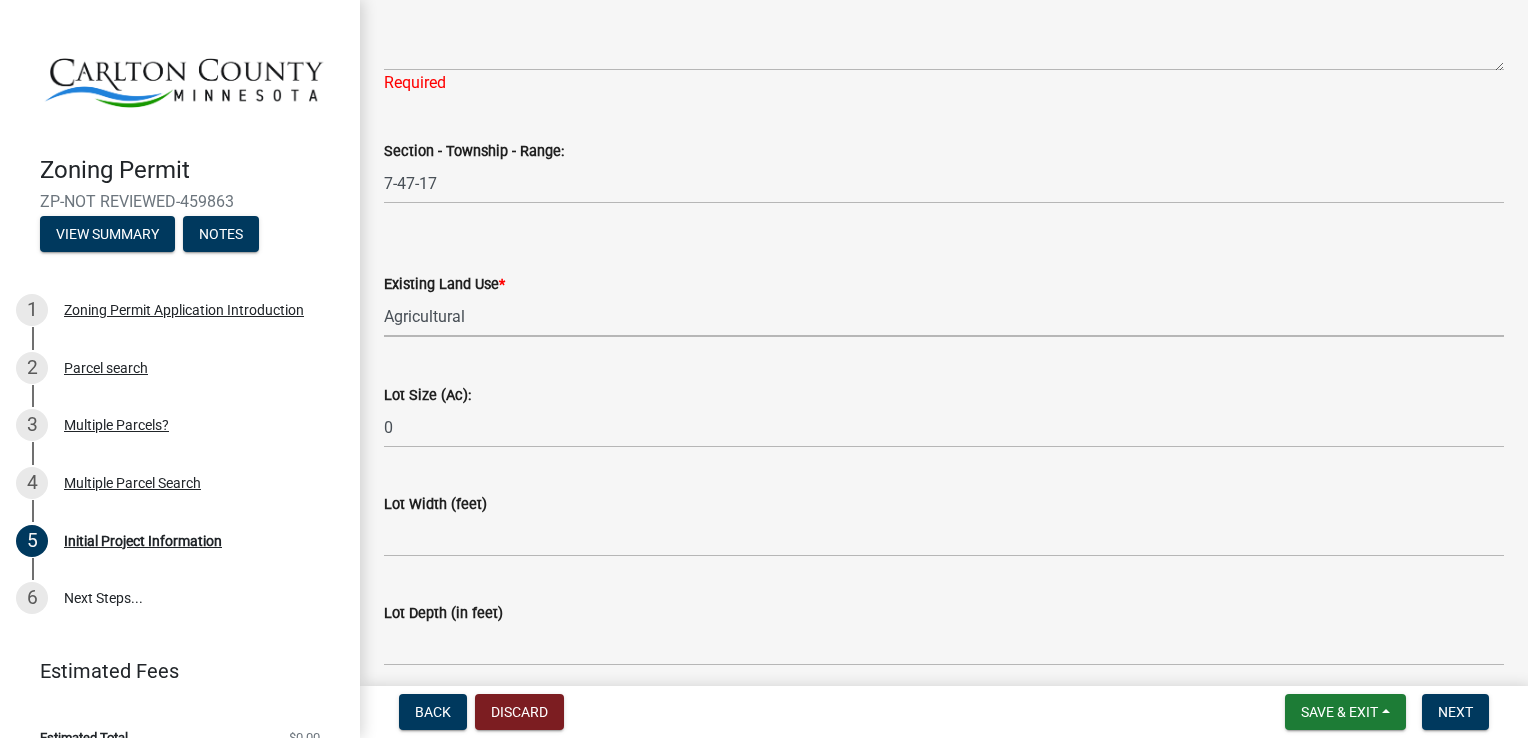 click on "Select Item...   Residential   Commercial   Recreational/hunting   Agricultural" at bounding box center [944, 316] 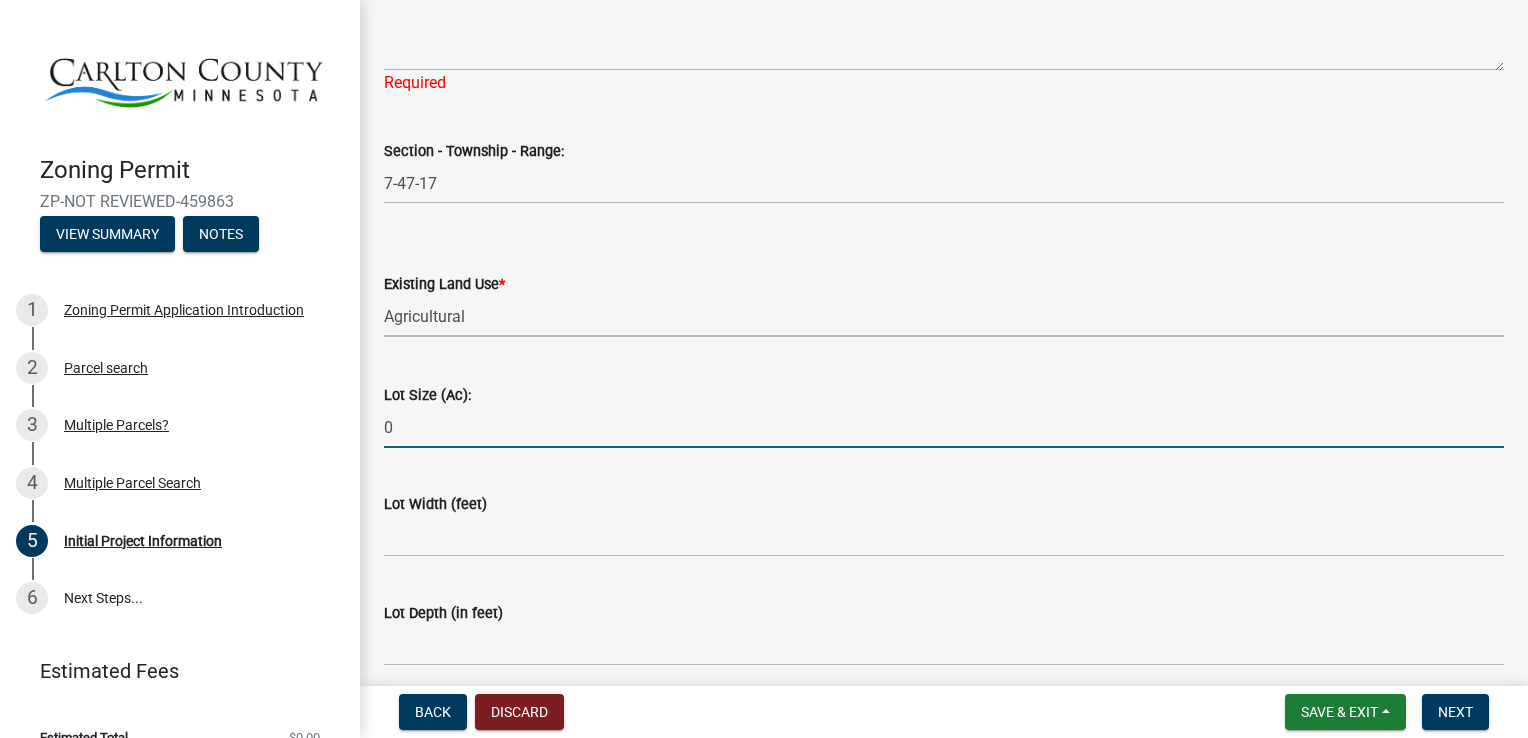 click on "0" at bounding box center (944, 427) 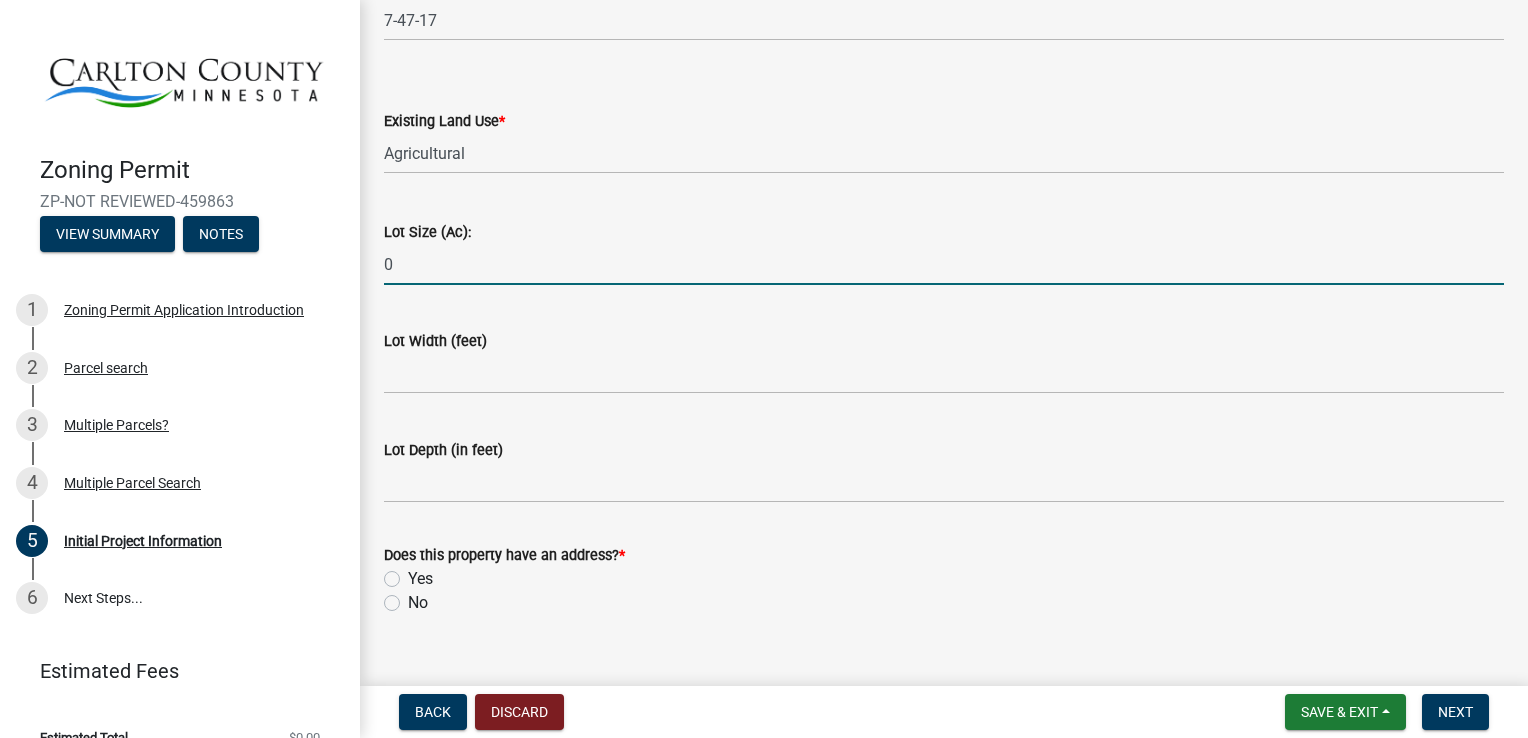 scroll, scrollTop: 2760, scrollLeft: 0, axis: vertical 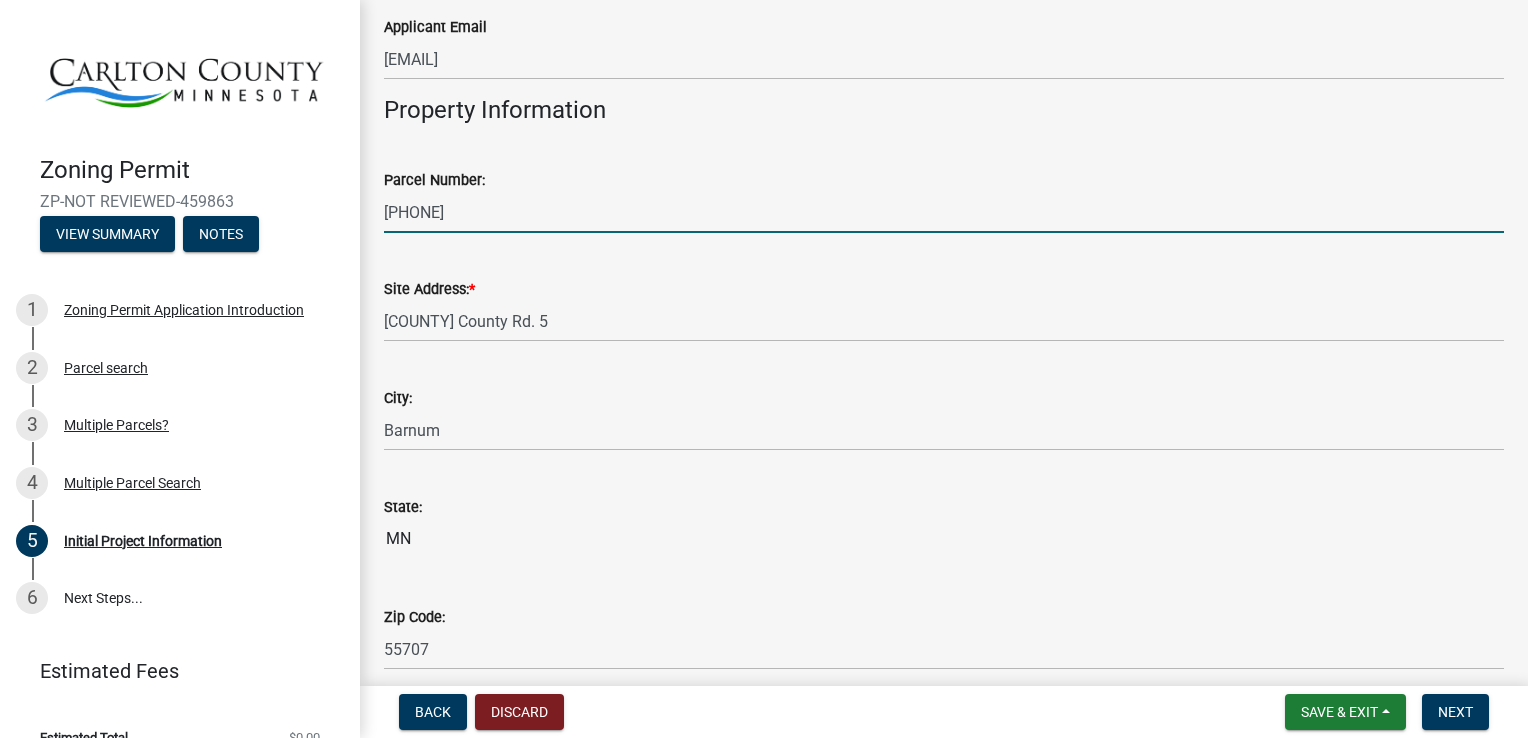 click on "[PHONE]" at bounding box center (944, 212) 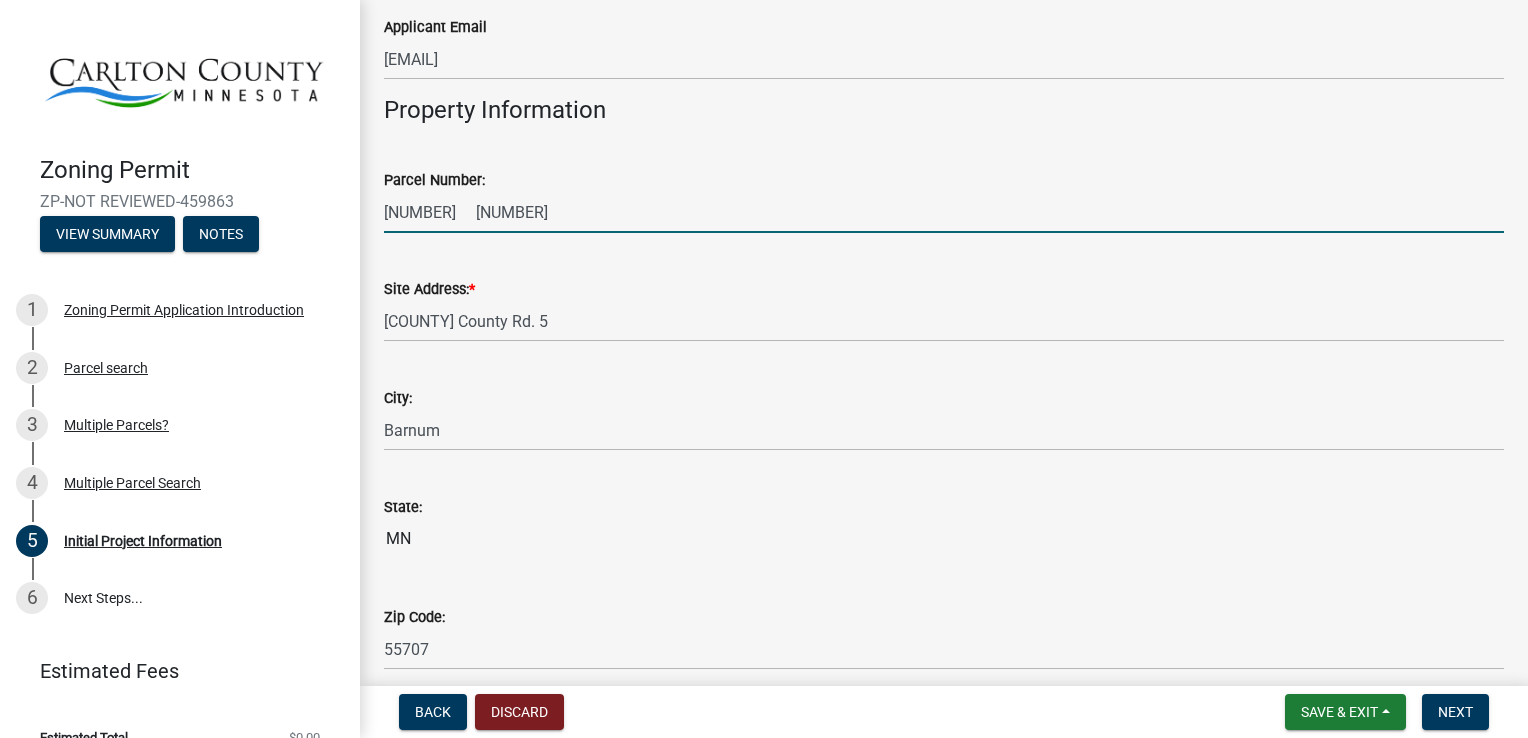 click on "[NUMBER]     [NUMBER]" at bounding box center (944, 212) 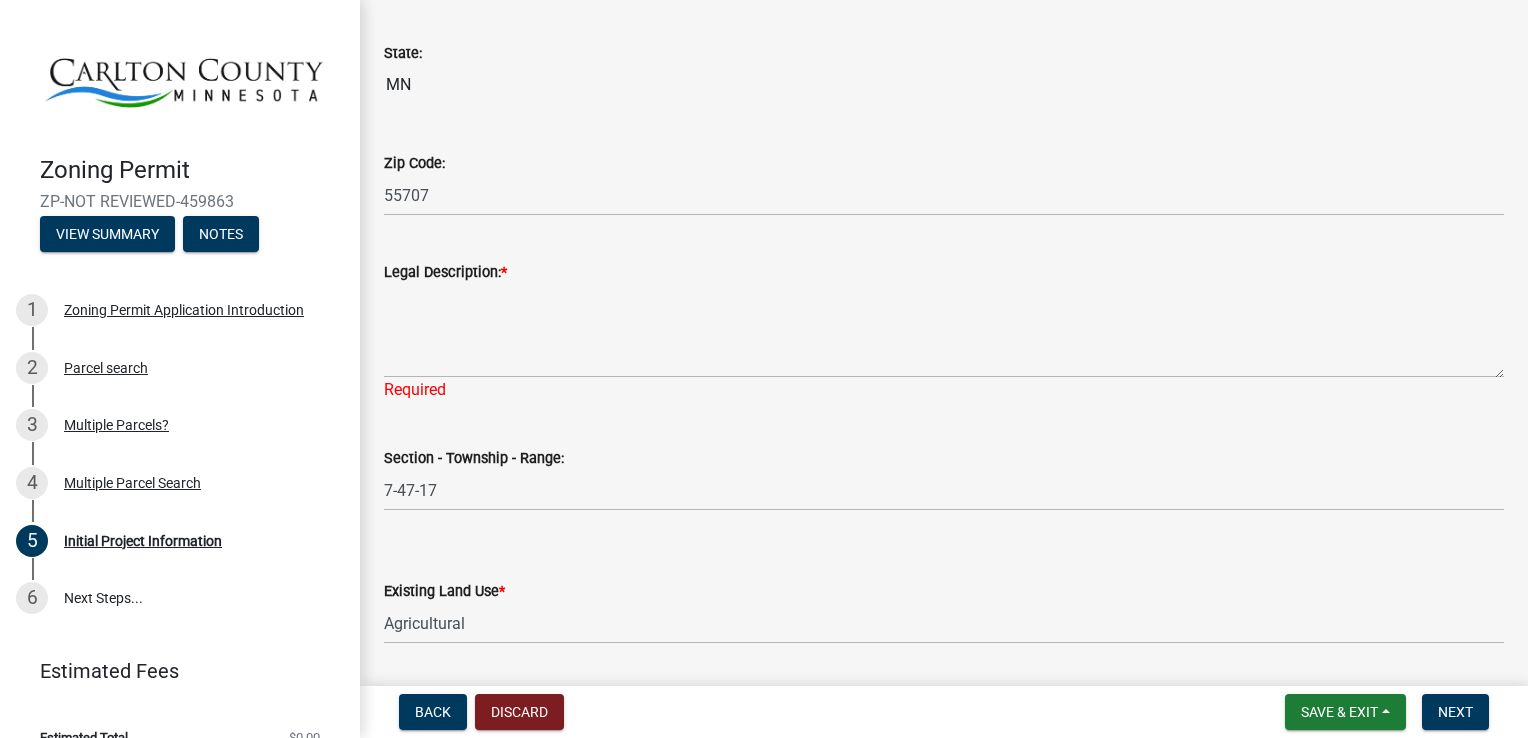 scroll, scrollTop: 2304, scrollLeft: 0, axis: vertical 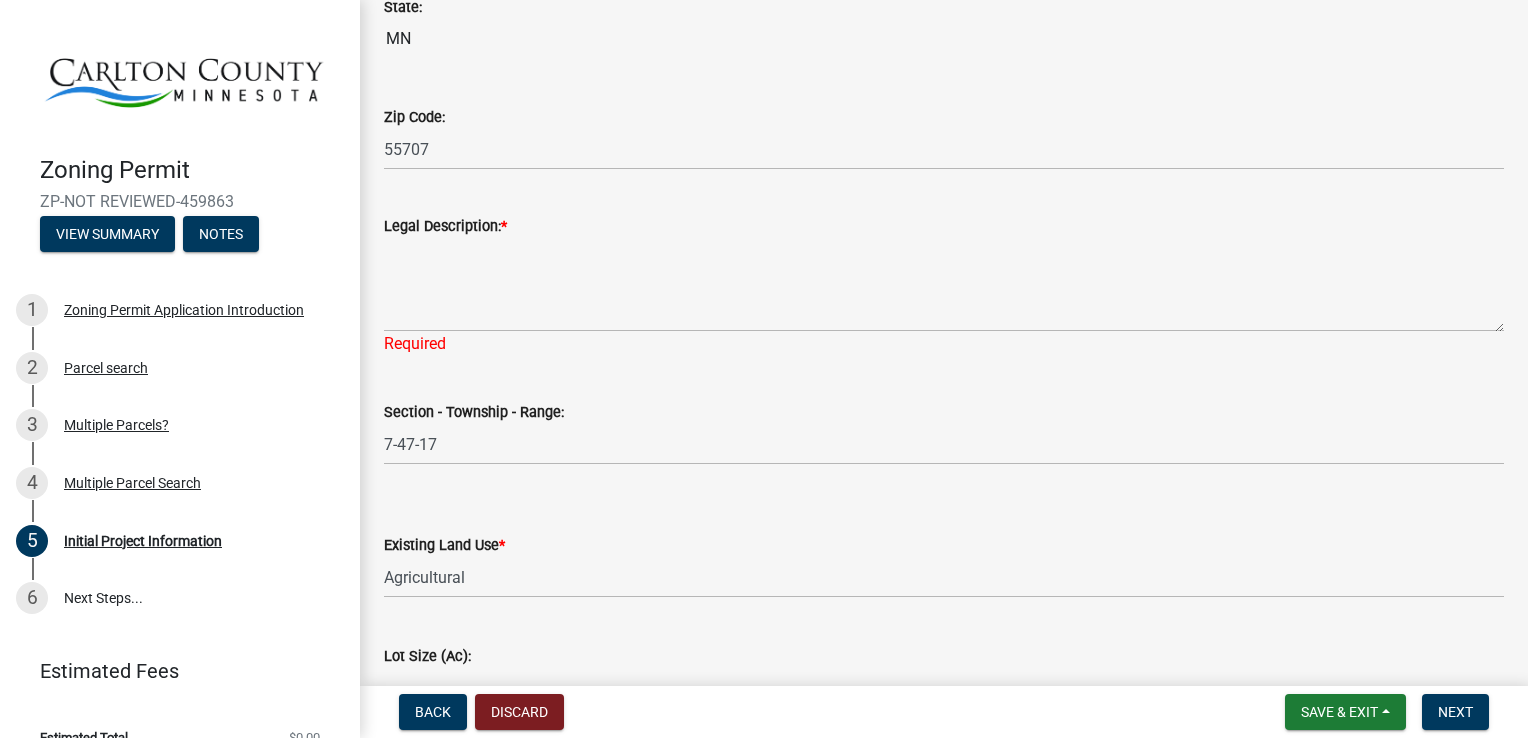 type on "[NUMBER],    [NUMBER]" 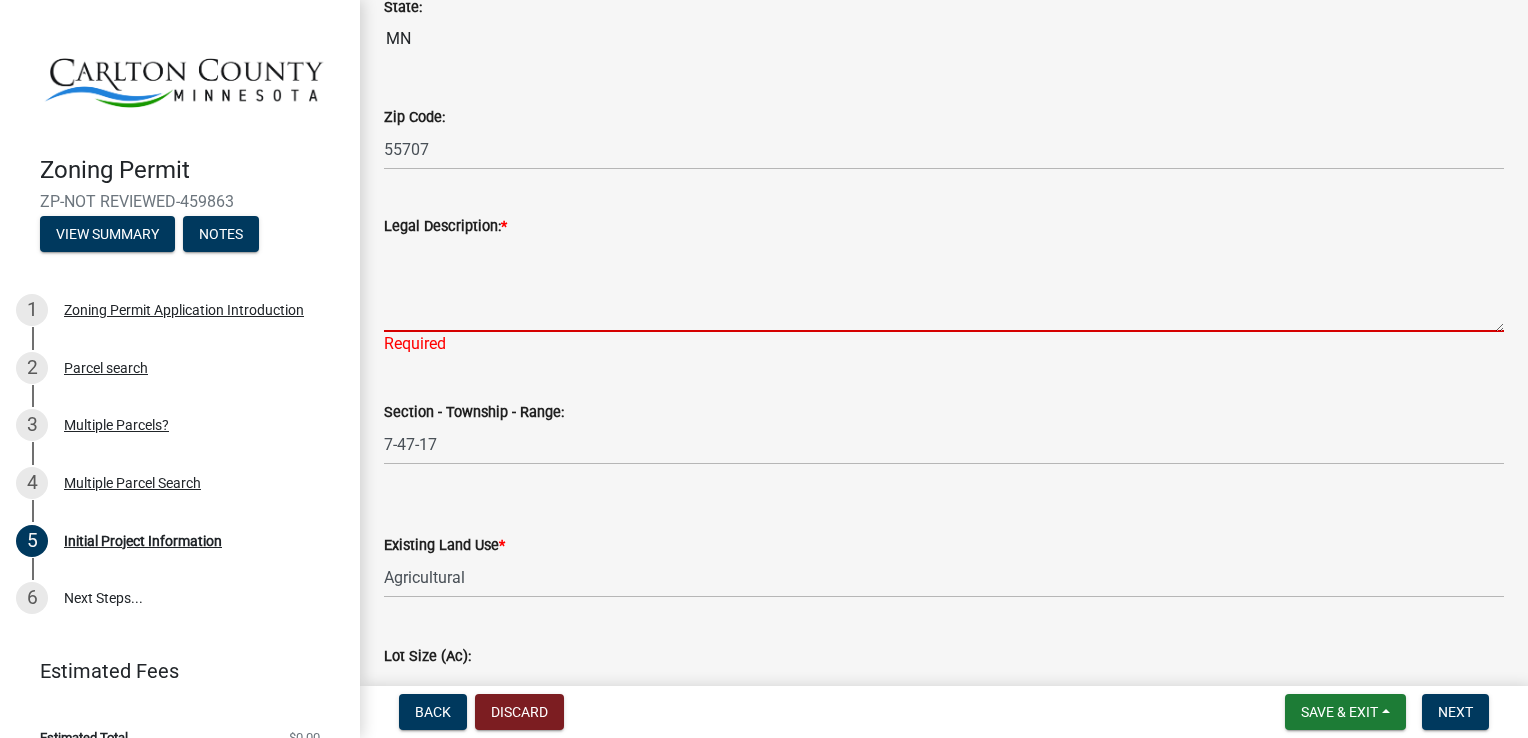 click on "Legal Description:  *" at bounding box center [944, 285] 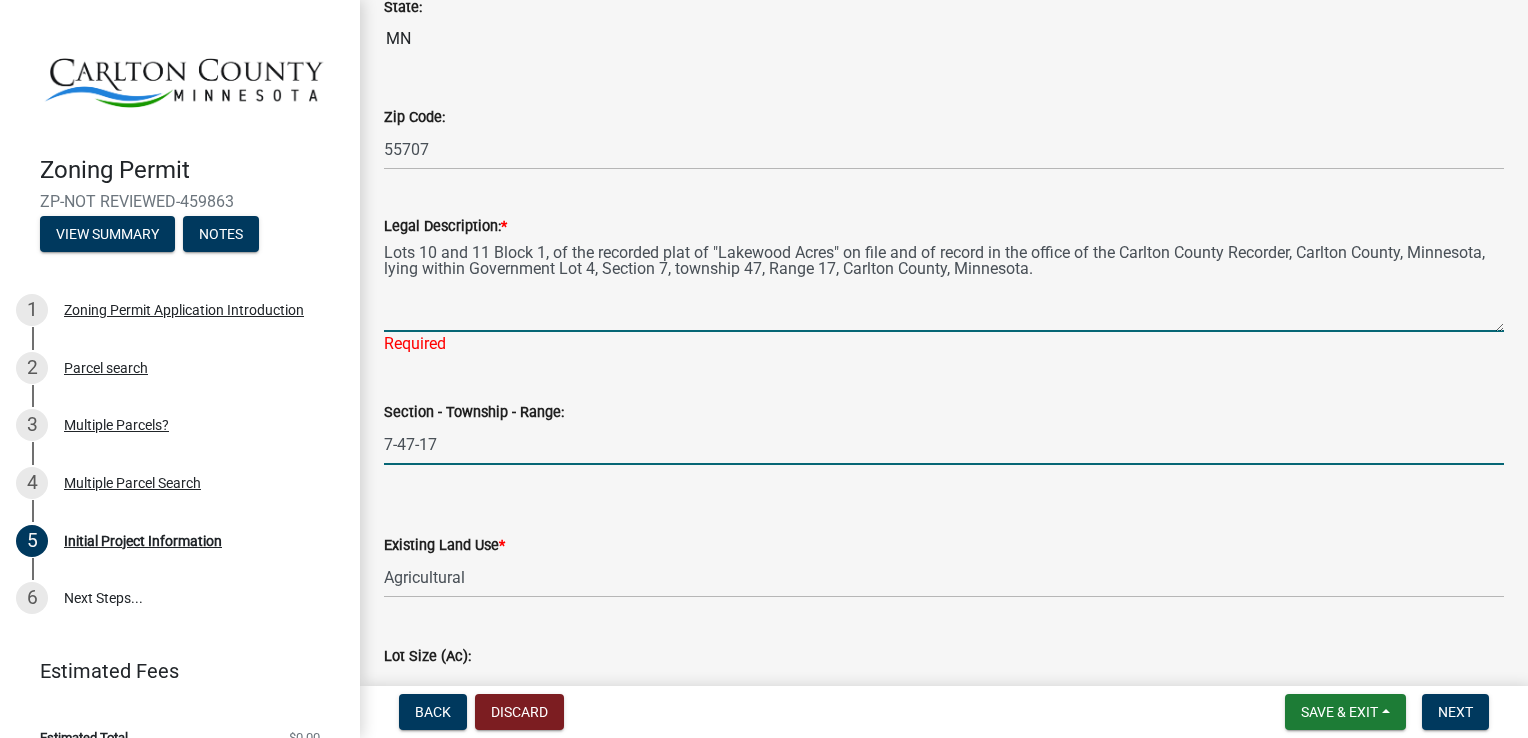 click on "7-47-17" at bounding box center [944, 444] 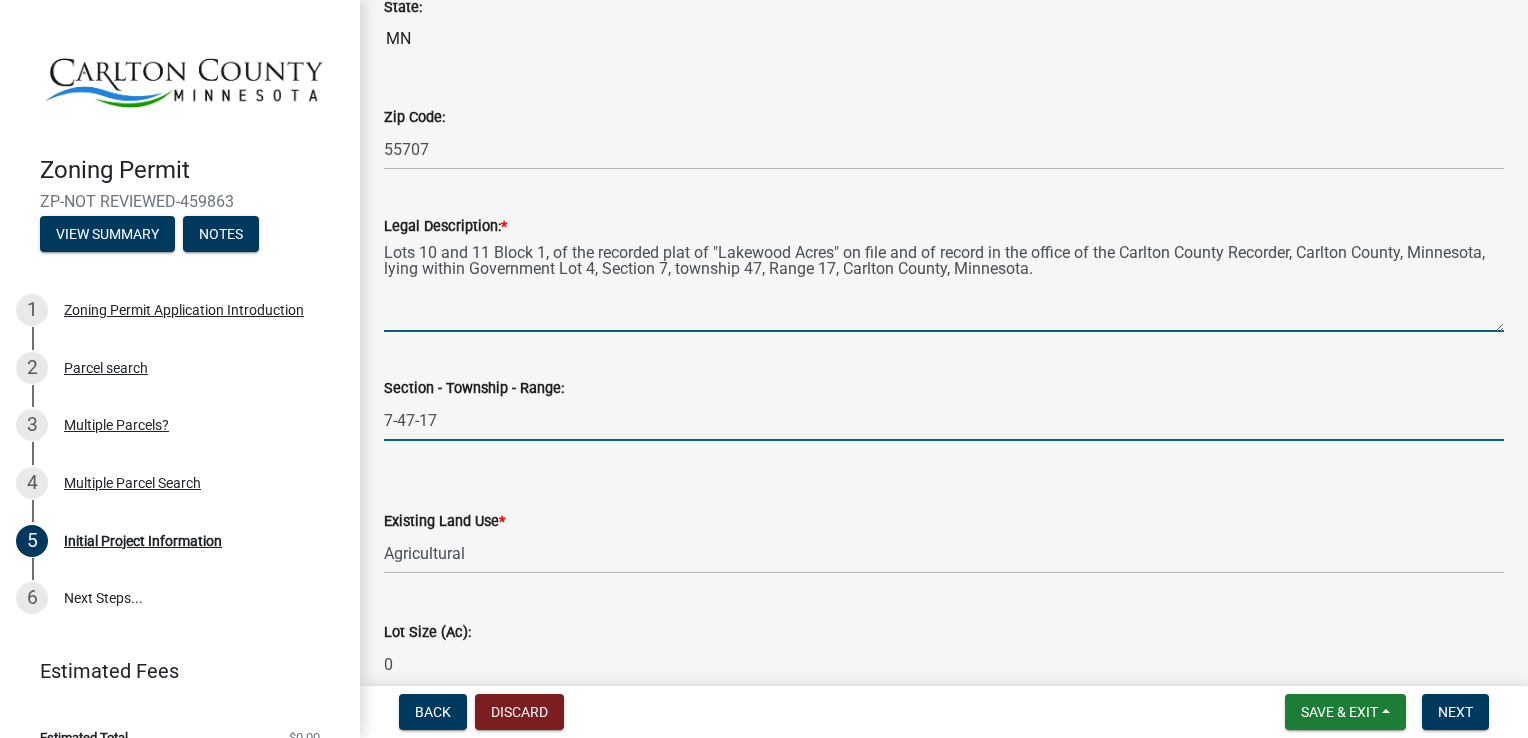 click on "Lots 10 and 11 Block 1, of the recorded plat of "Lakewood Acres" on file and of record in the office of the Carlton County Recorder, Carlton County, Minnesota, lying within Government Lot 4, Section 7, township 47, Range 17, Carlton County, Minnesota." at bounding box center (944, 285) 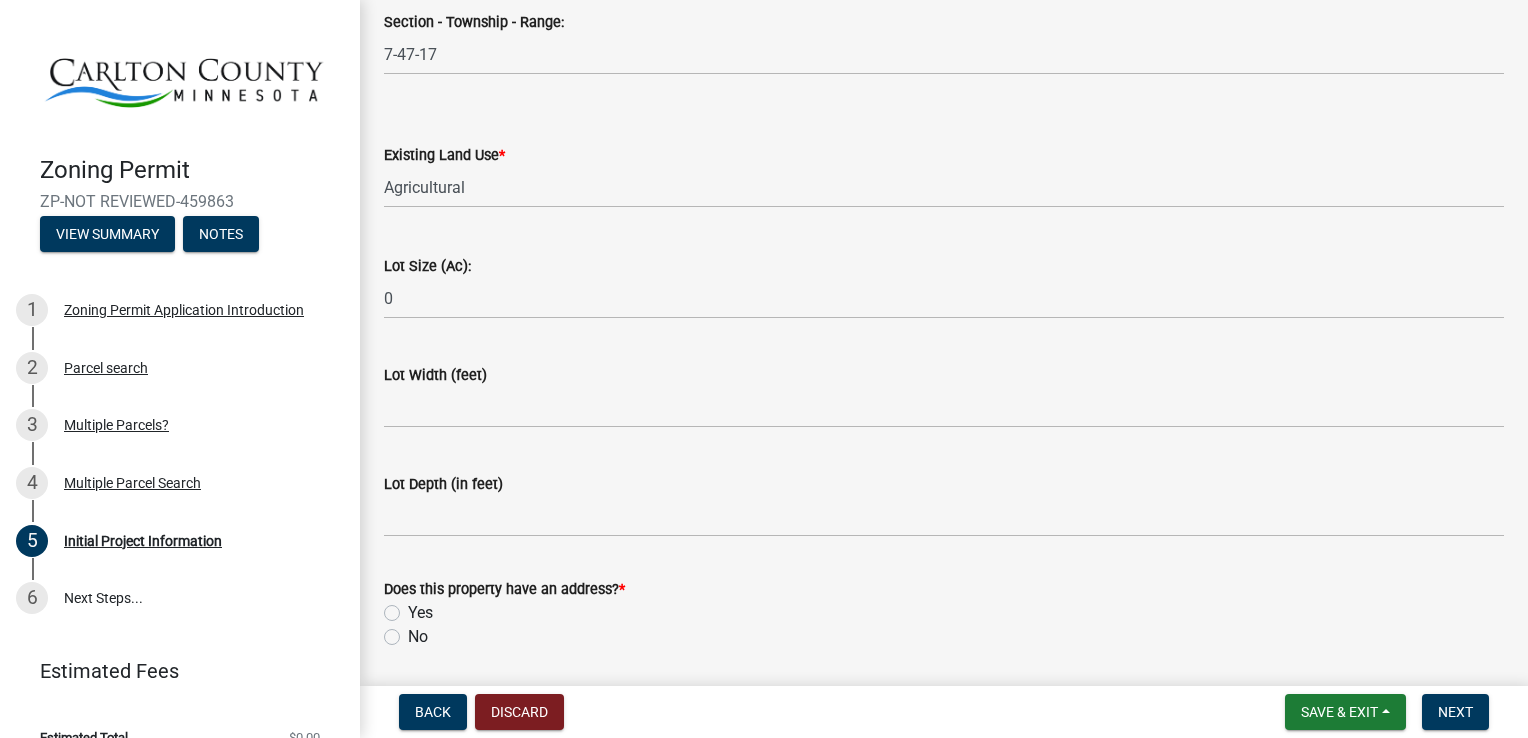 scroll, scrollTop: 2704, scrollLeft: 0, axis: vertical 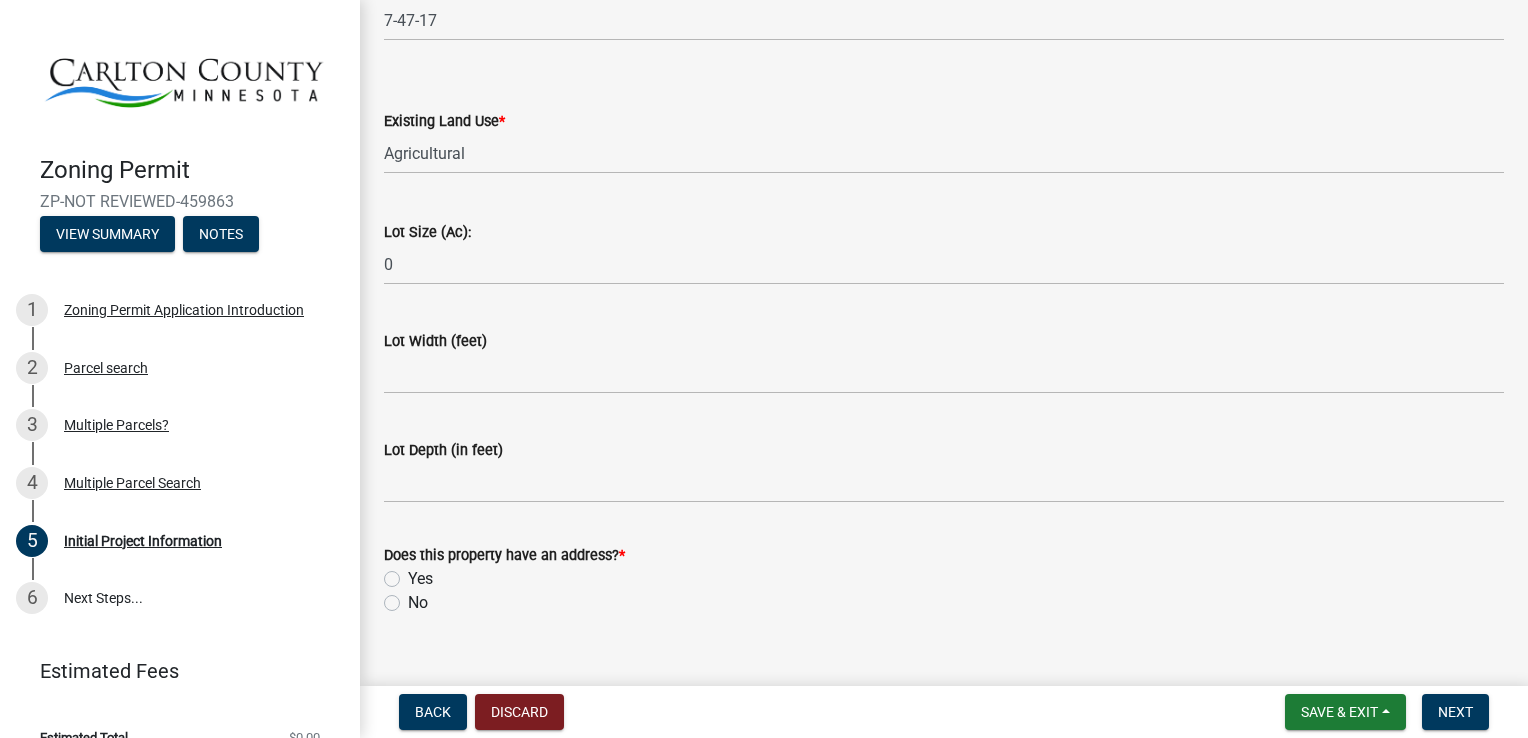 type on "Lots 10 and 11, Block 1, of the recorded plat of "Lakewood Acres" on file and of record in the office of the Carlton County Recorder, Carlton County, Minnesota, lying within Government Lot 4, Section 7, township 47, Range 17, Carlton County, Minnesota." 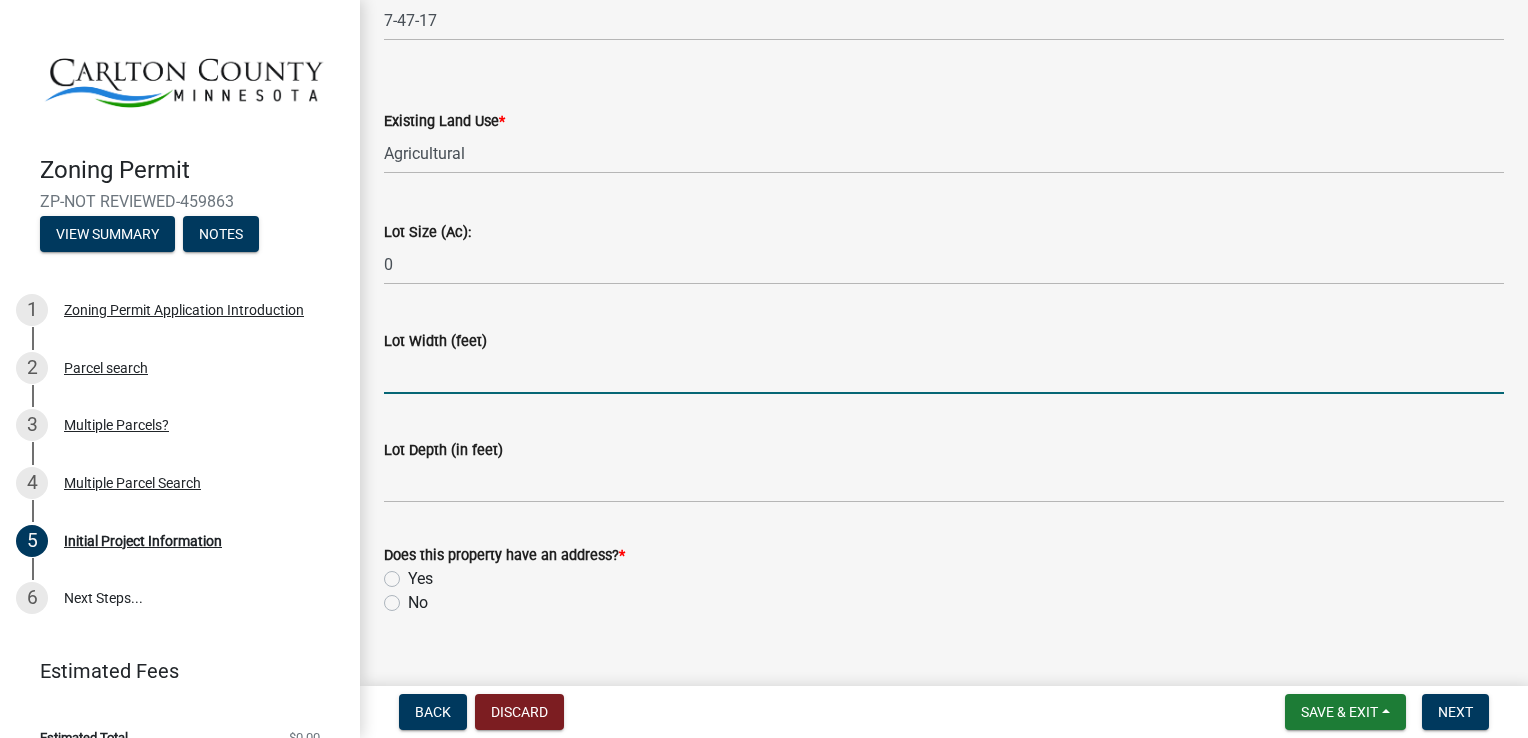 click on "Lot Width (feet)" at bounding box center (944, 373) 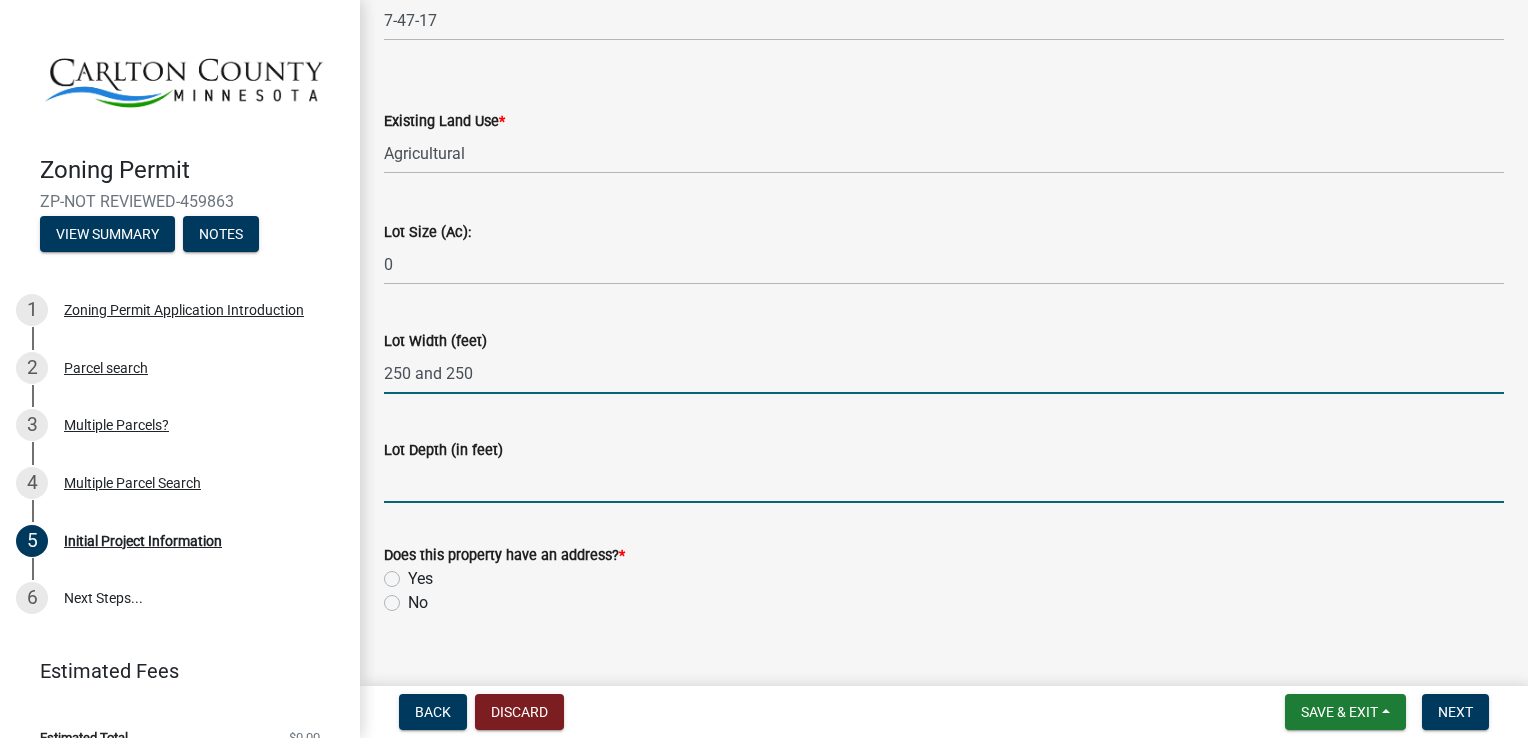 click on "Lot Depth (in feet)" at bounding box center (944, 482) 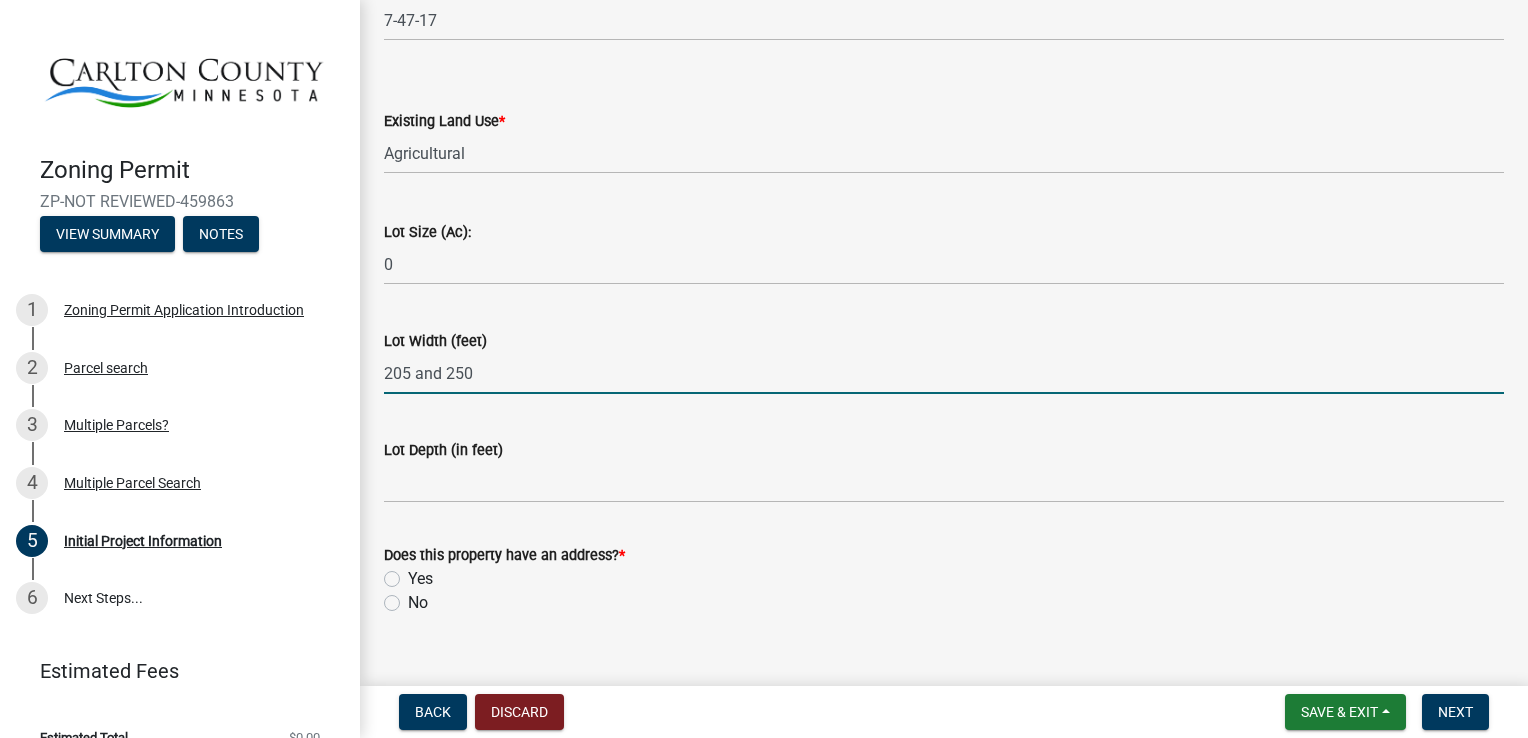 click on "205 and 250" at bounding box center (944, 373) 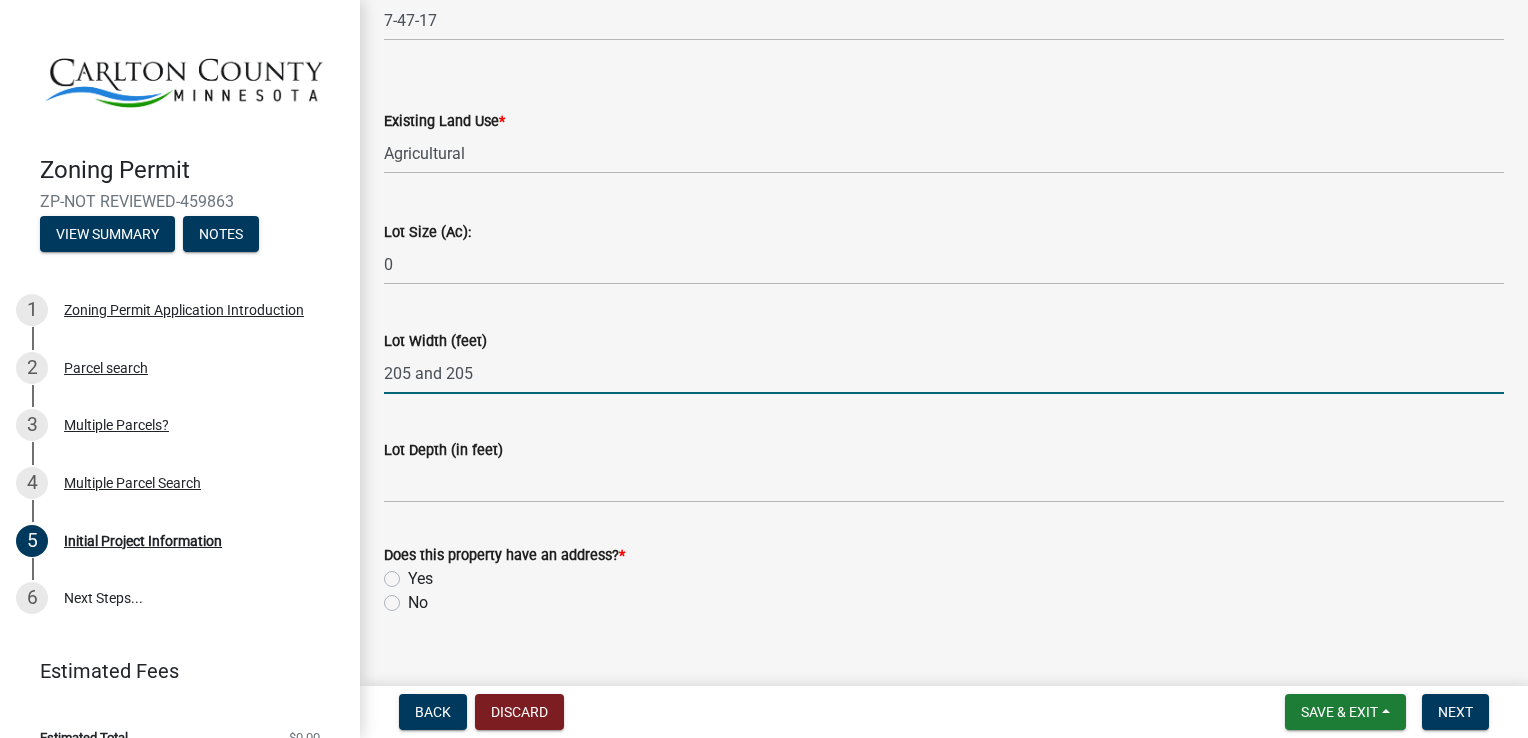 type on "205 and 205" 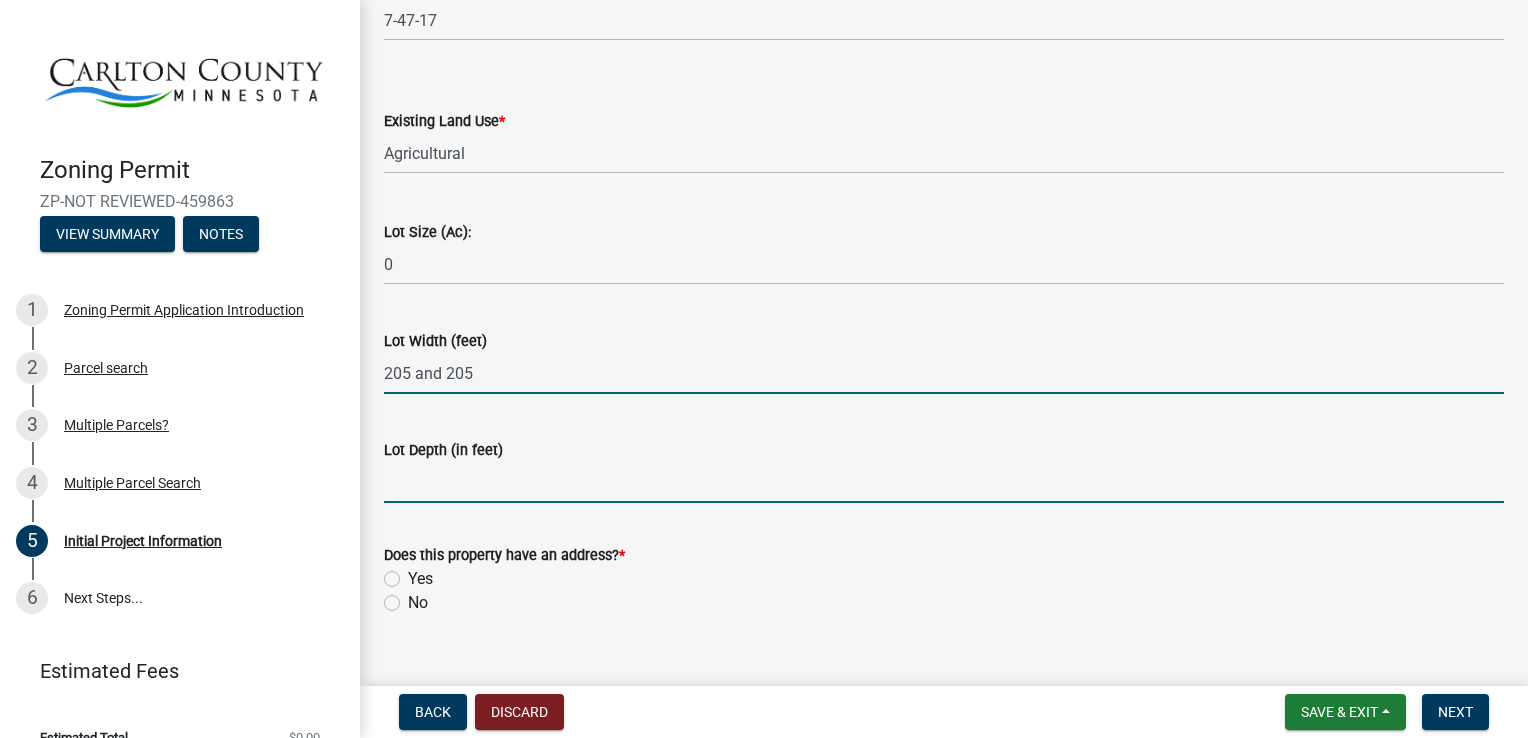click on "Lot Depth (in feet)" at bounding box center (944, 482) 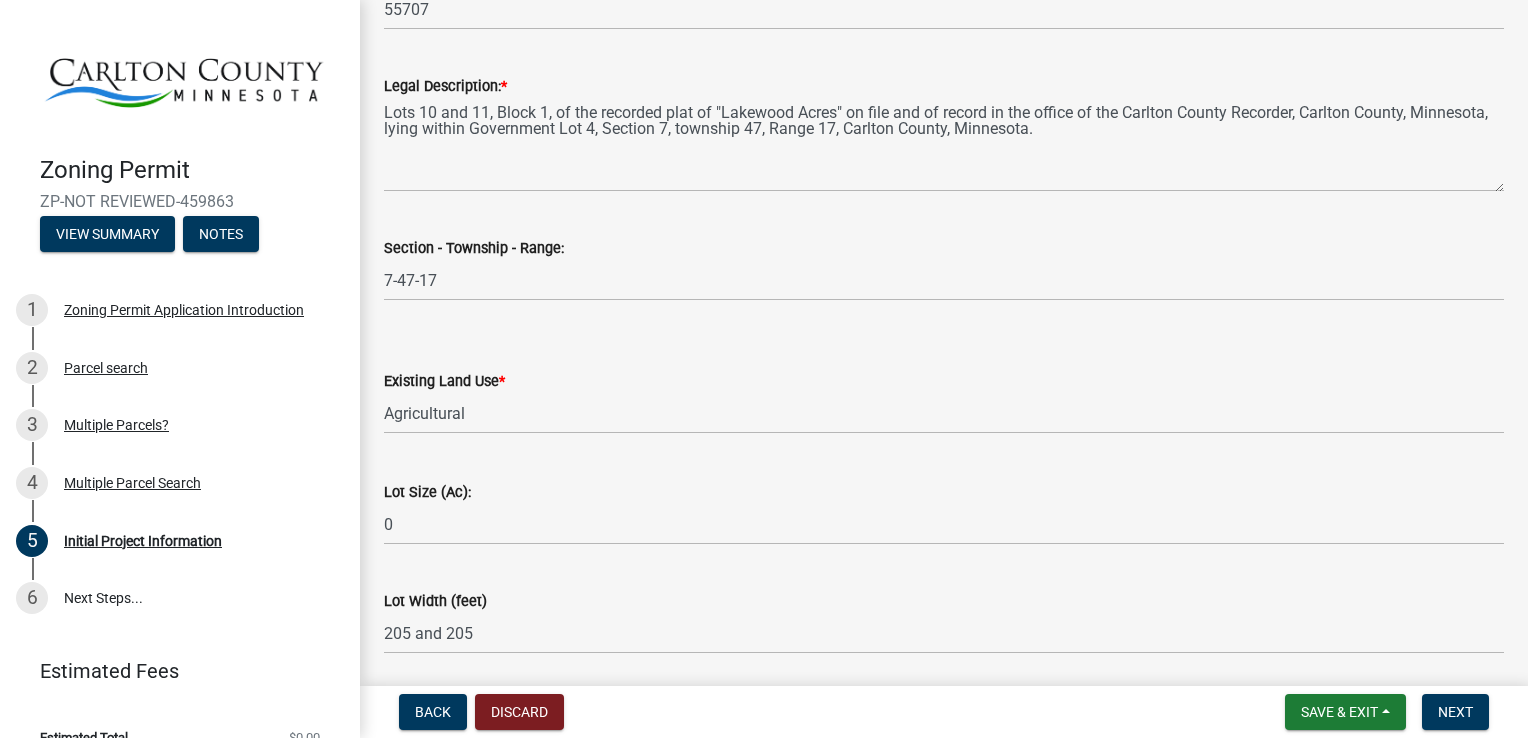 scroll, scrollTop: 2436, scrollLeft: 0, axis: vertical 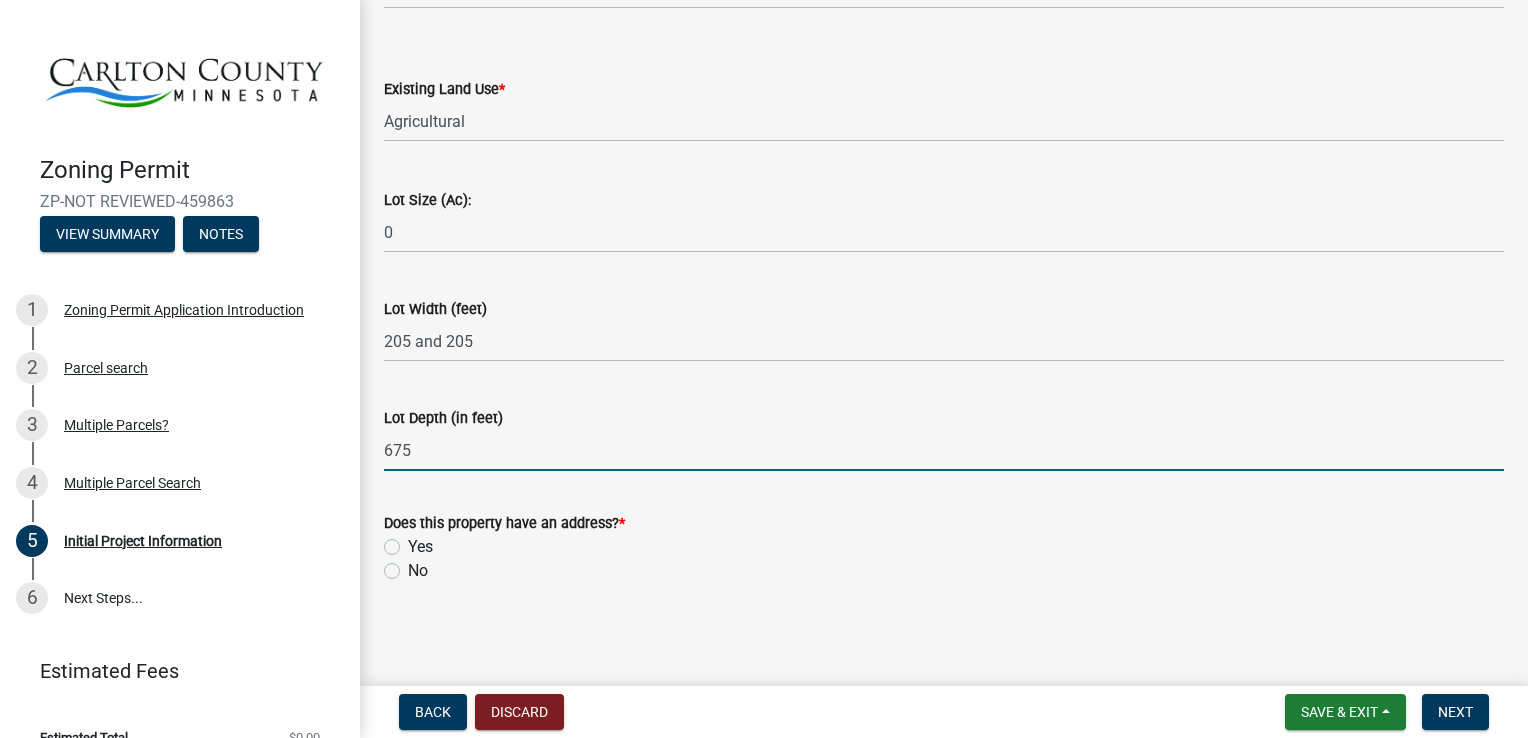 type on "675" 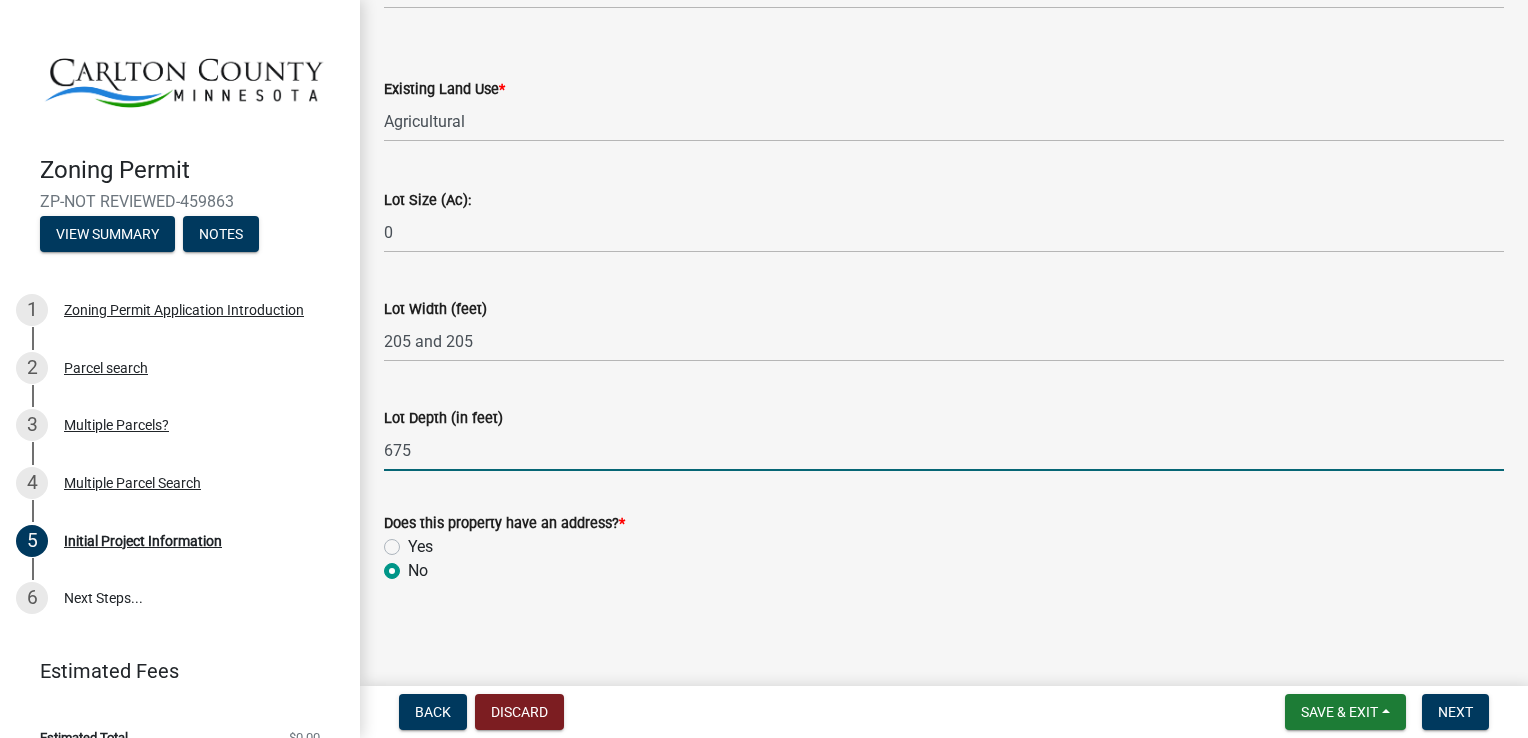 radio on "true" 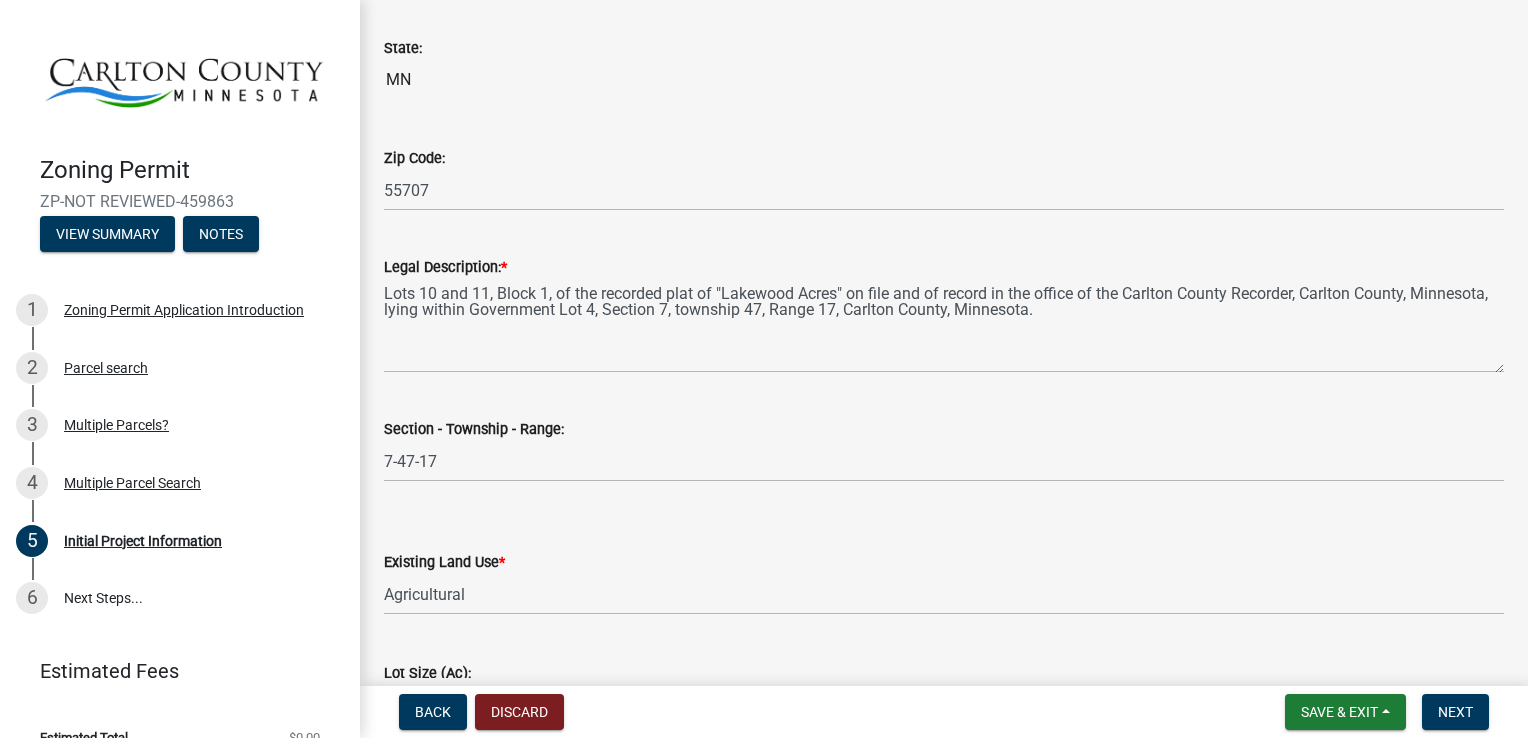 scroll, scrollTop: 2181, scrollLeft: 0, axis: vertical 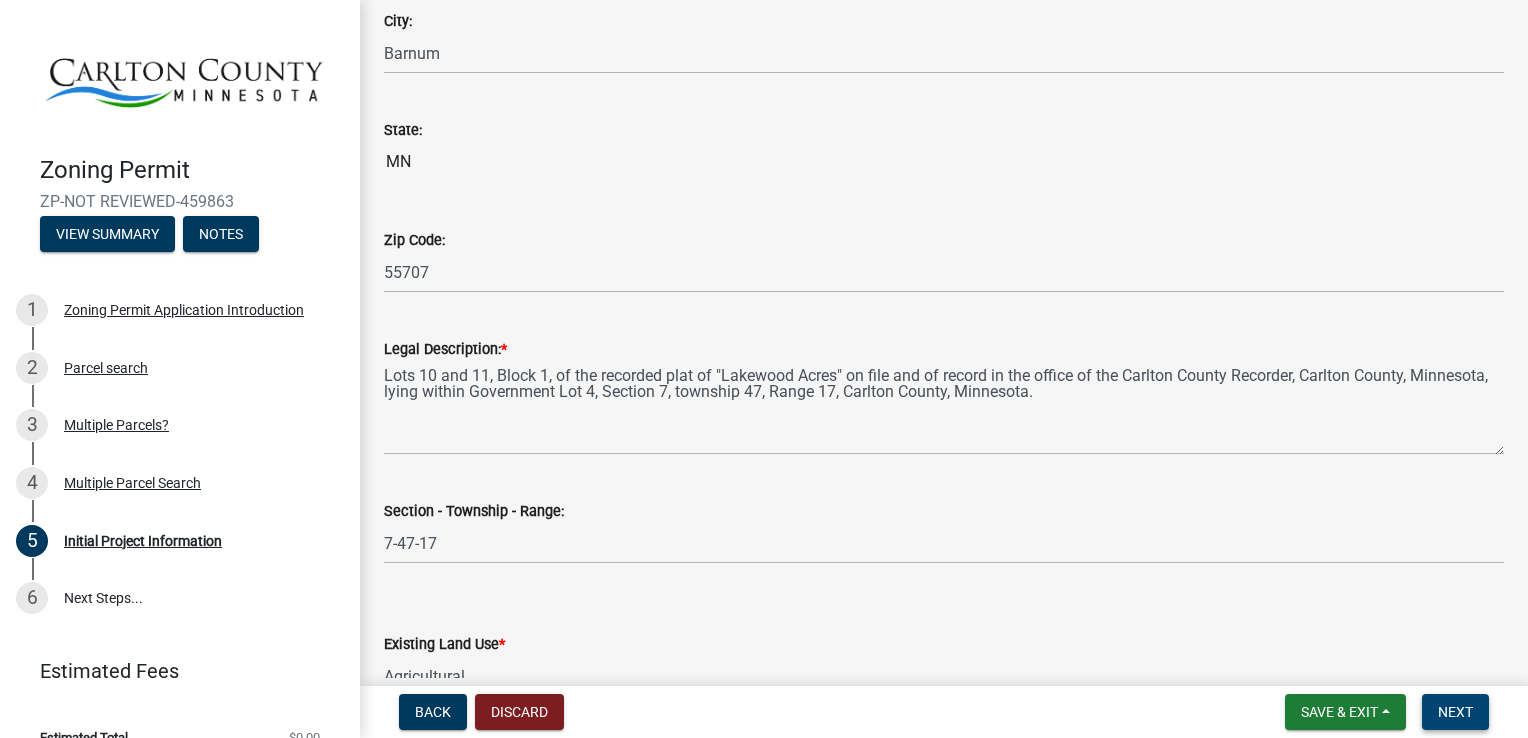 click on "Next" at bounding box center (1455, 712) 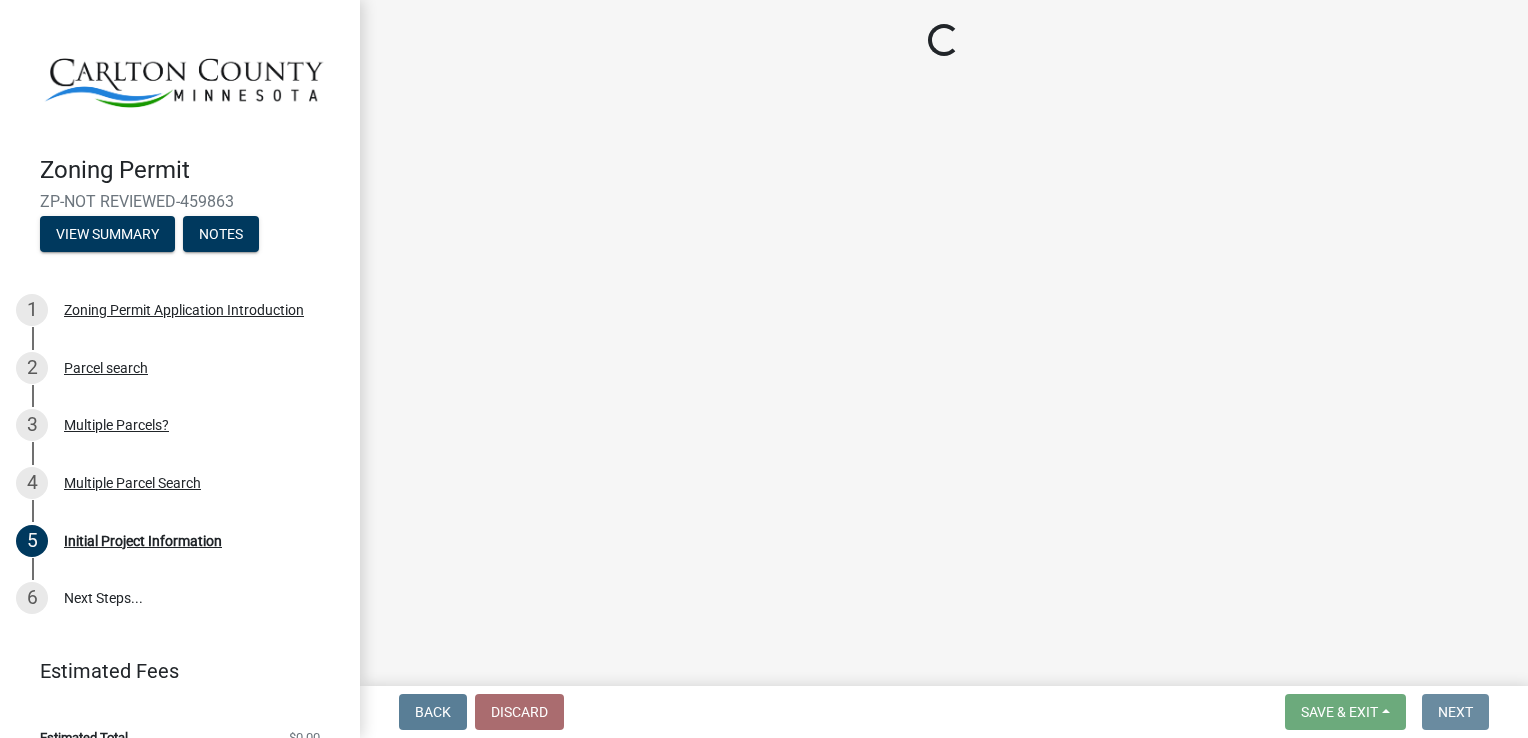 scroll, scrollTop: 0, scrollLeft: 0, axis: both 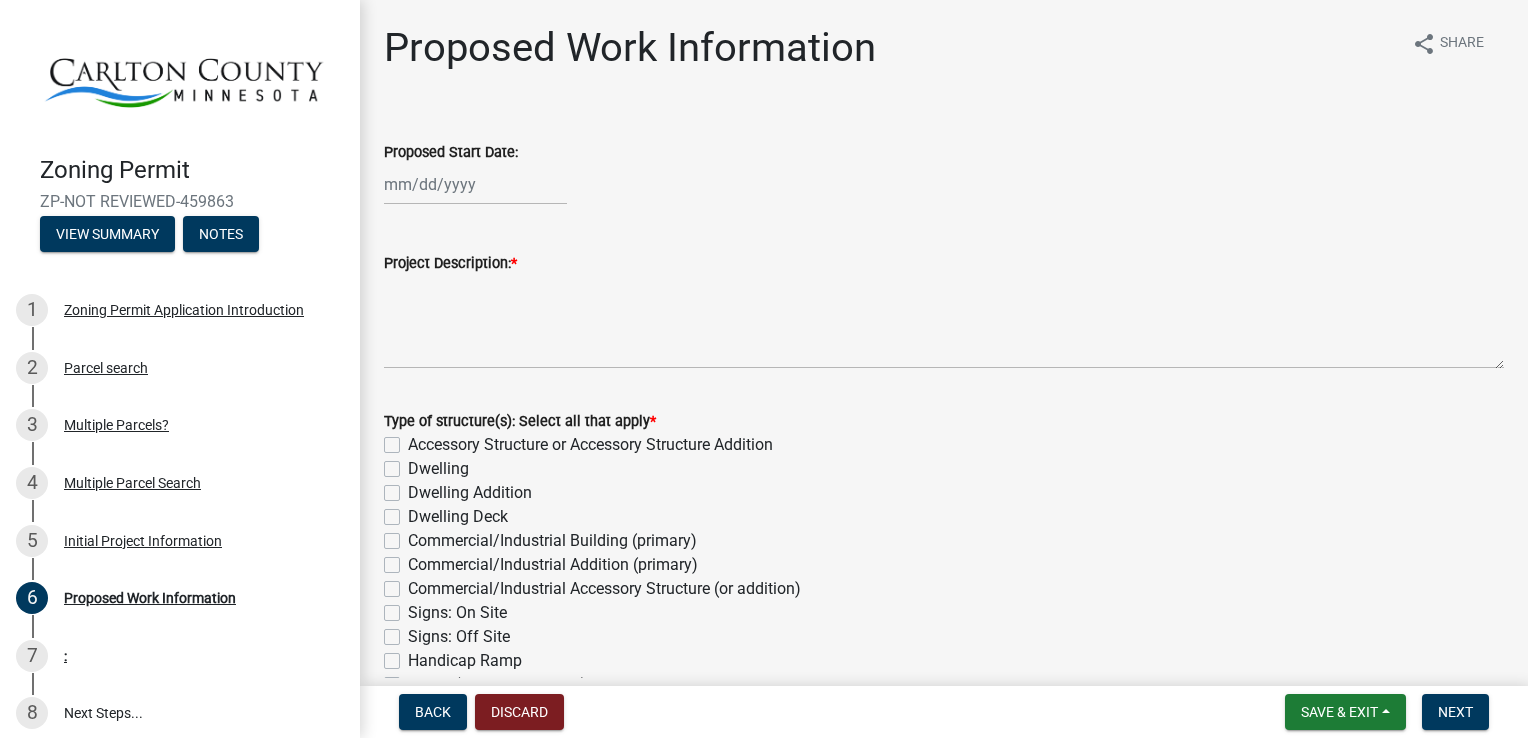 click 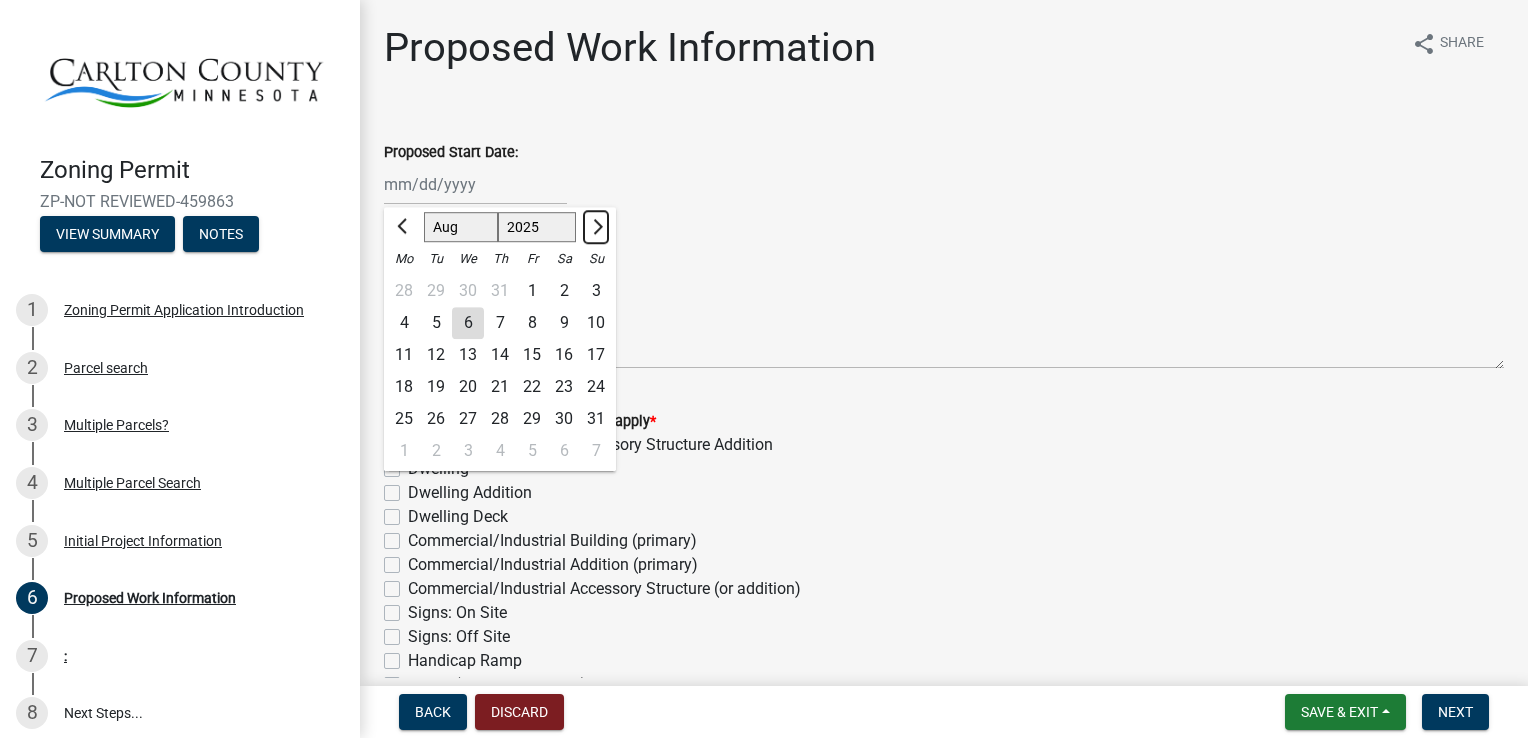 click 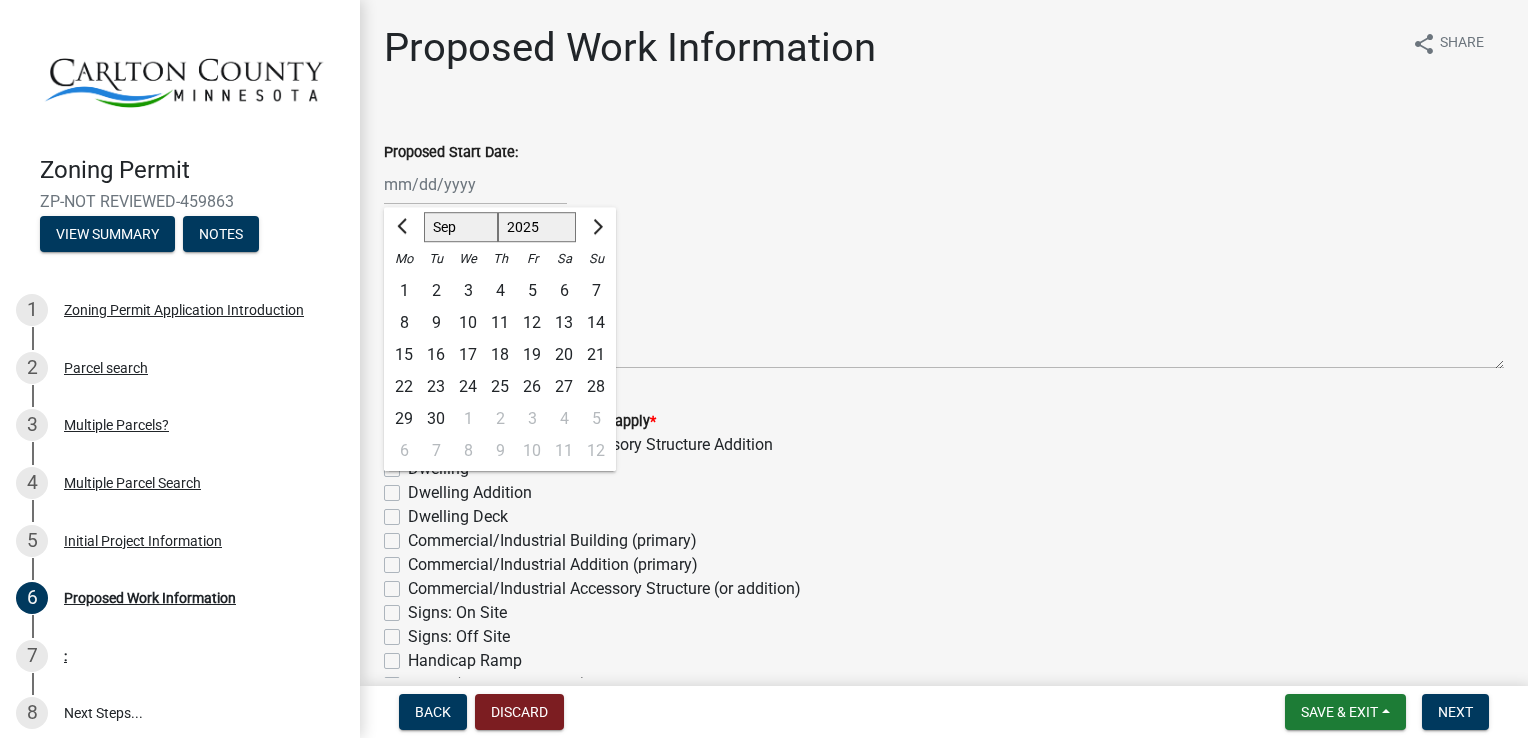 click on "1" 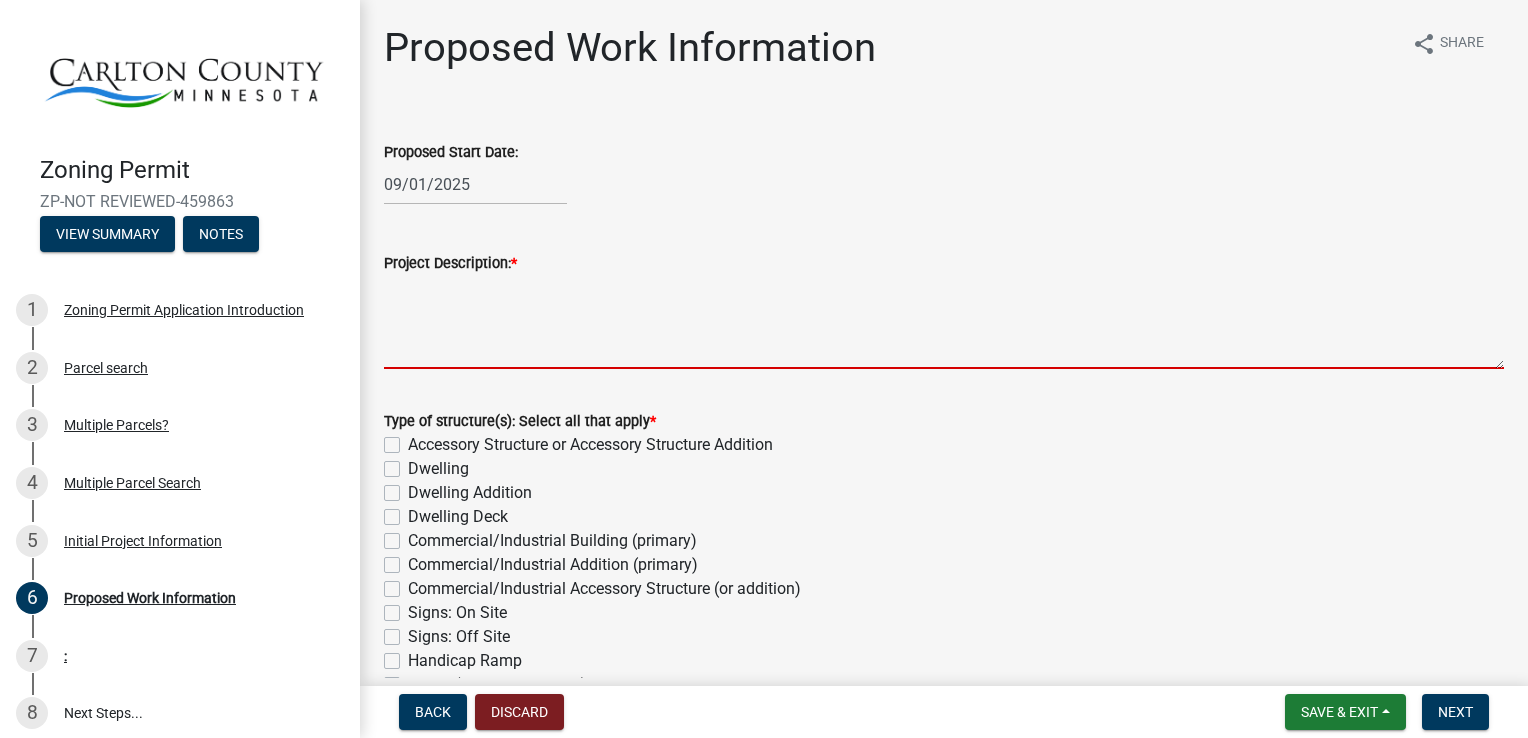 click on "Project Description:  *" at bounding box center [944, 322] 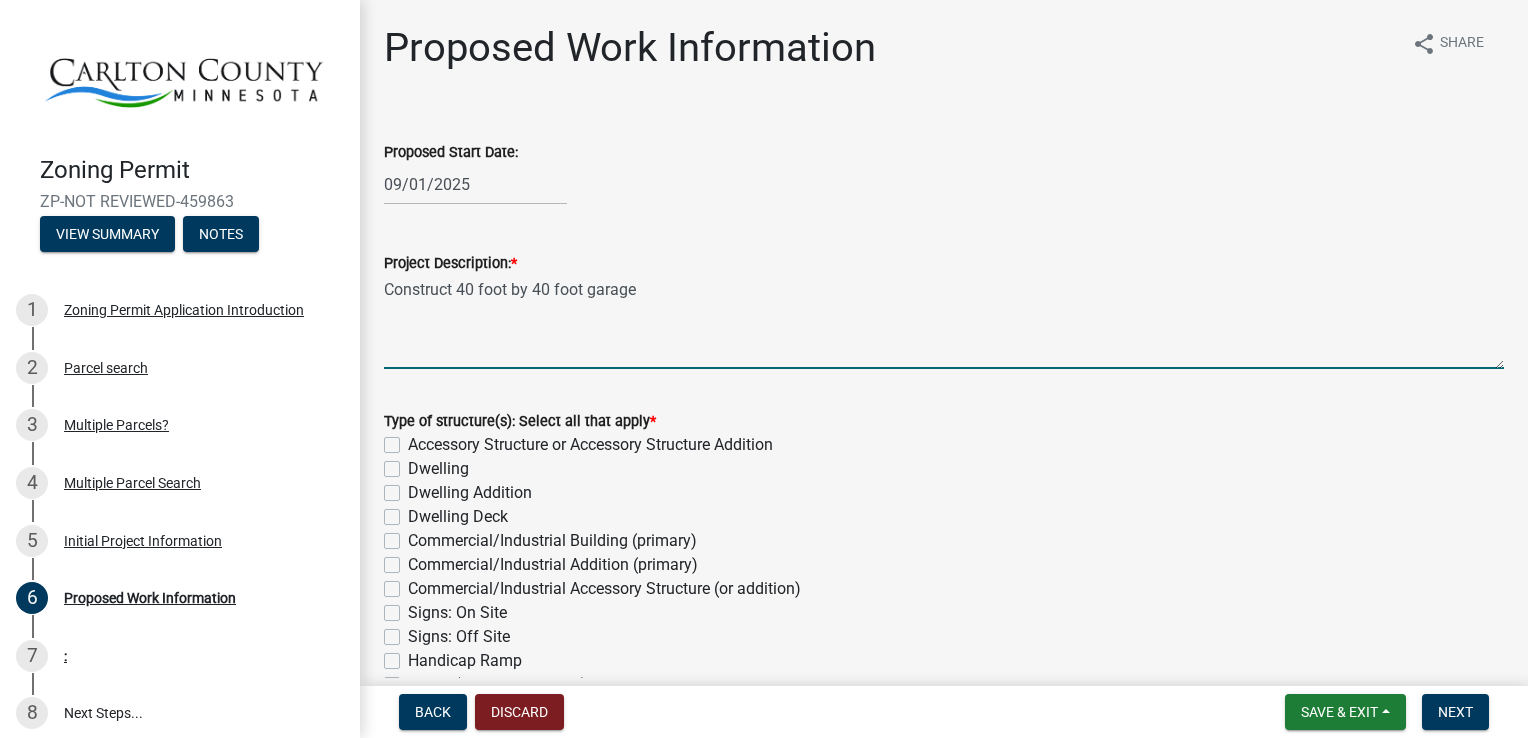 click on "Construct 40 foot by 40 foot garage" at bounding box center [944, 322] 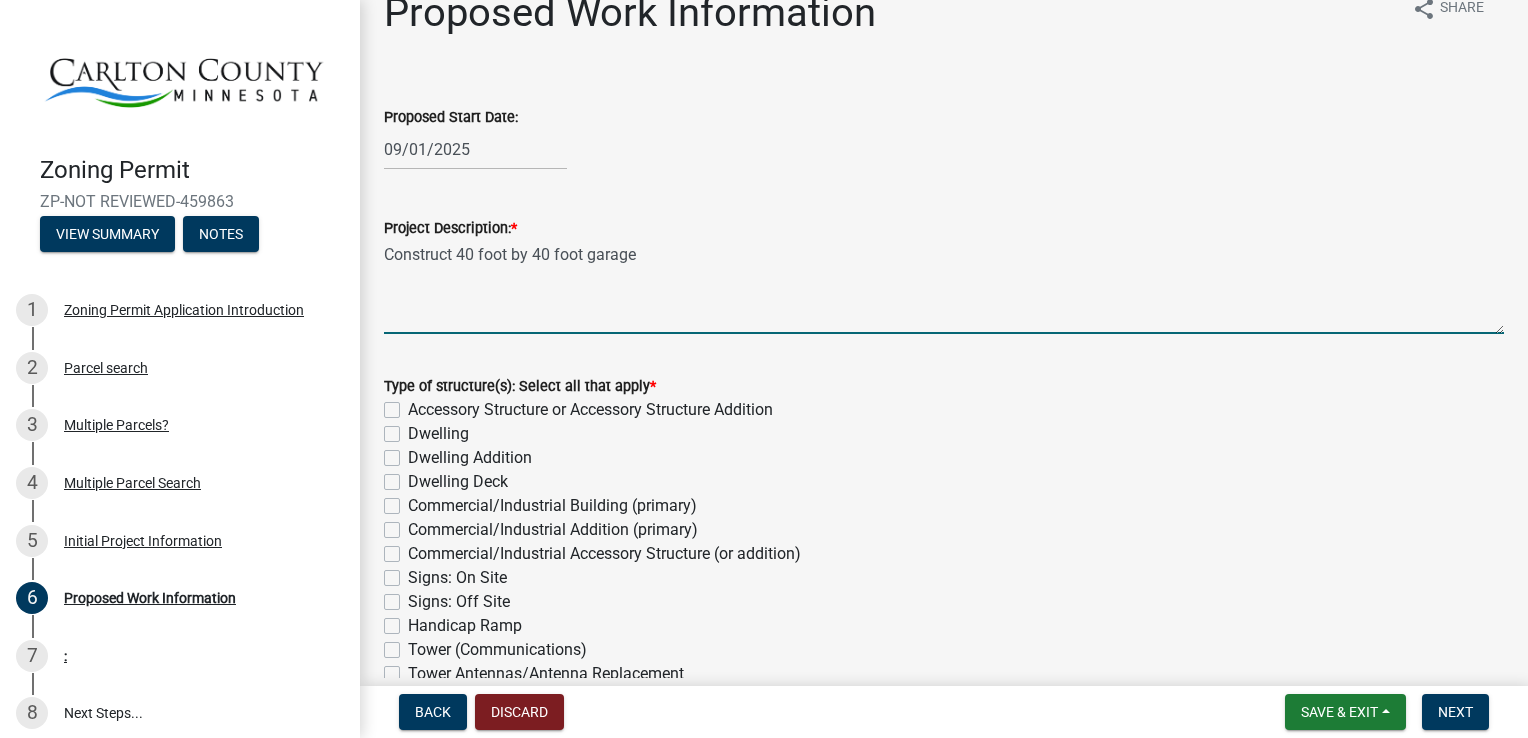 scroll, scrollTop: 0, scrollLeft: 0, axis: both 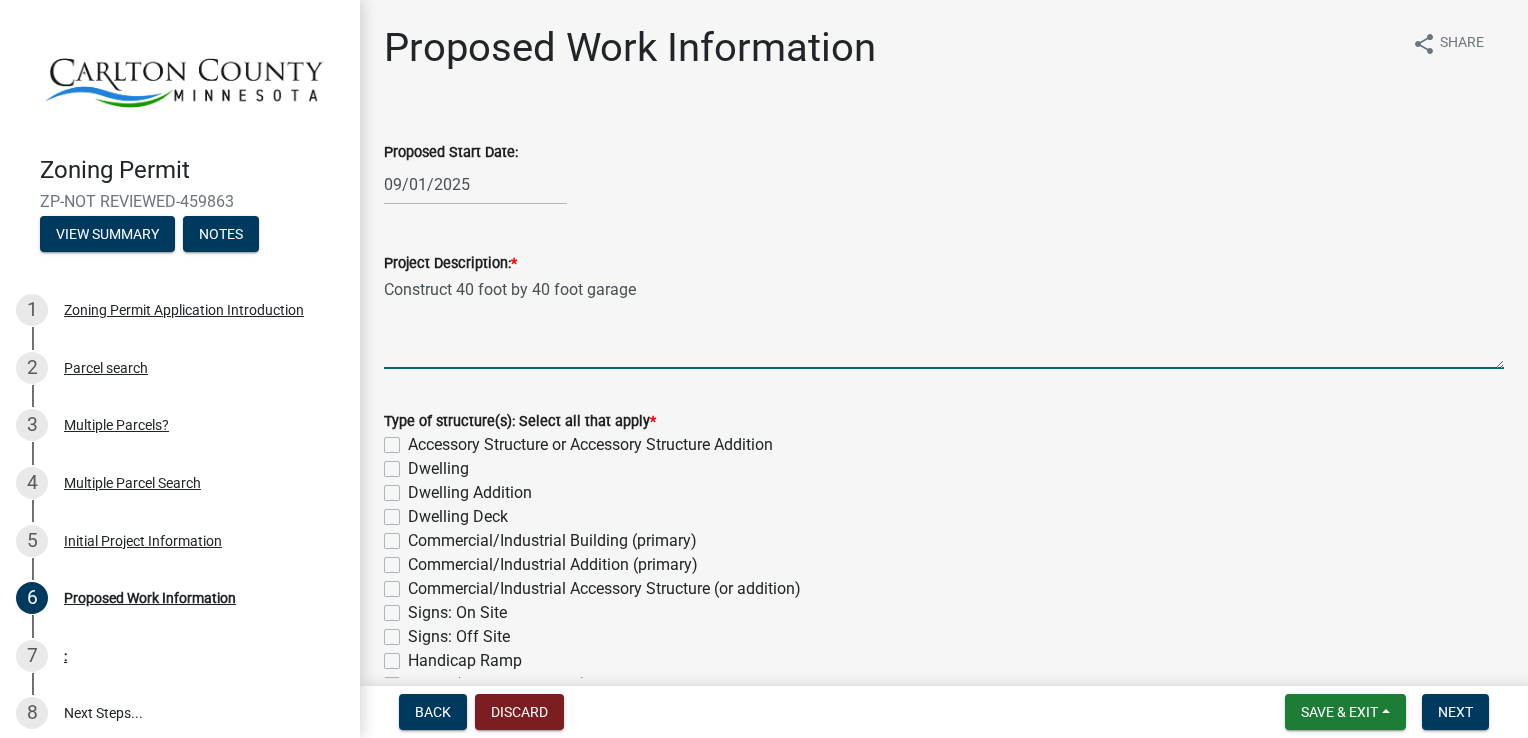type on "Construct 40 foot by 40 foot garage" 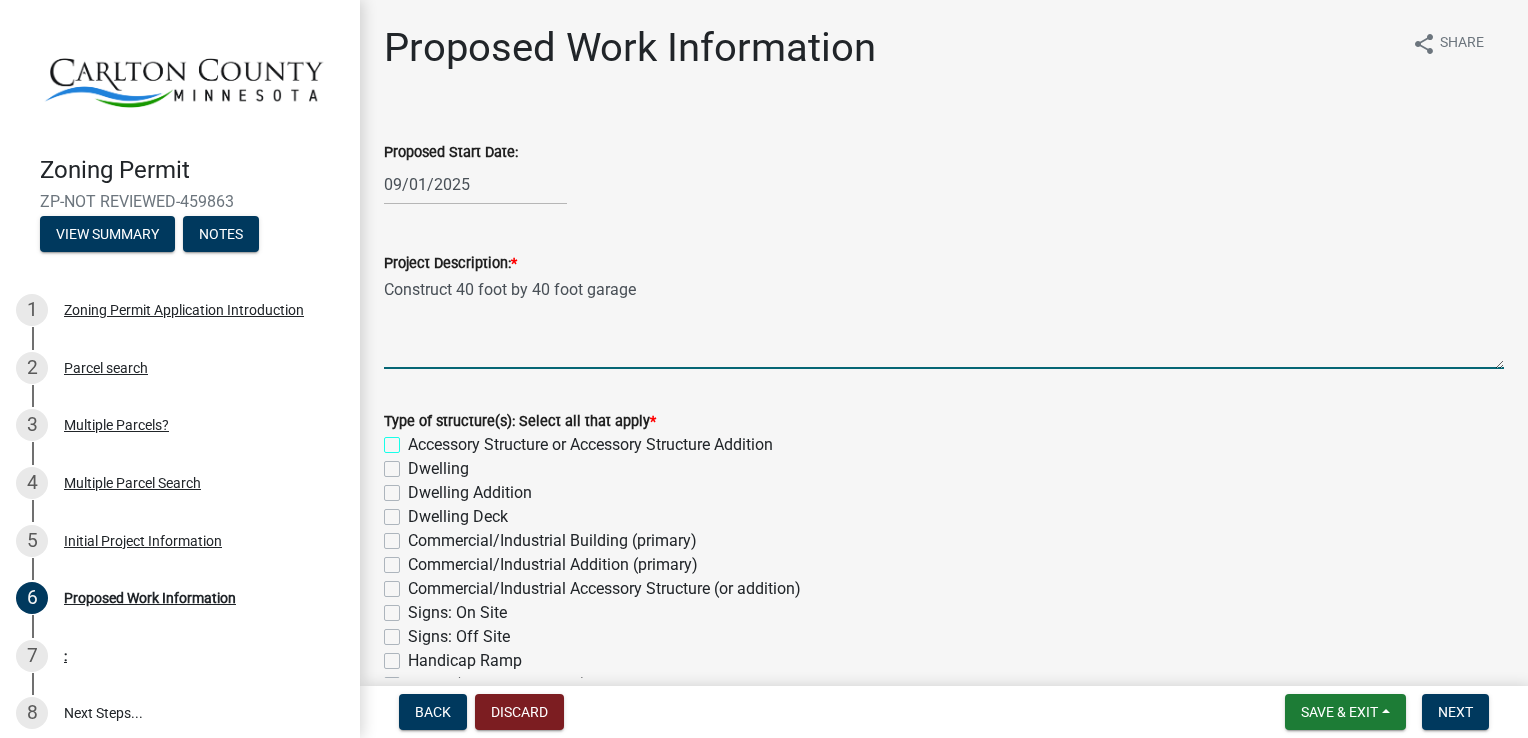 click on "Accessory Structure or Accessory Structure Addition" at bounding box center [414, 439] 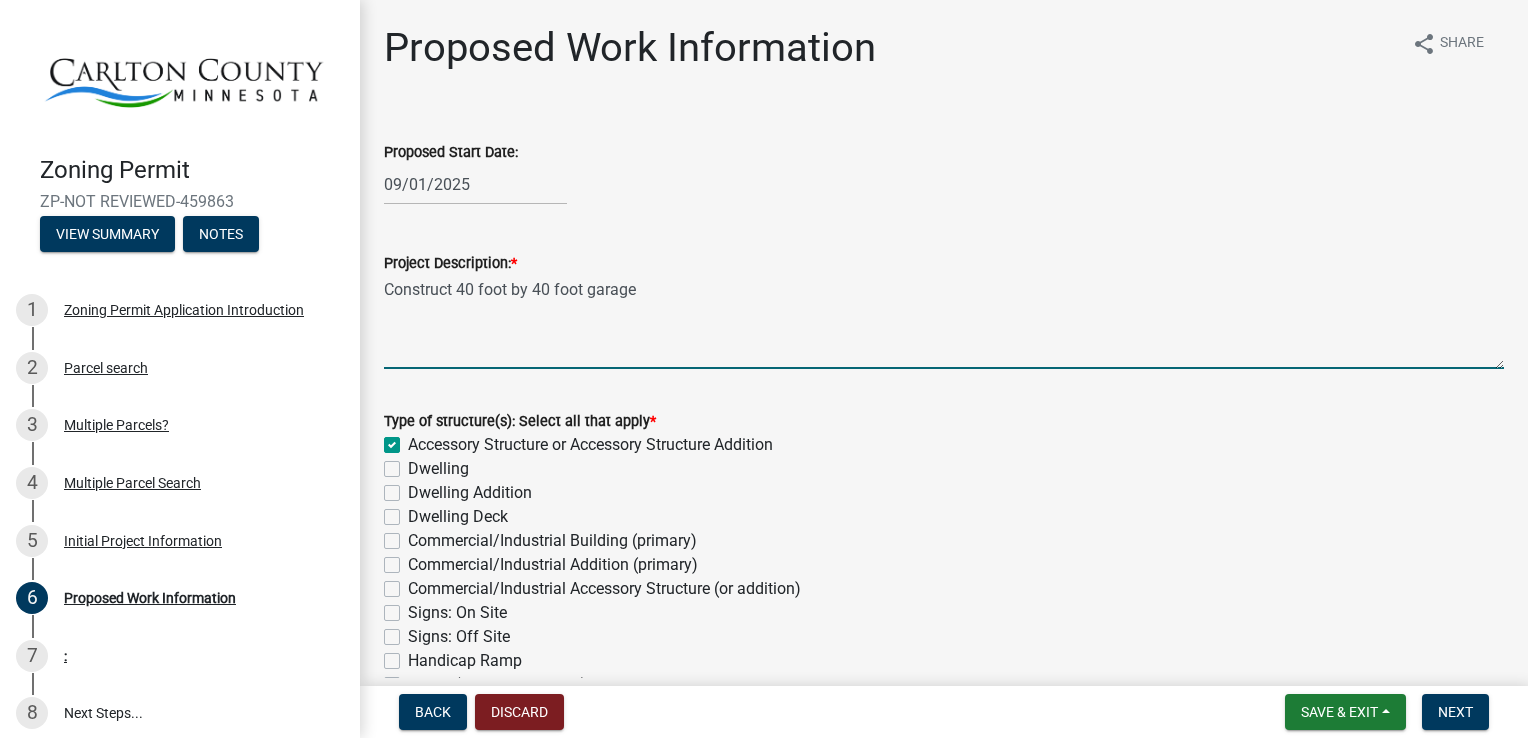 checkbox on "true" 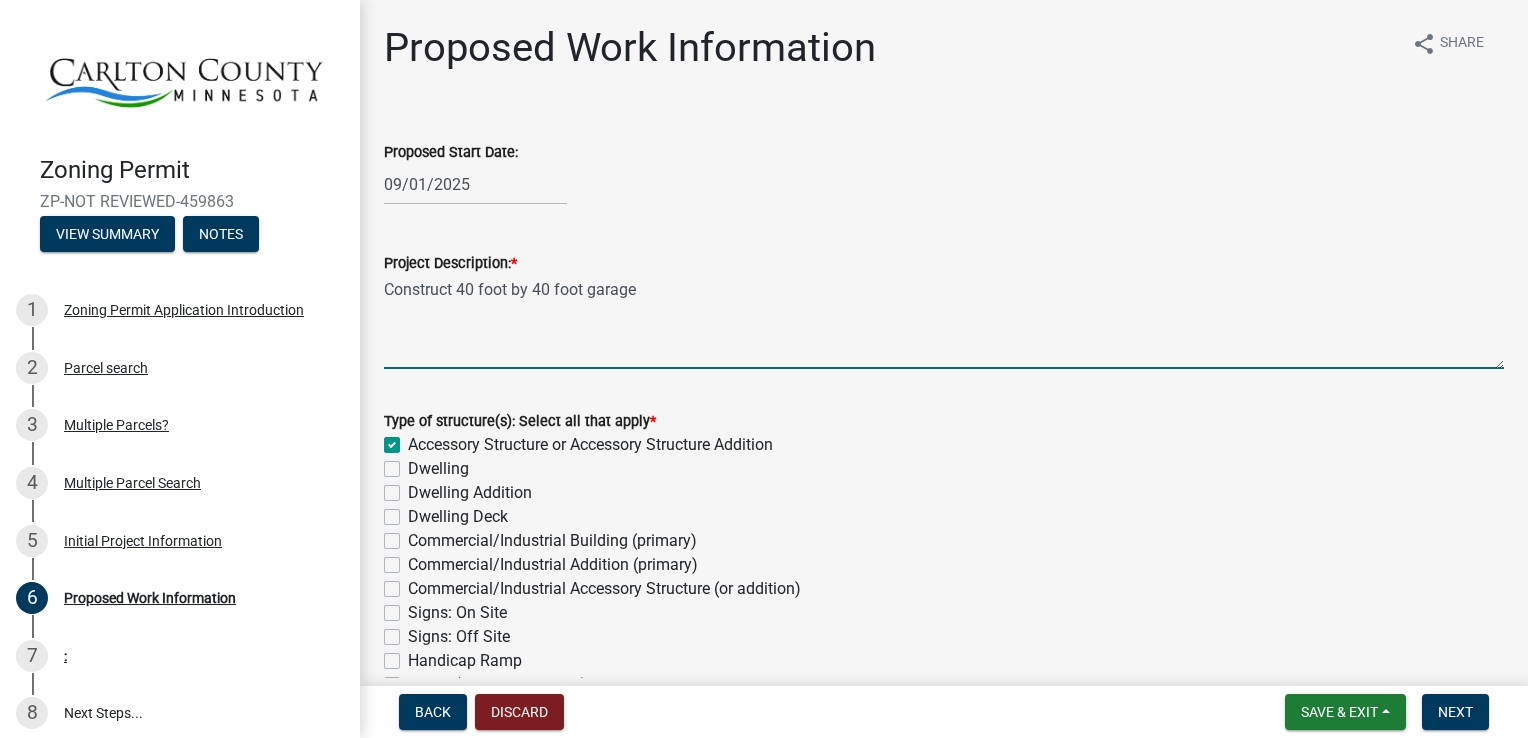 checkbox on "false" 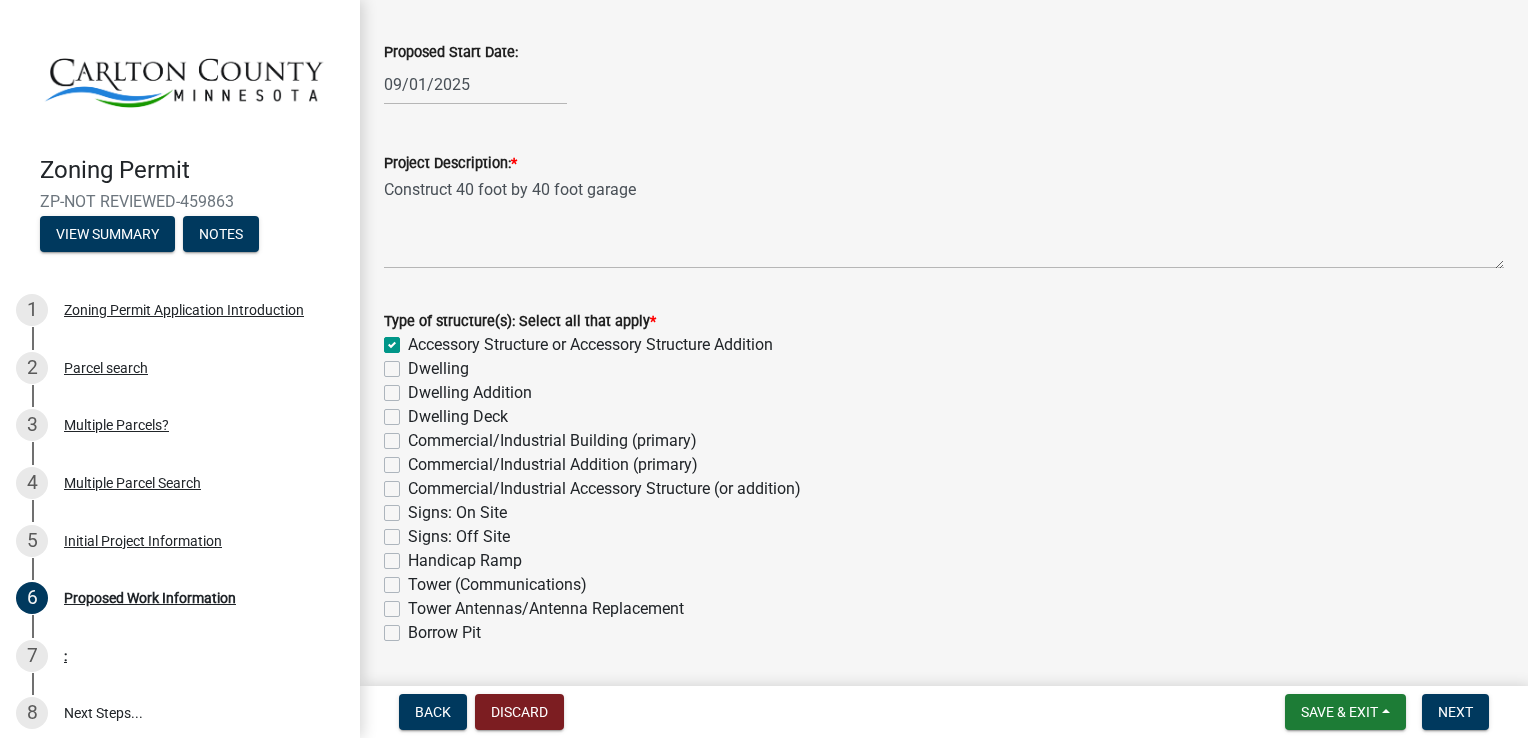 scroll, scrollTop: 200, scrollLeft: 0, axis: vertical 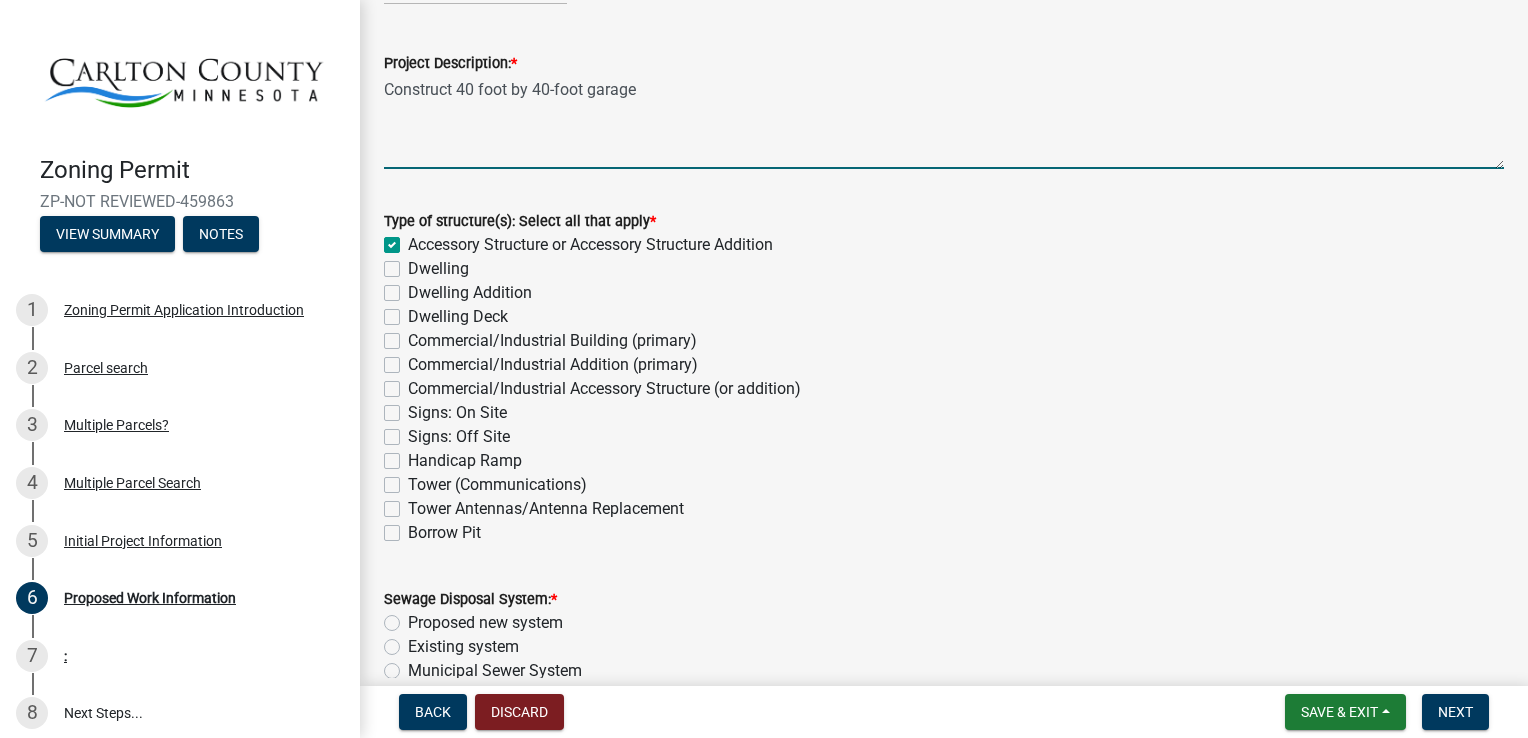 click on "Construct 40 foot by 40-foot garage" at bounding box center (944, 122) 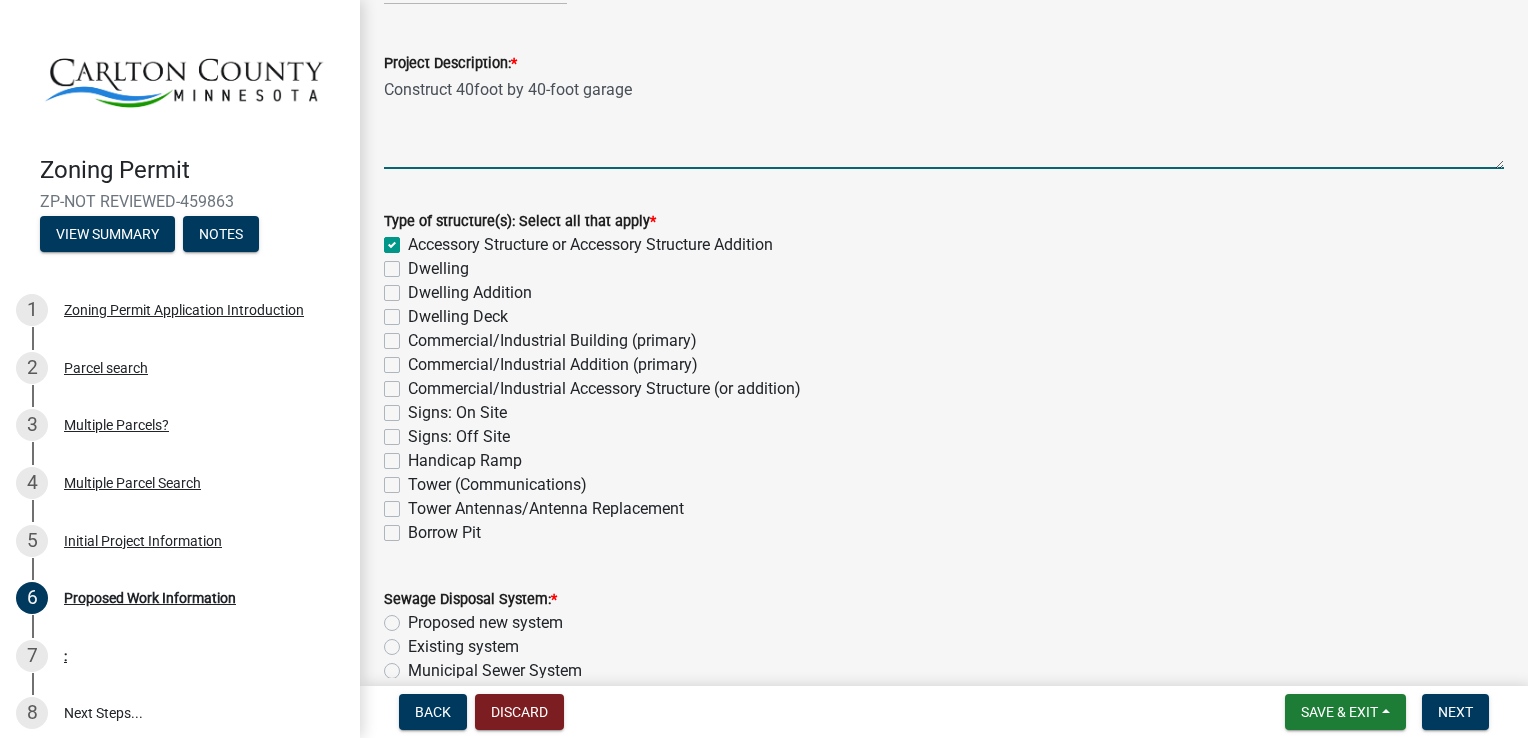 click on "Back  Discard   Save & Exit  Save  Save & Exit   Next" at bounding box center (944, 712) 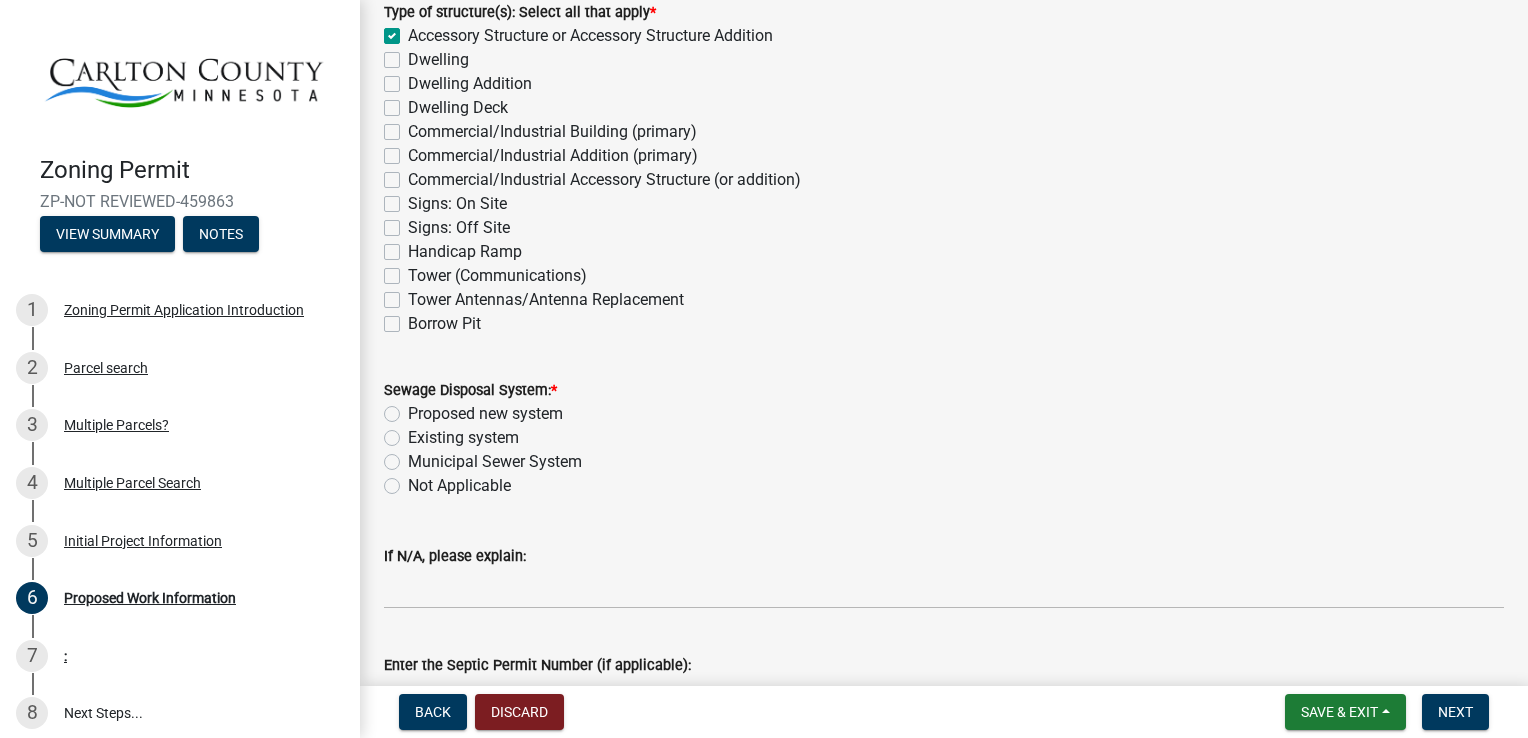 scroll, scrollTop: 500, scrollLeft: 0, axis: vertical 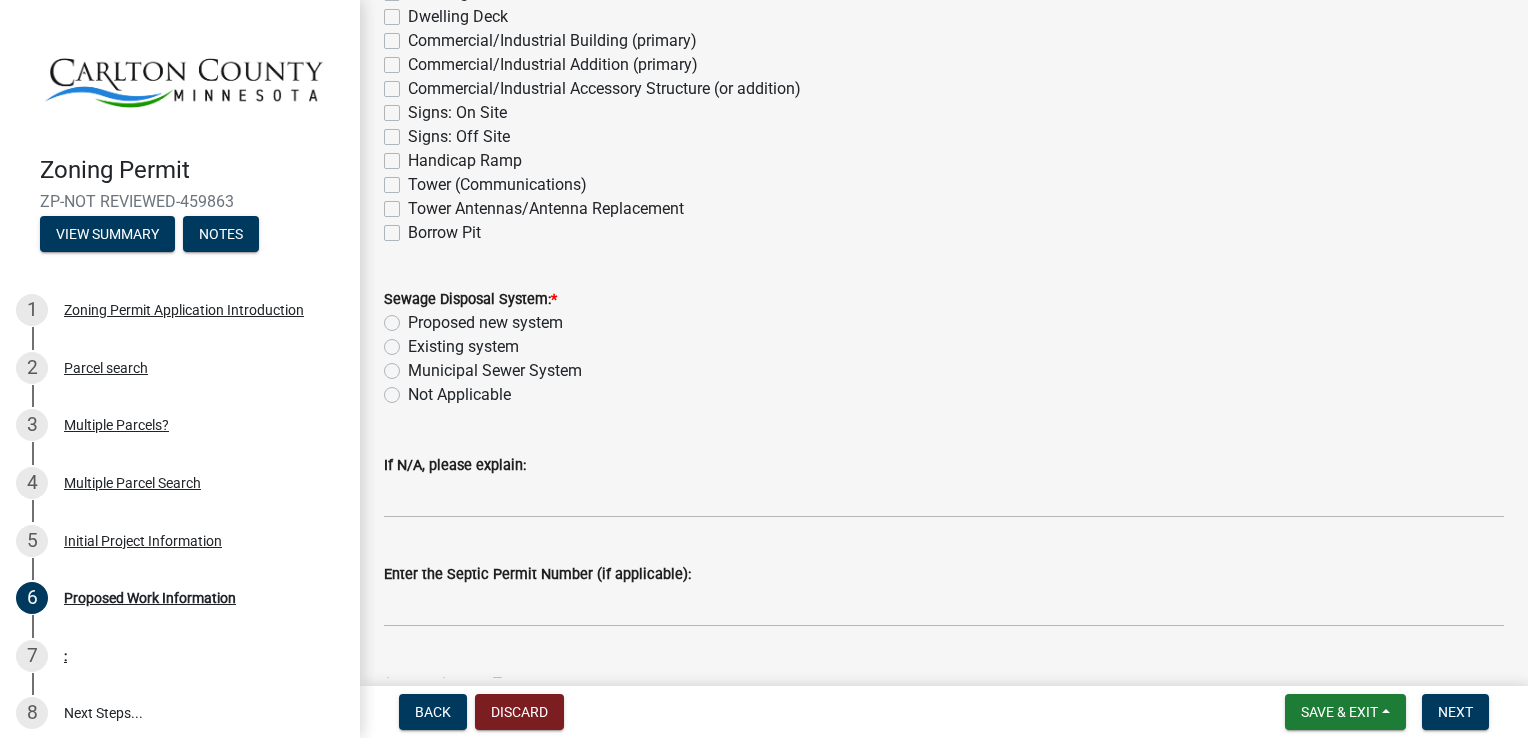 type on "Construct 40-foot by 40-foot garage" 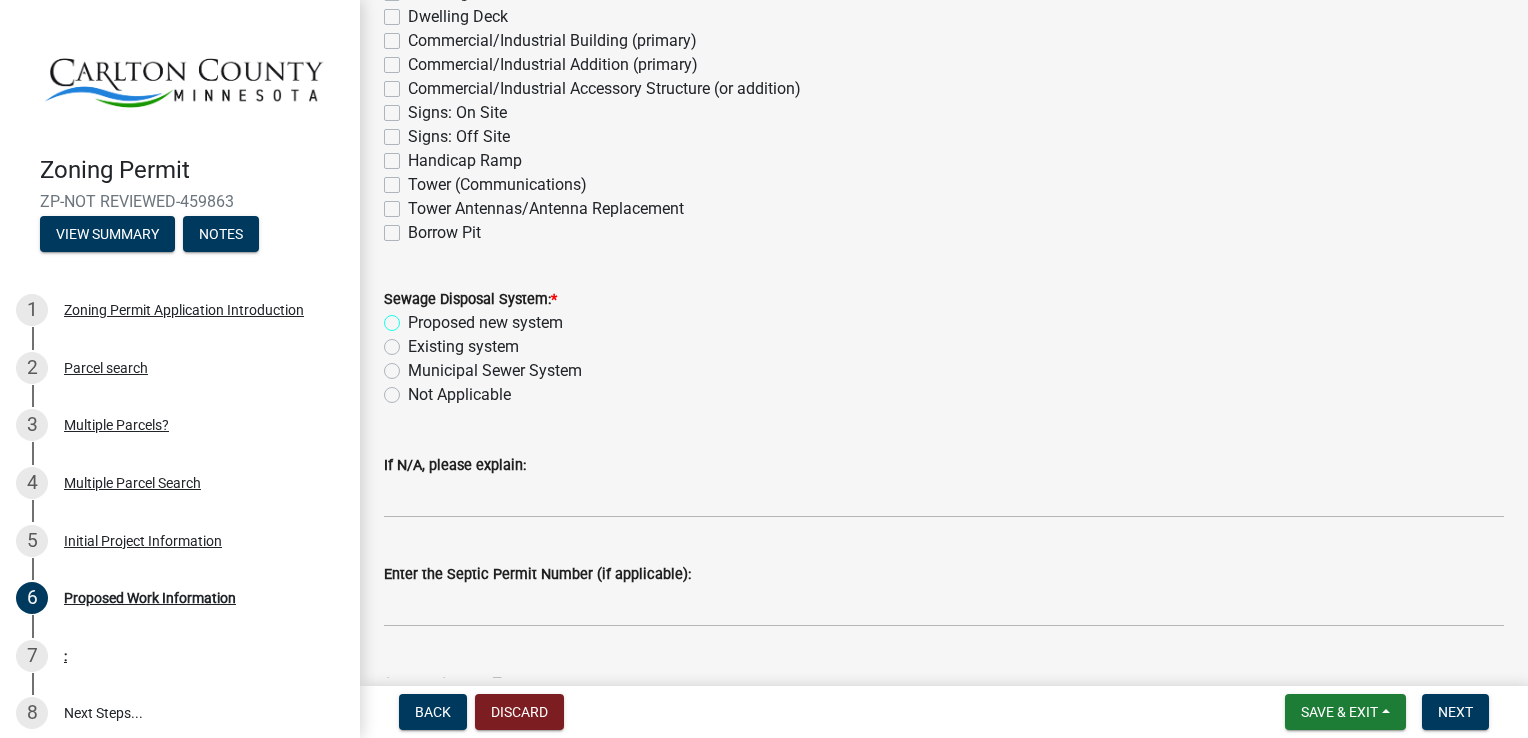 click on "Proposed new system" at bounding box center (414, 317) 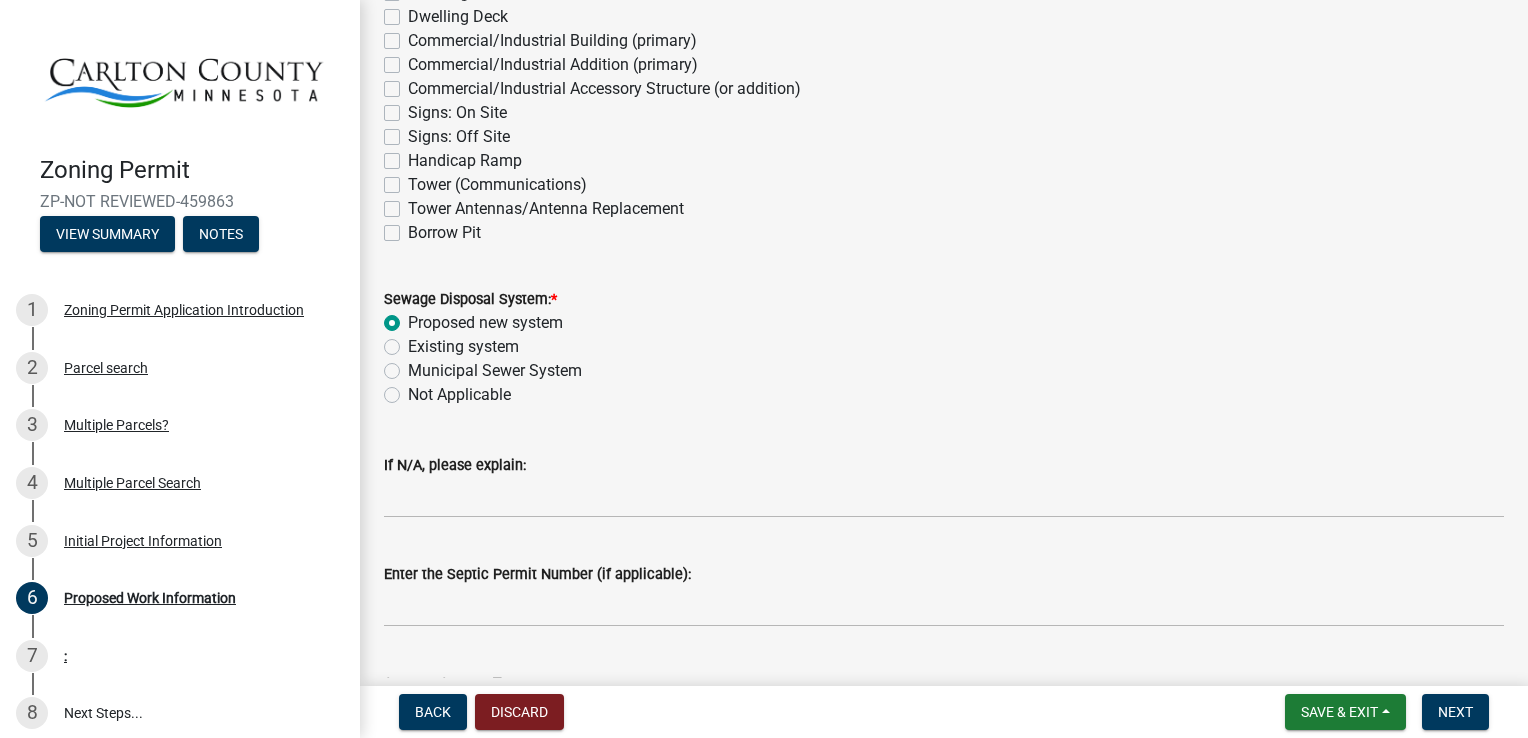radio on "true" 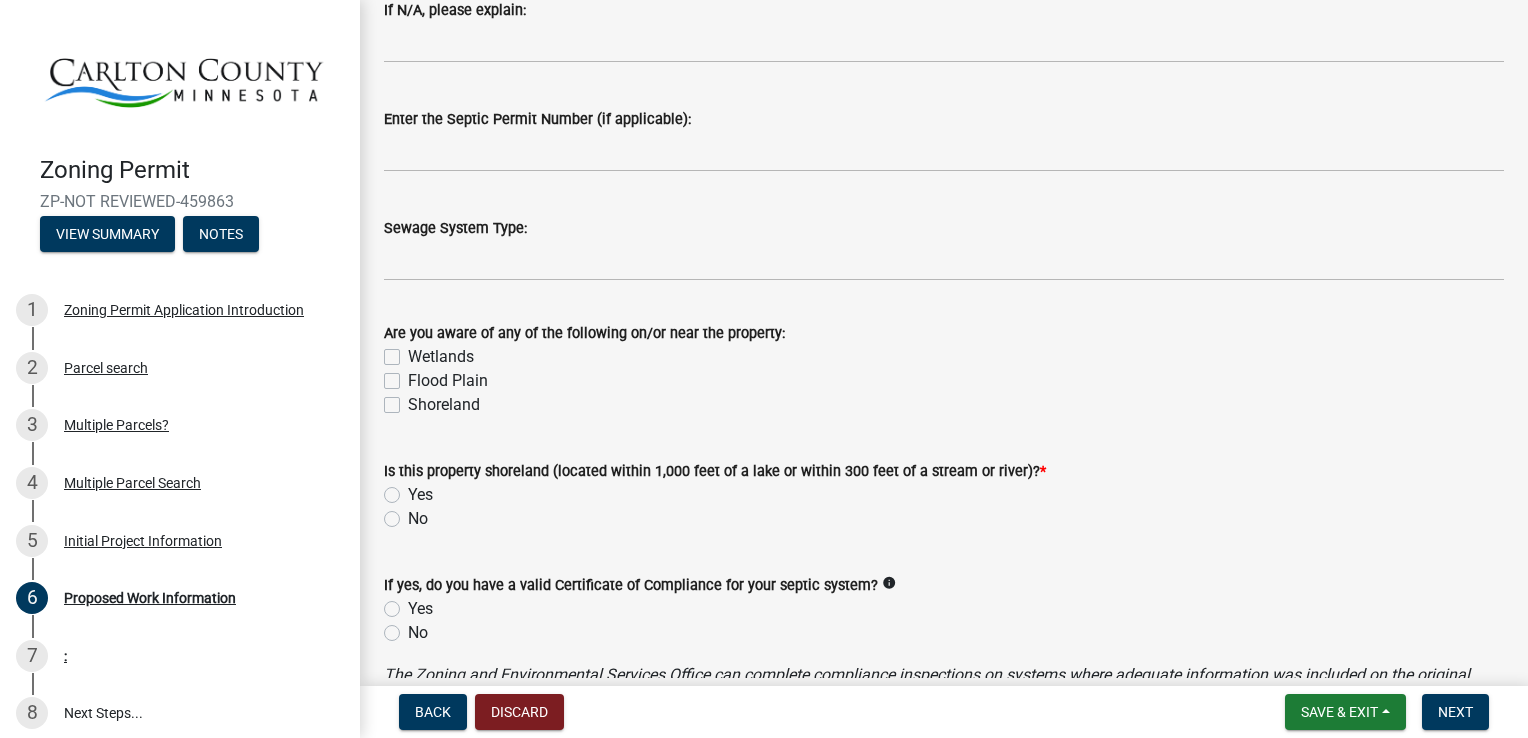scroll, scrollTop: 1000, scrollLeft: 0, axis: vertical 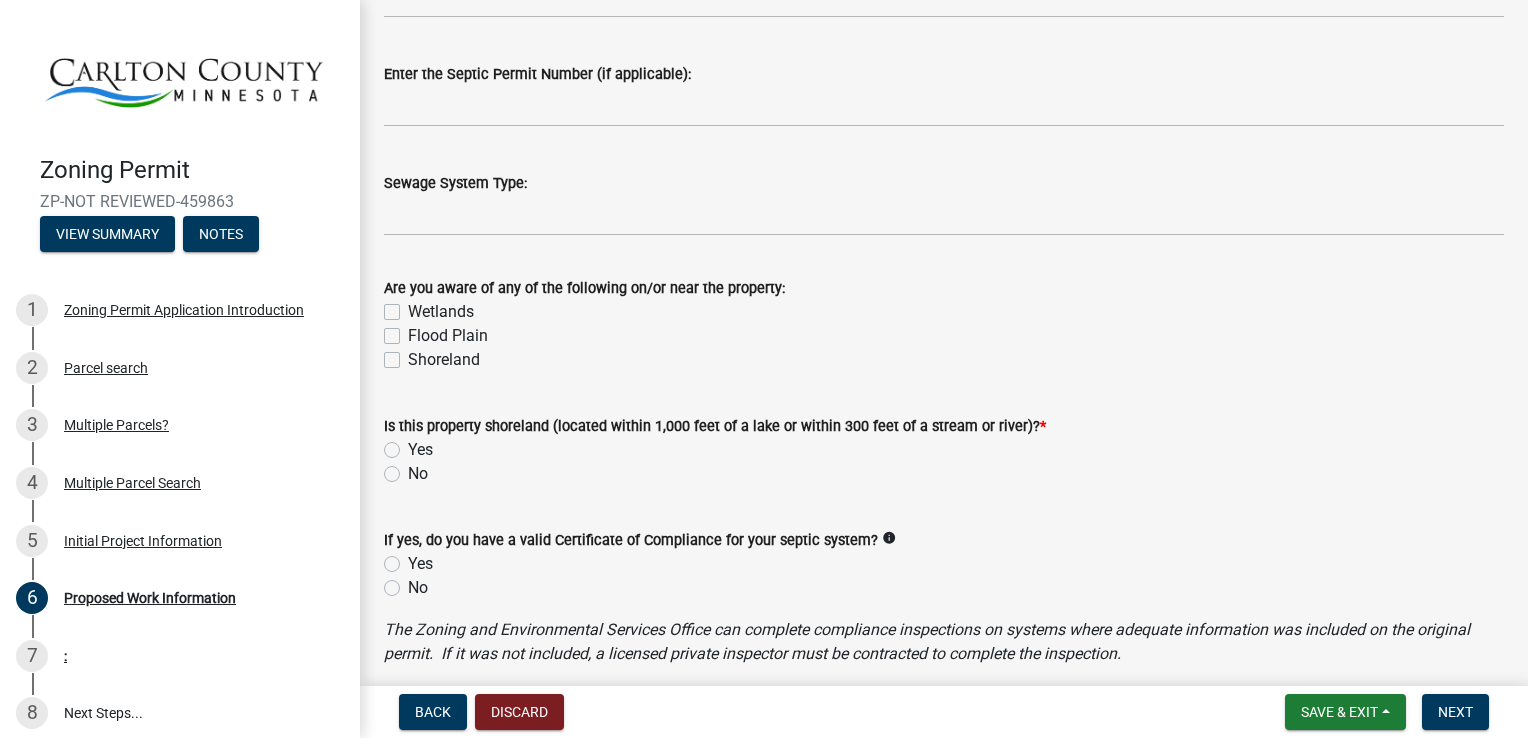 click on "No" 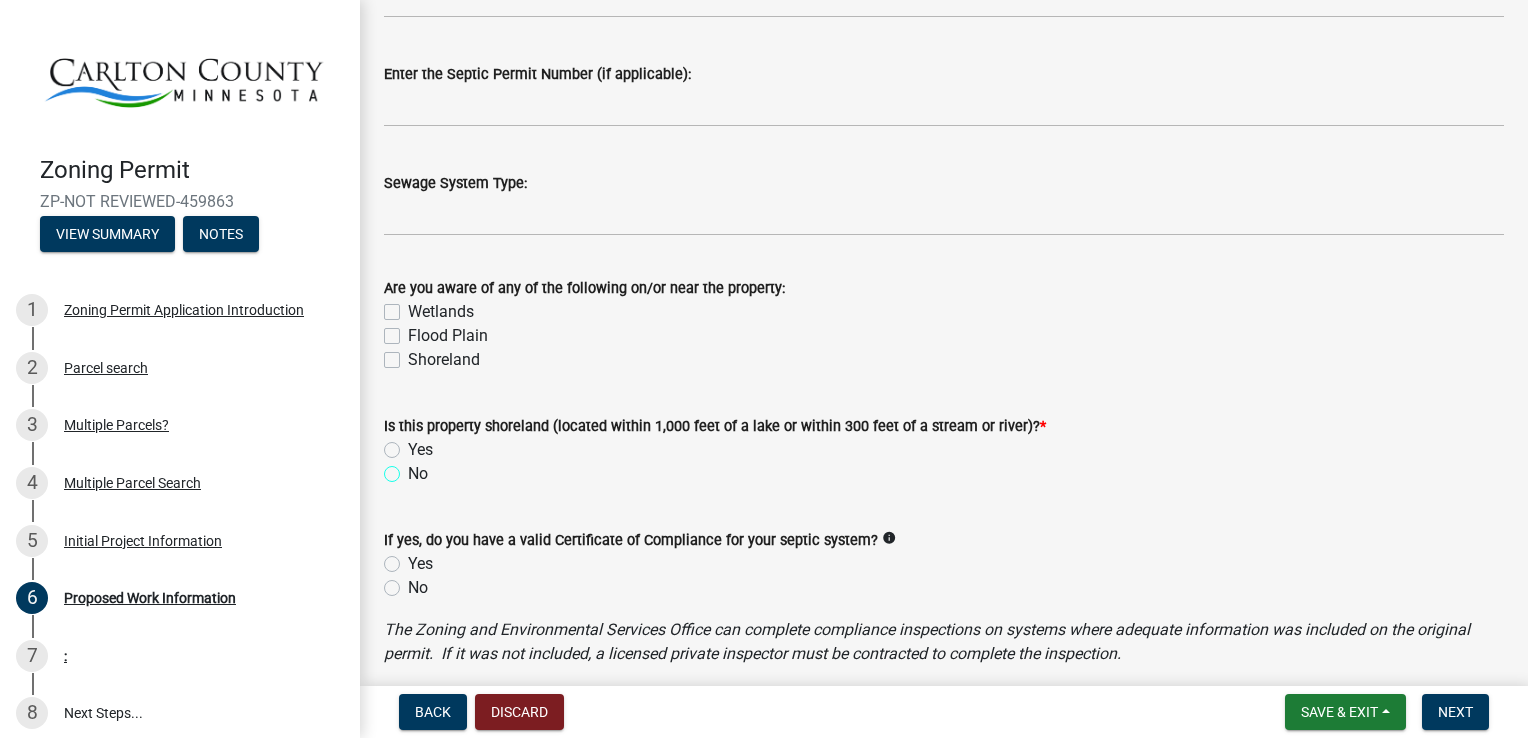 click on "No" at bounding box center [414, 468] 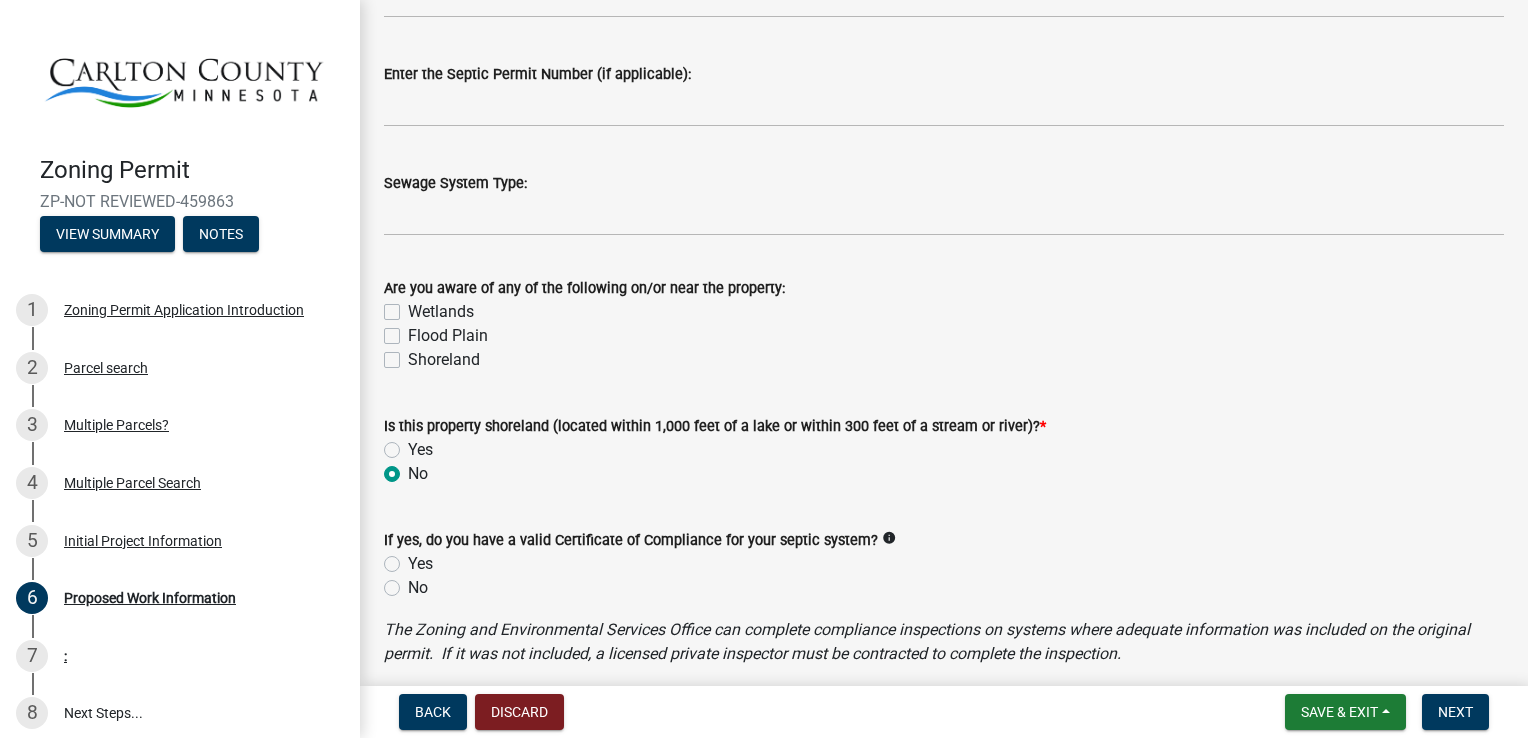 radio on "true" 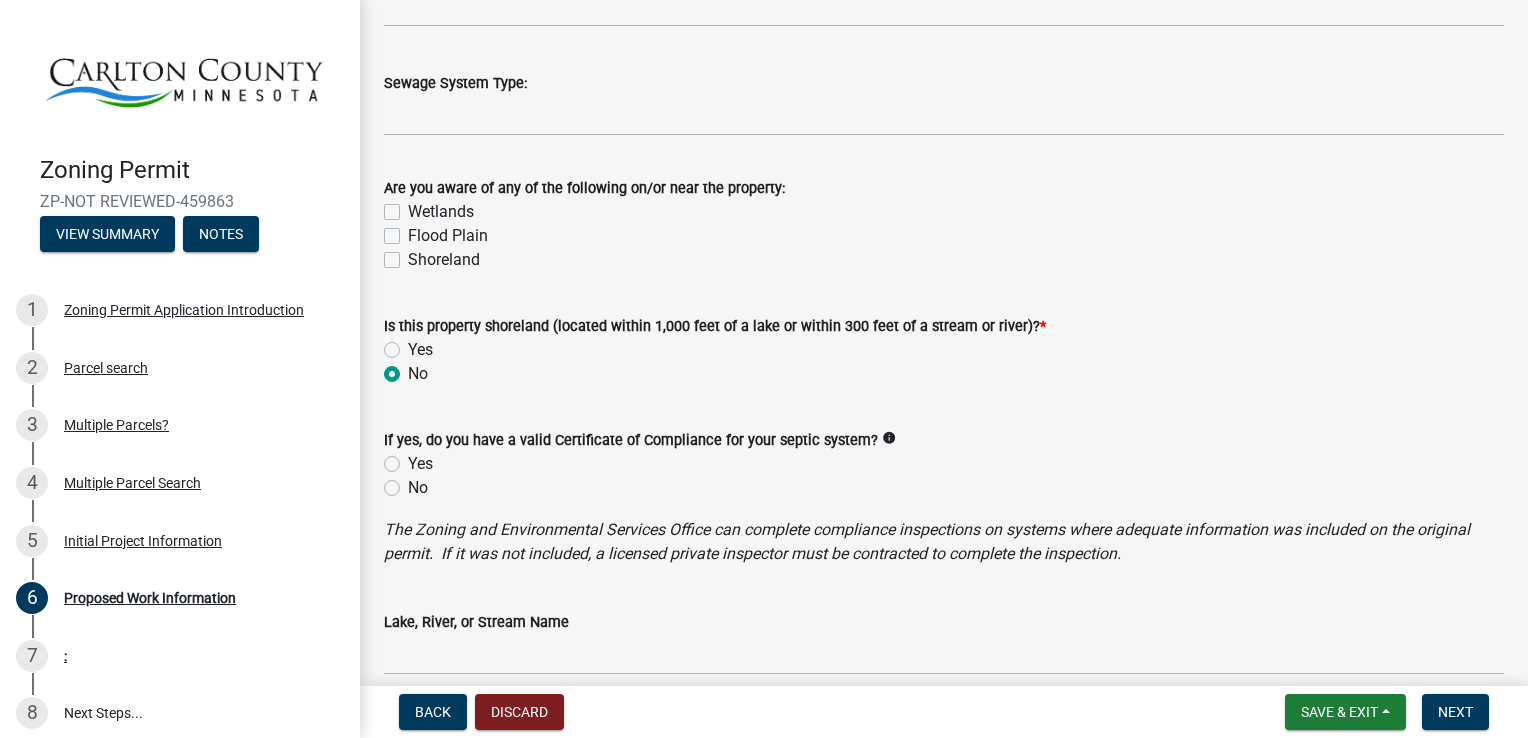scroll, scrollTop: 1200, scrollLeft: 0, axis: vertical 